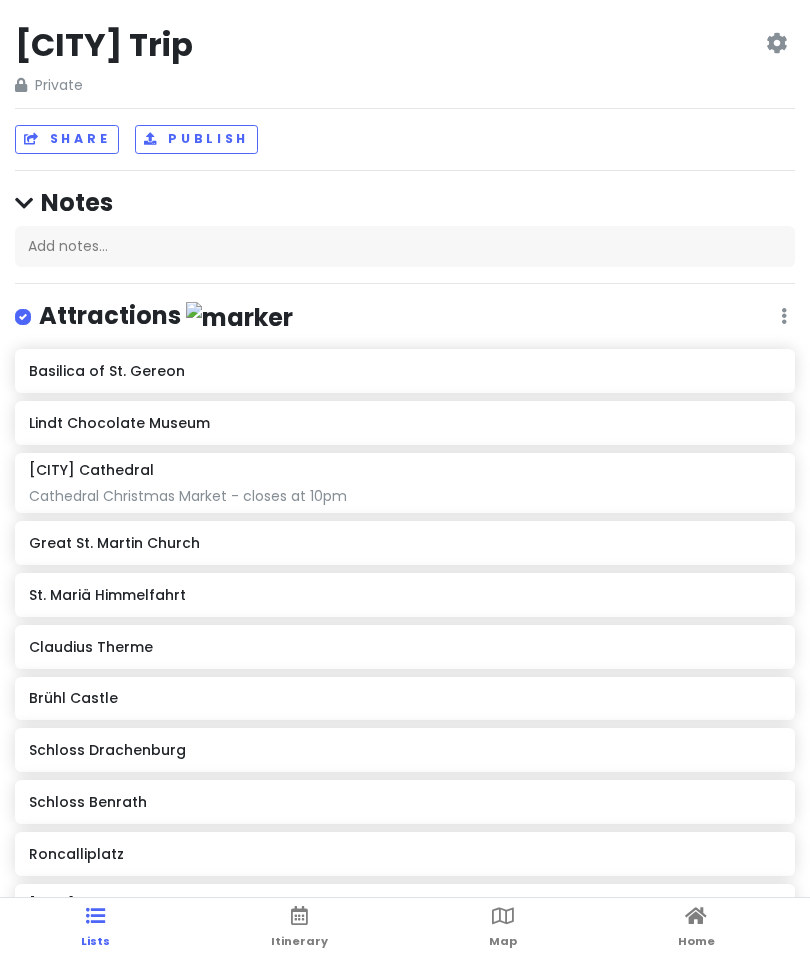 scroll, scrollTop: 0, scrollLeft: 0, axis: both 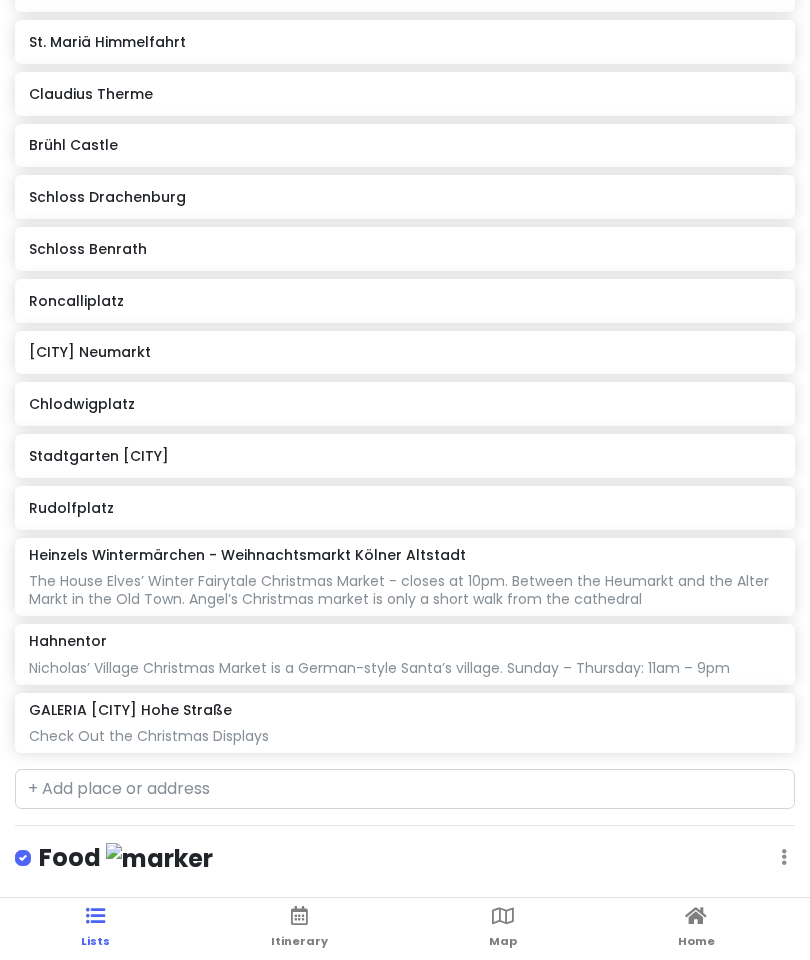 click on "[CITY] Neumarkt" at bounding box center (404, 352) 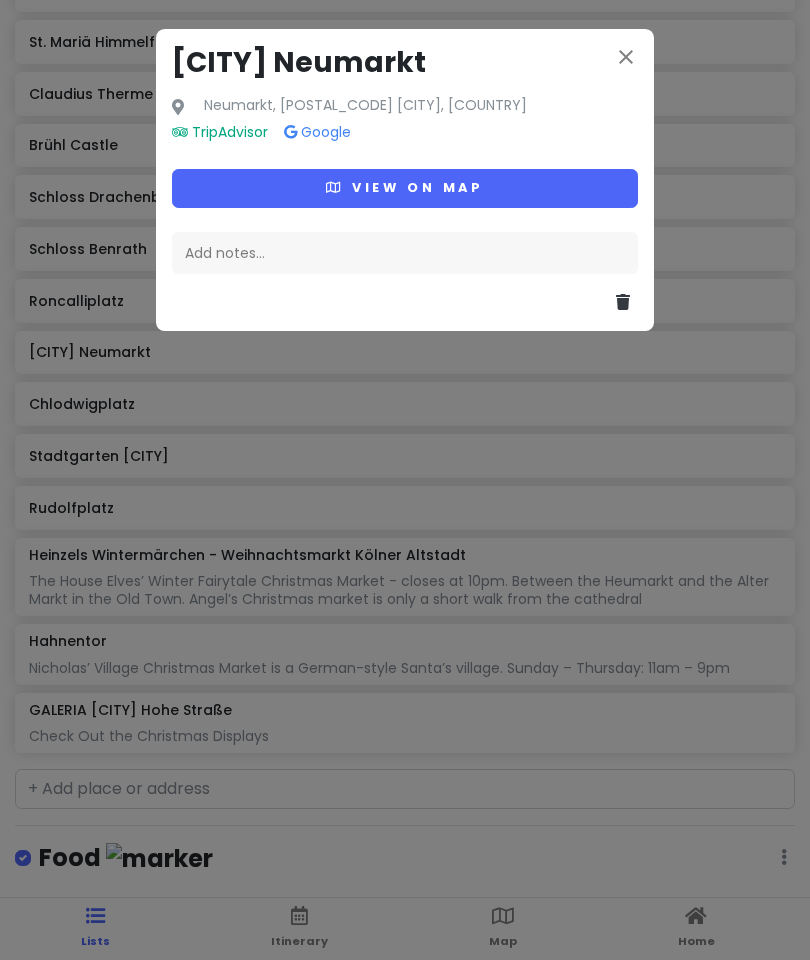 click on "Add notes..." at bounding box center [405, 253] 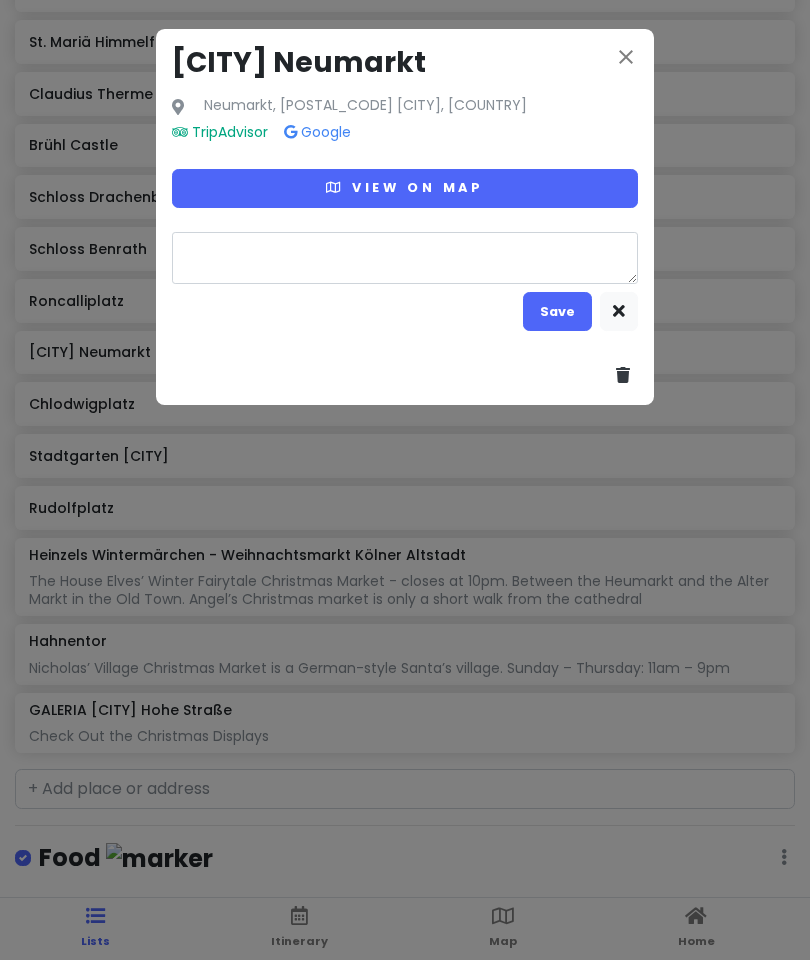click at bounding box center [405, 258] 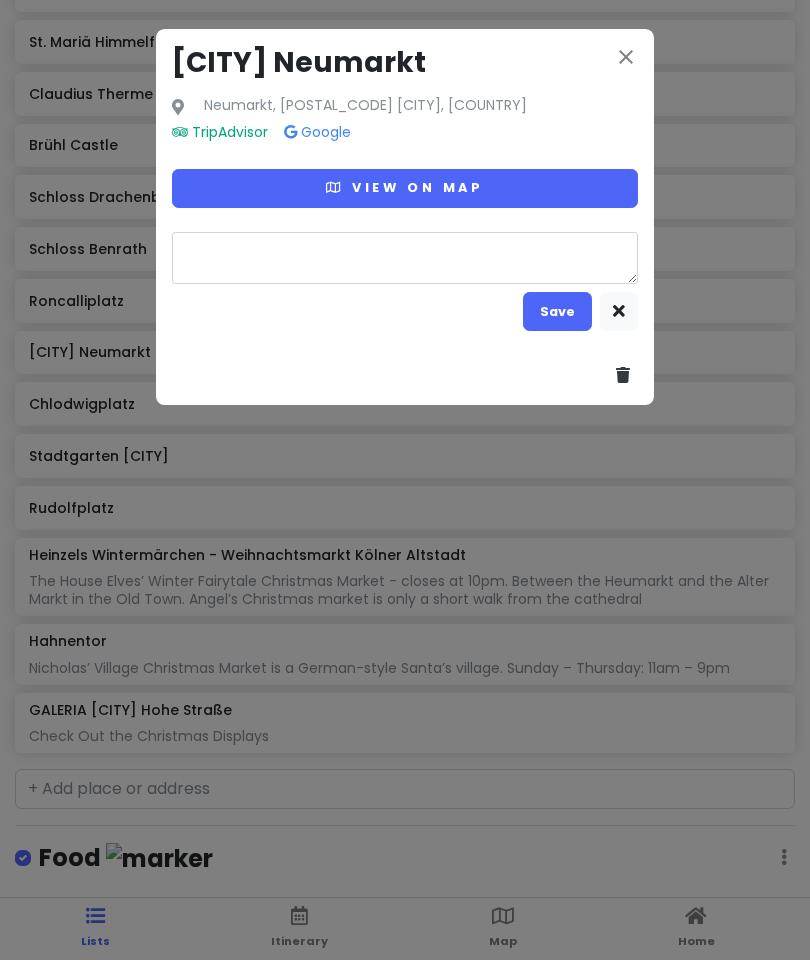 type on "x" 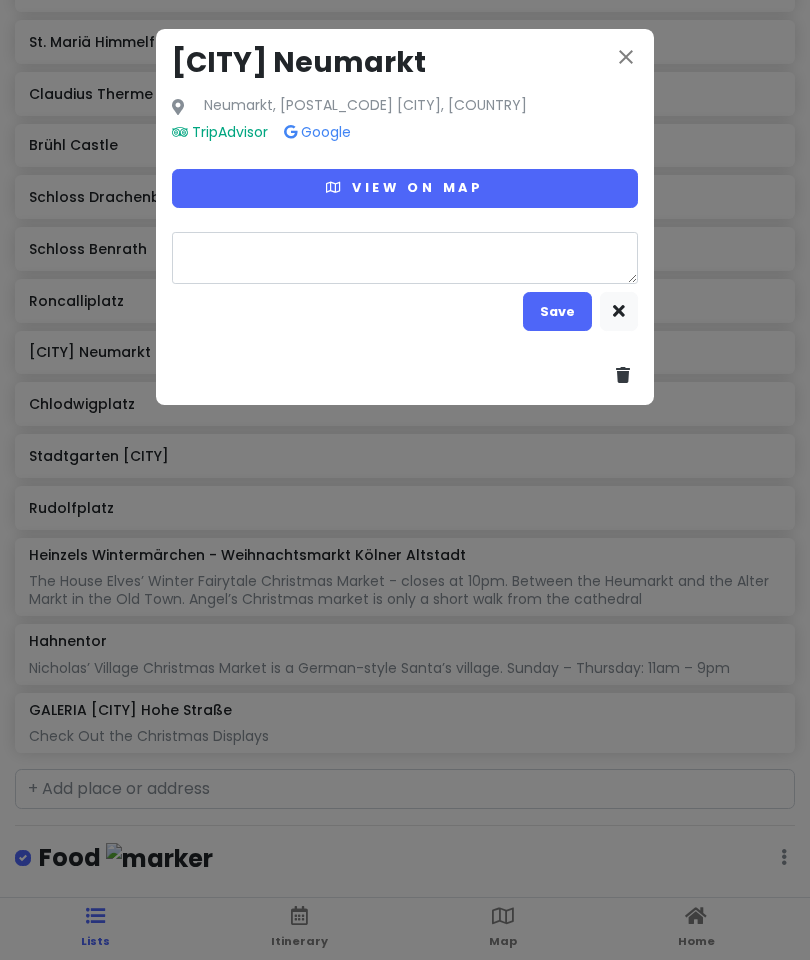 type on "The seasonal Christmas Market tram will take you around the city from market to market for only 10 euros for the day." 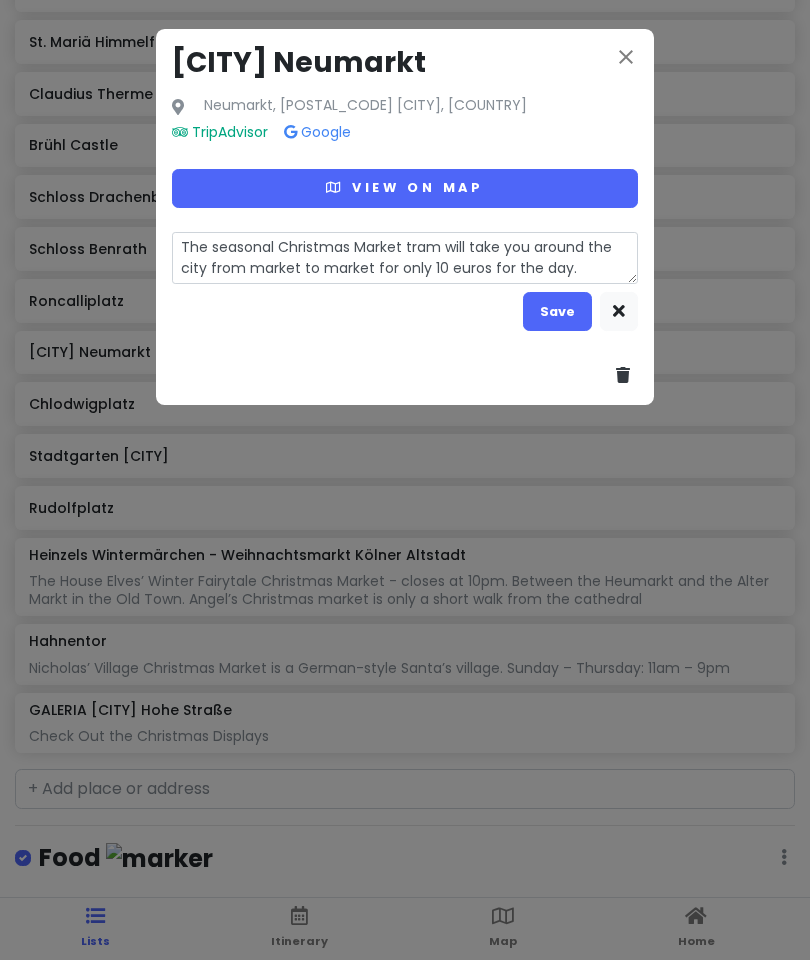 click on "View on map" at bounding box center [405, 188] 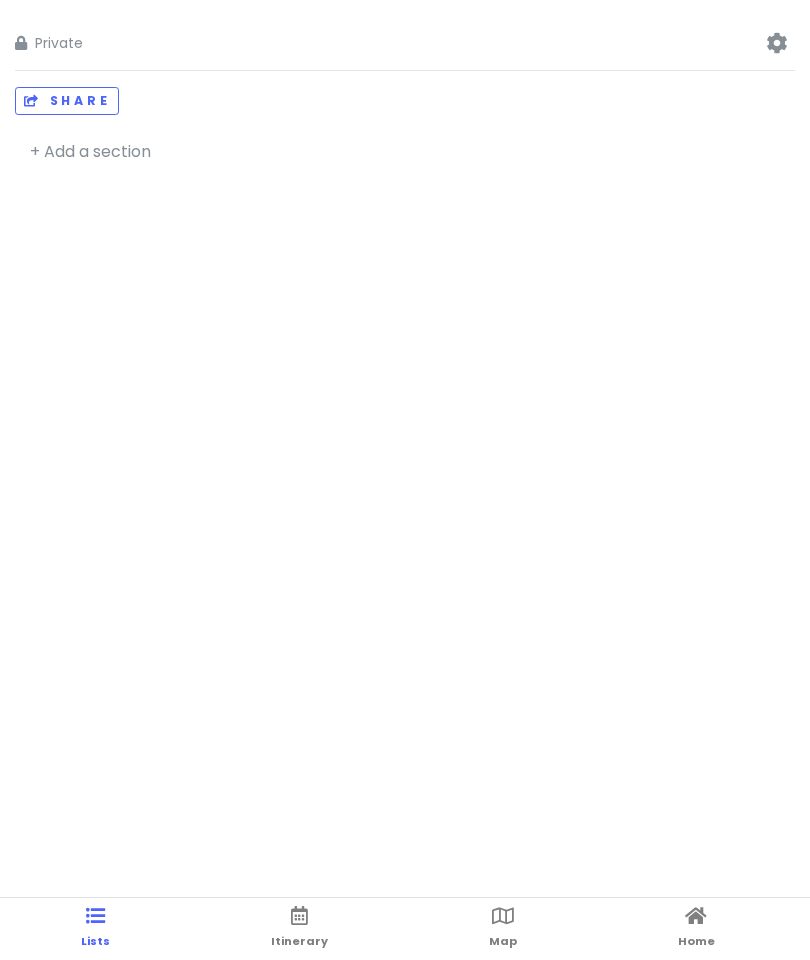 scroll, scrollTop: 0, scrollLeft: 0, axis: both 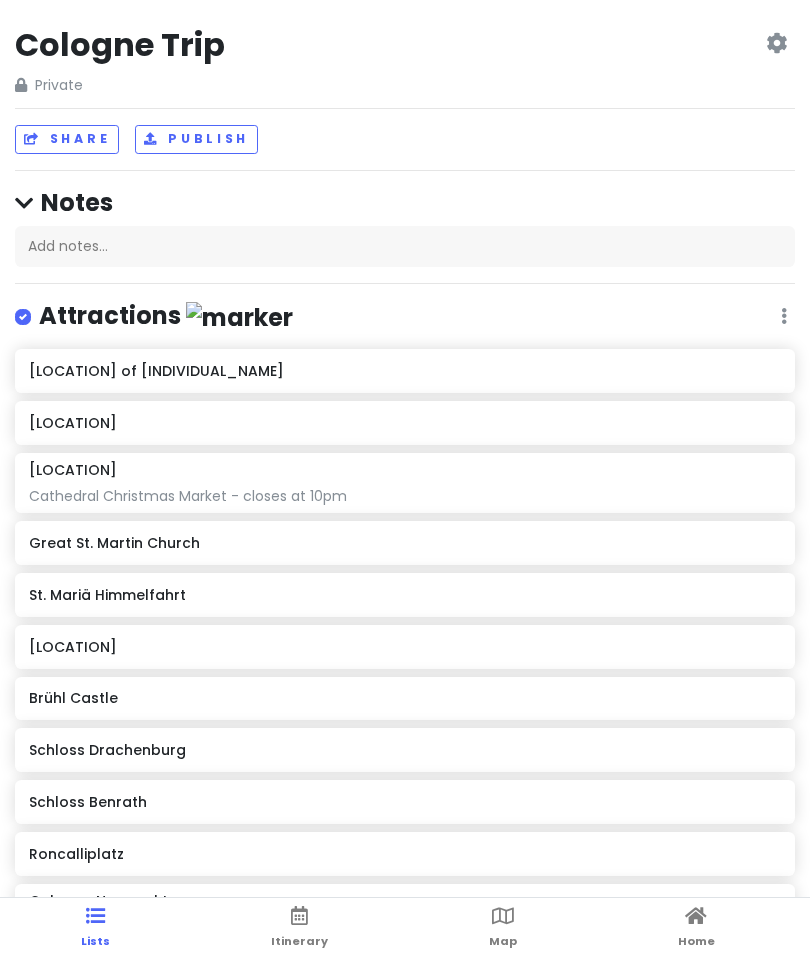 click on "[LOCATION]" at bounding box center (404, 647) 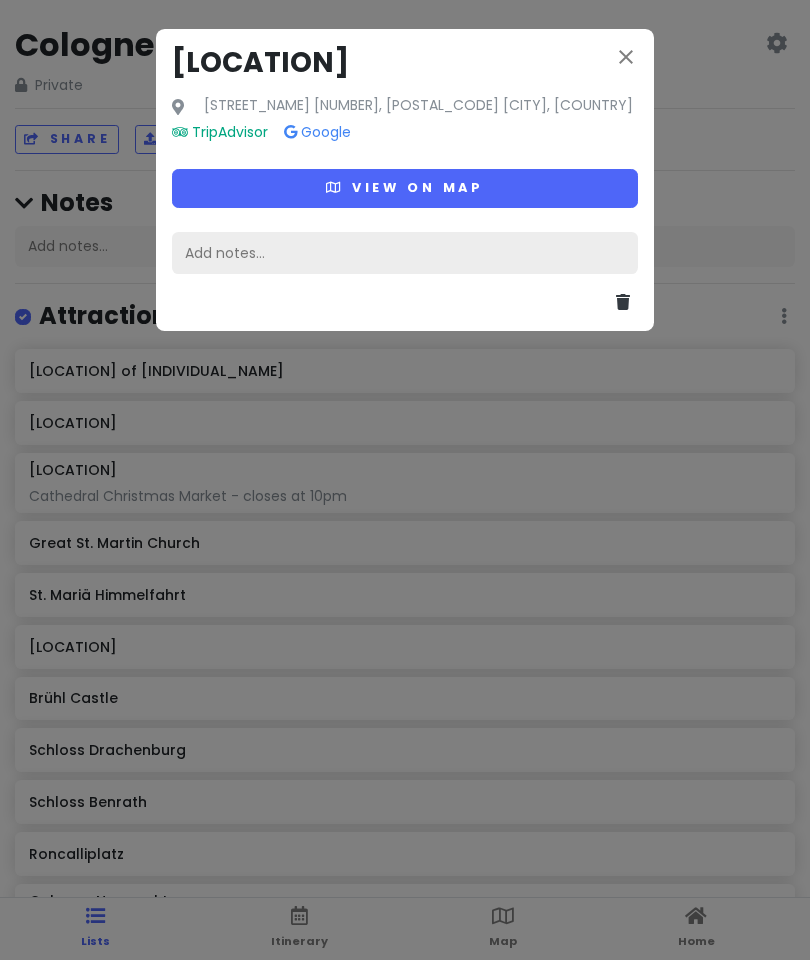 click on "Add notes..." at bounding box center (405, 253) 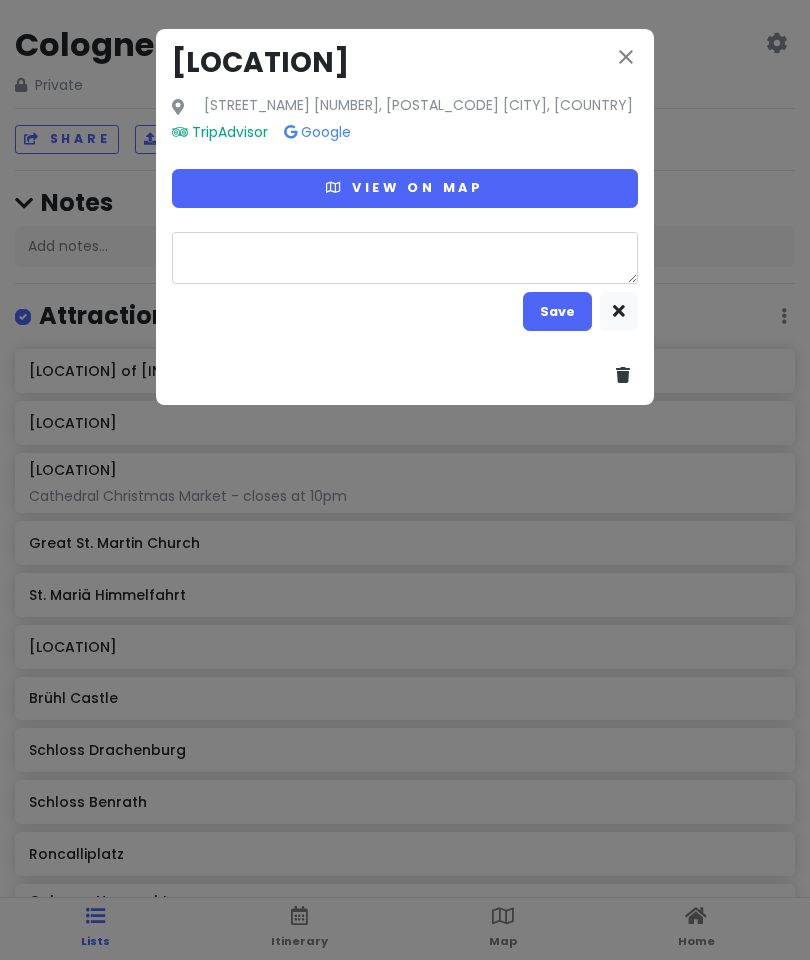 type on "x" 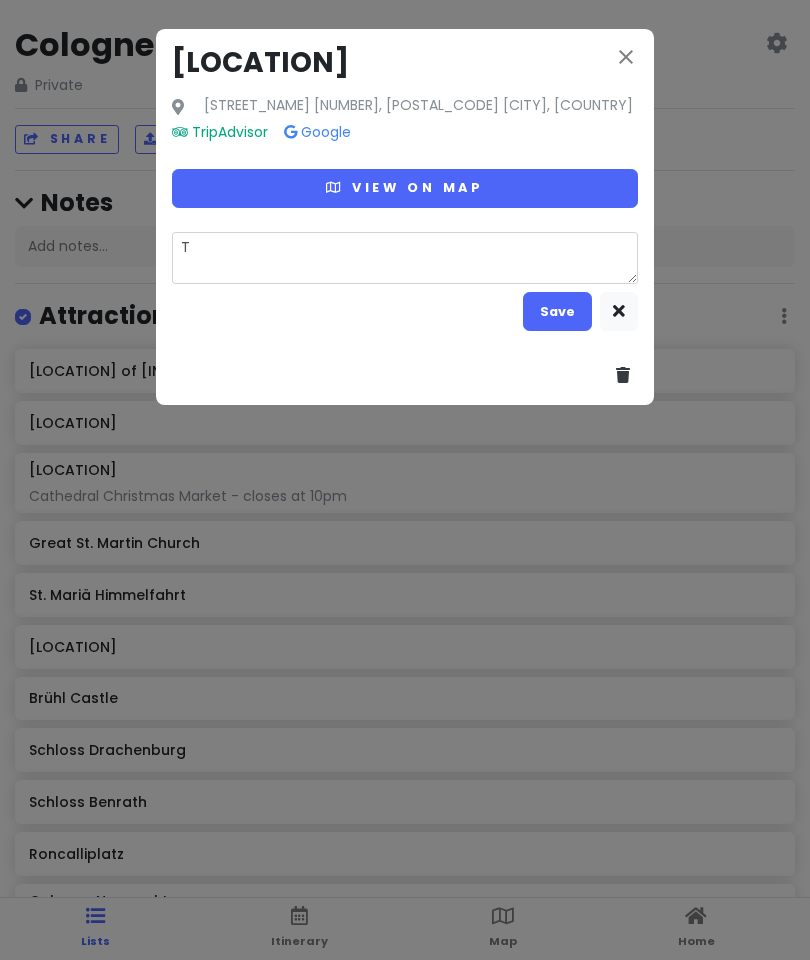 type on "x" 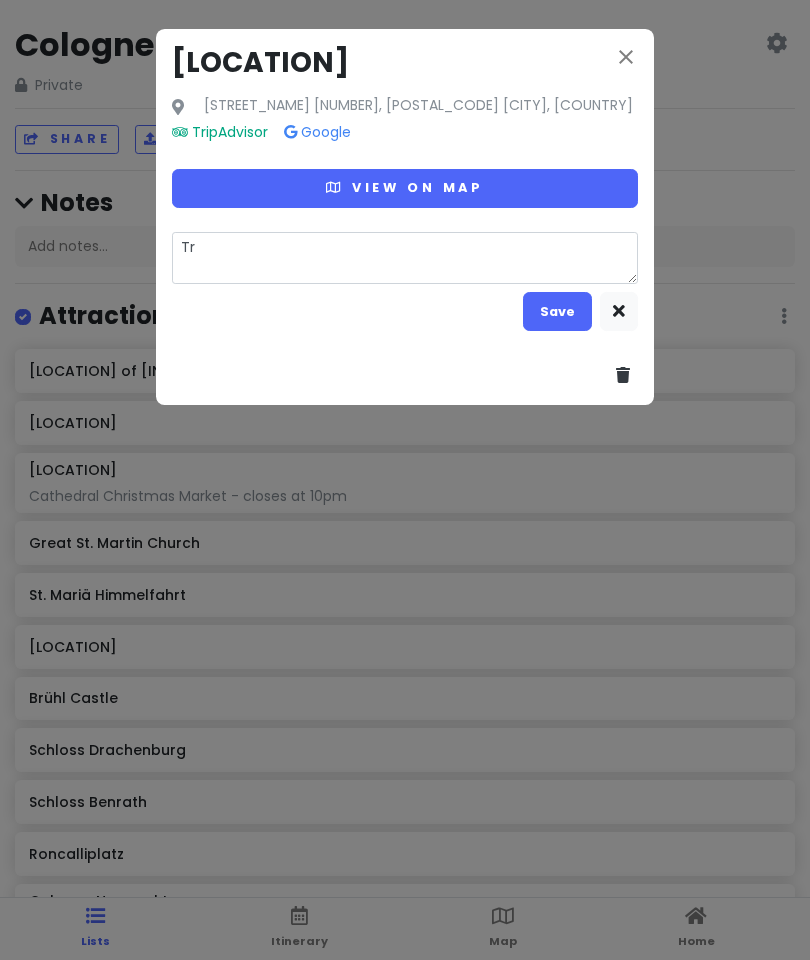 type on "x" 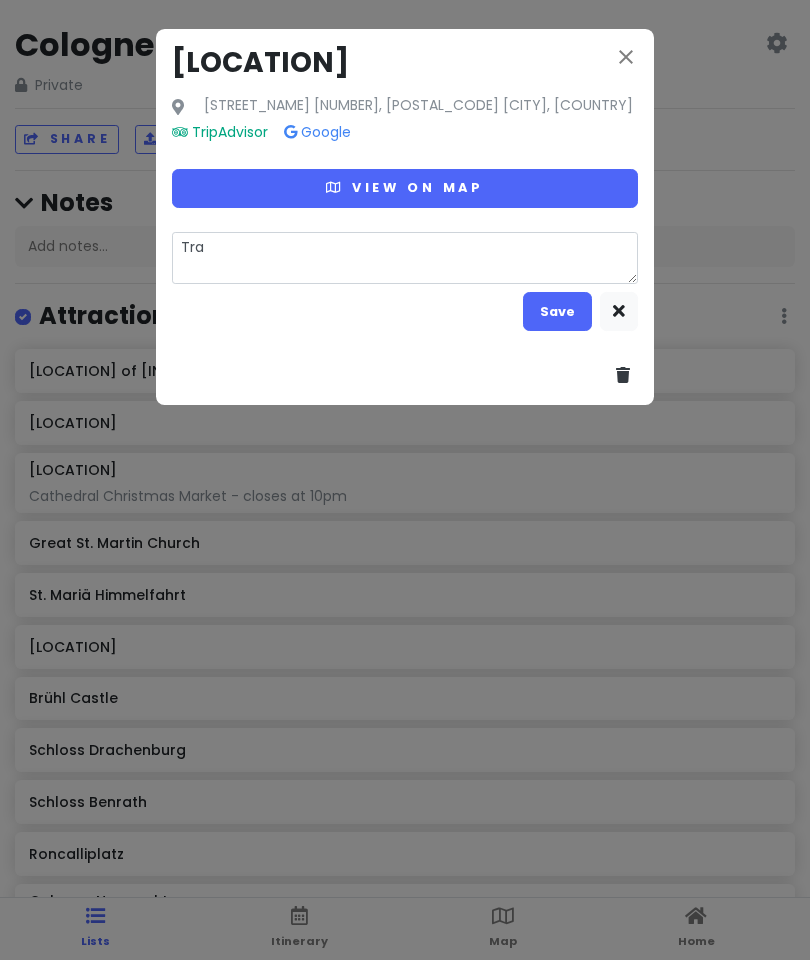 type on "Tras" 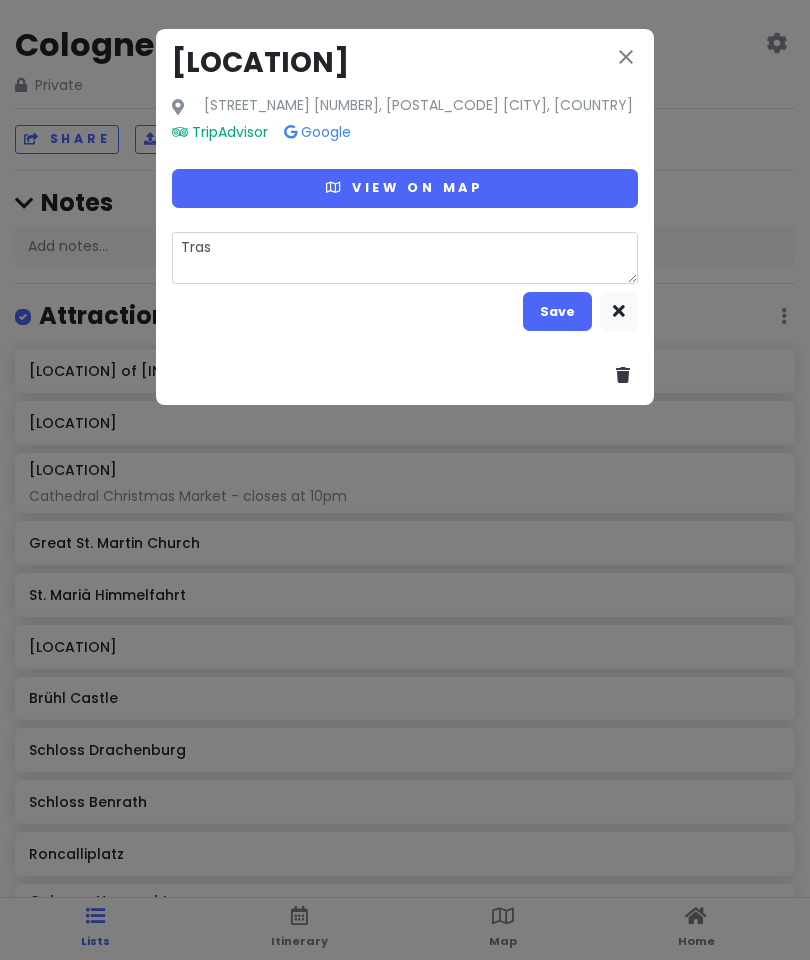 type on "x" 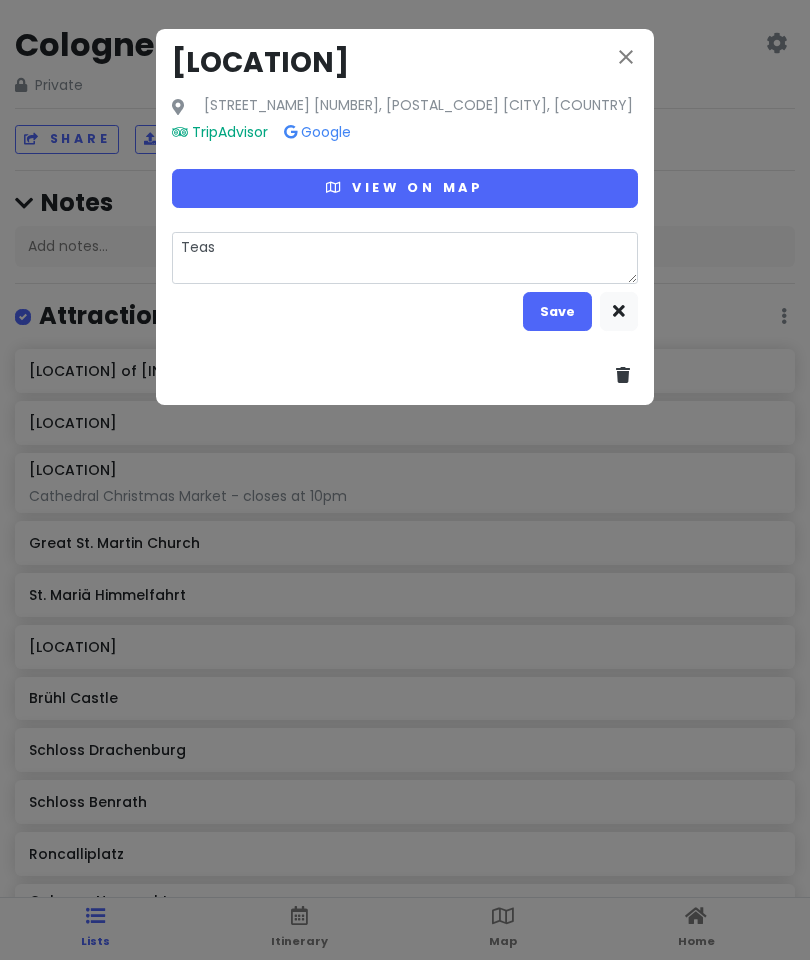 type on "Teas" 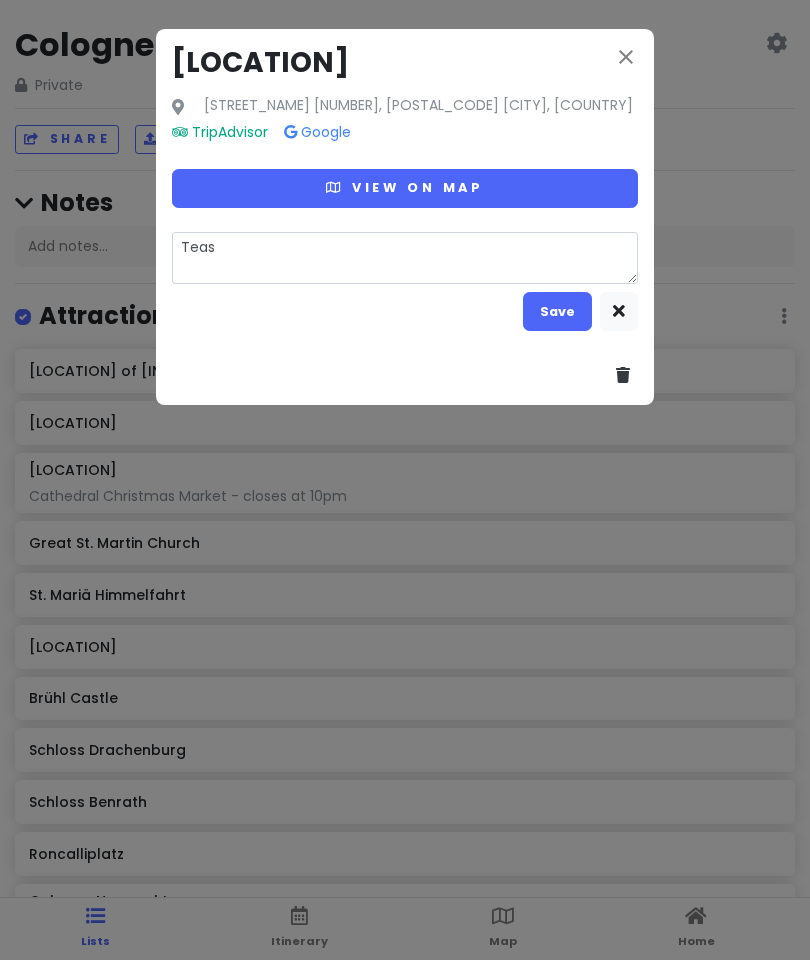 type on "x" 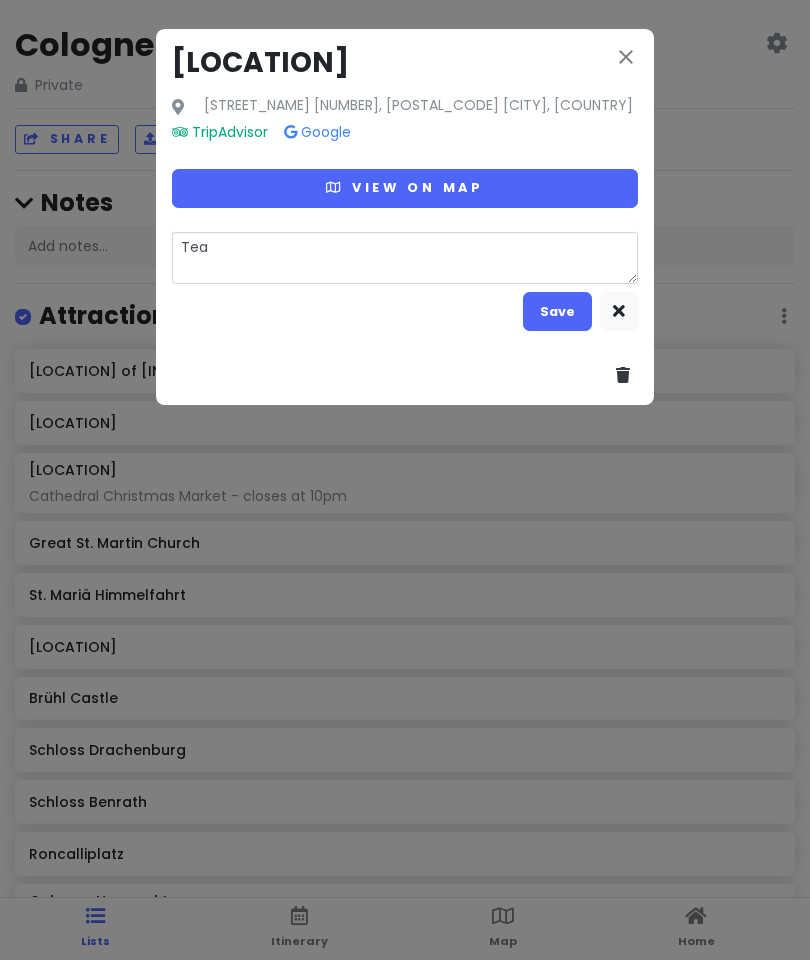 type on "x" 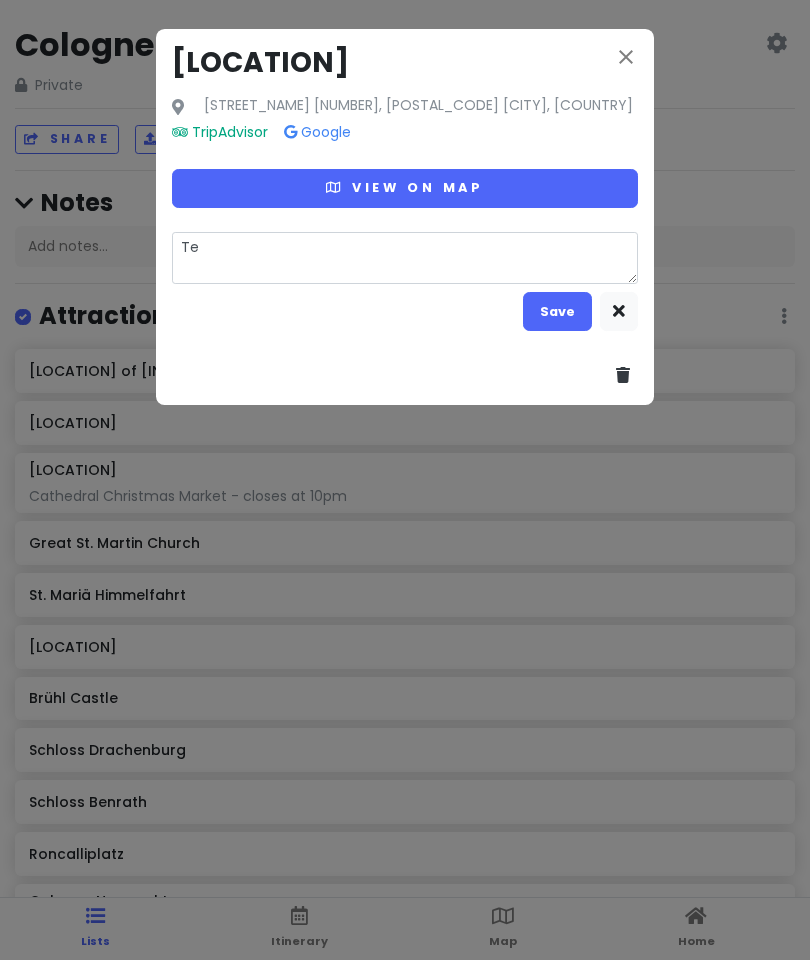 type on "T" 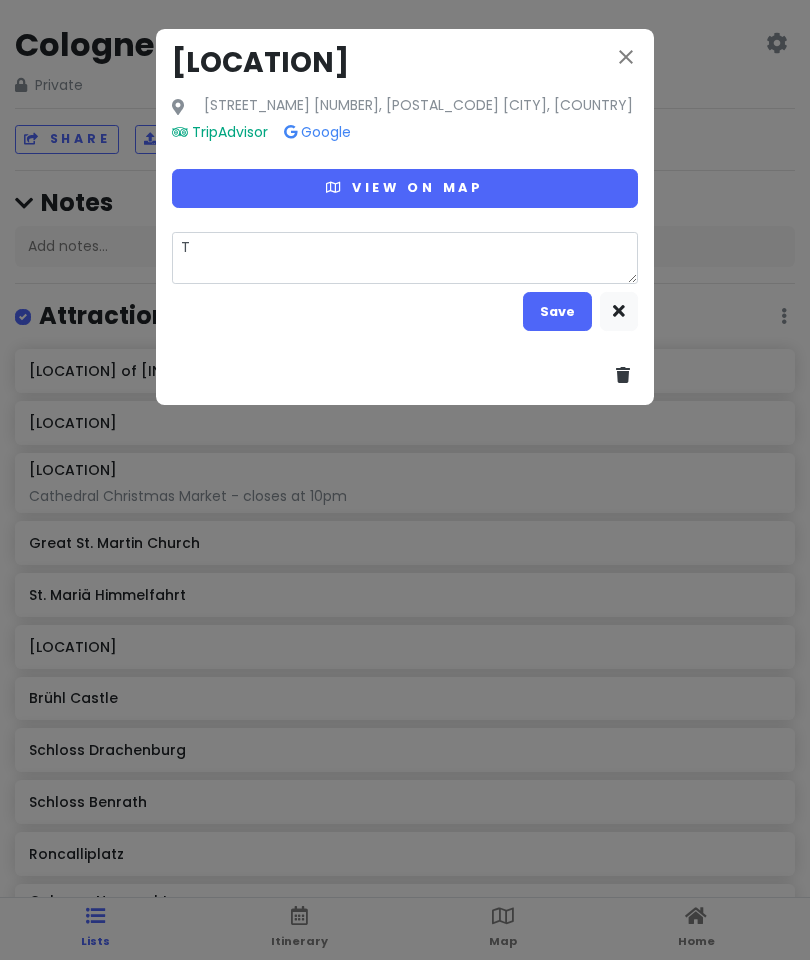 type on "x" 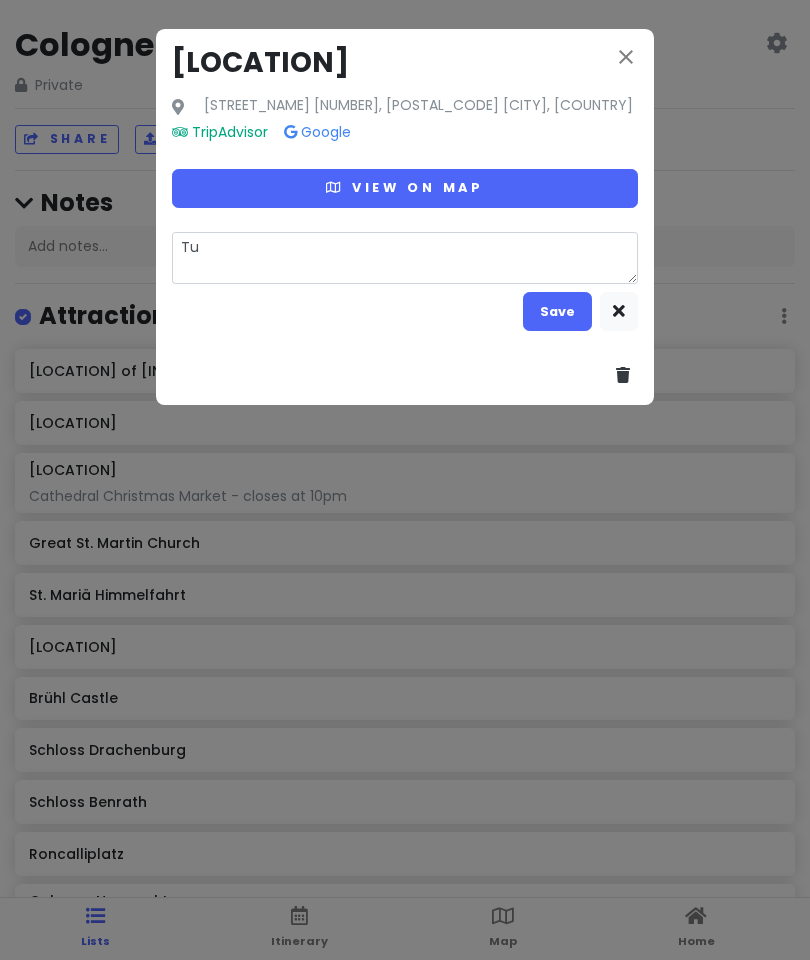 type on "x" 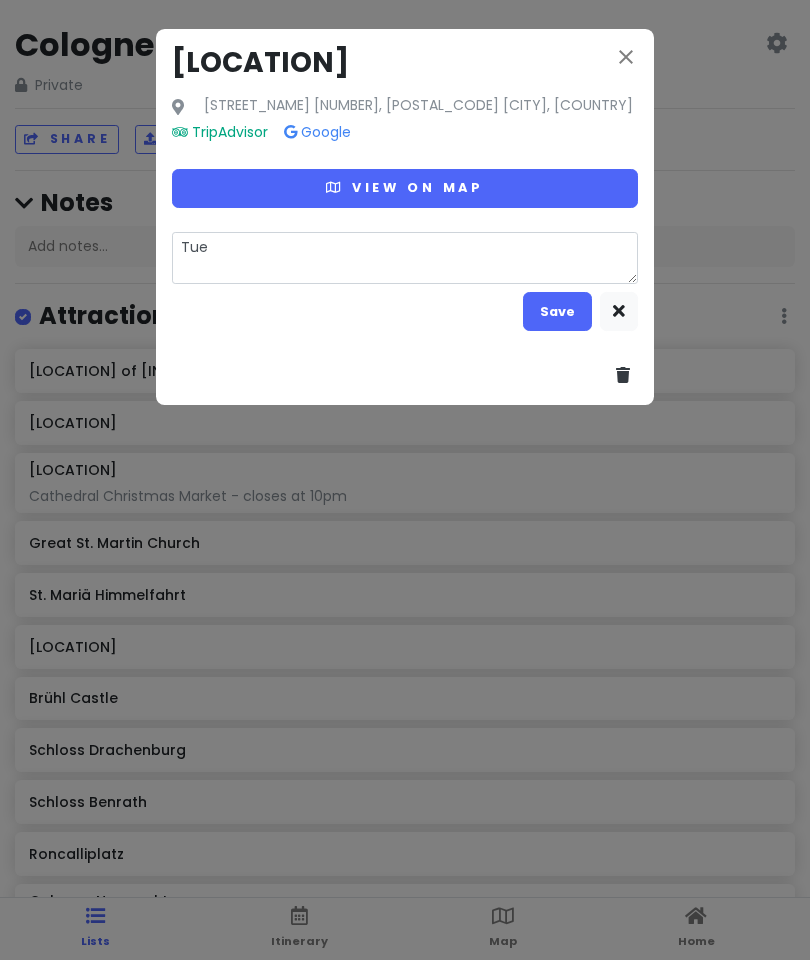 type on "x" 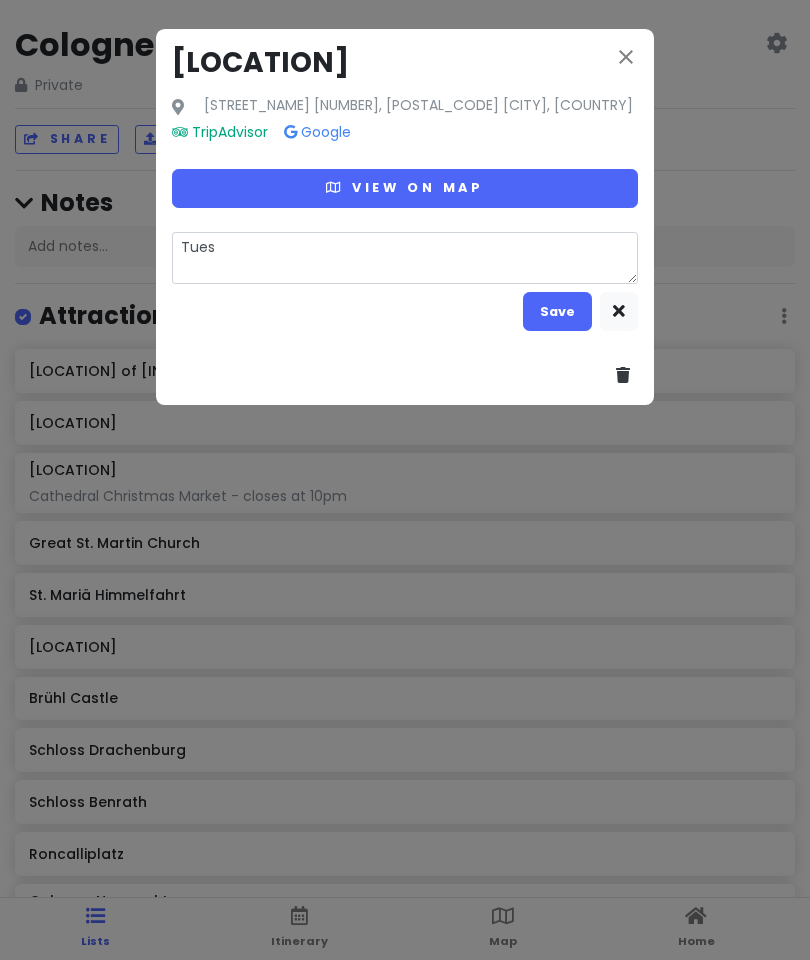 type on "x" 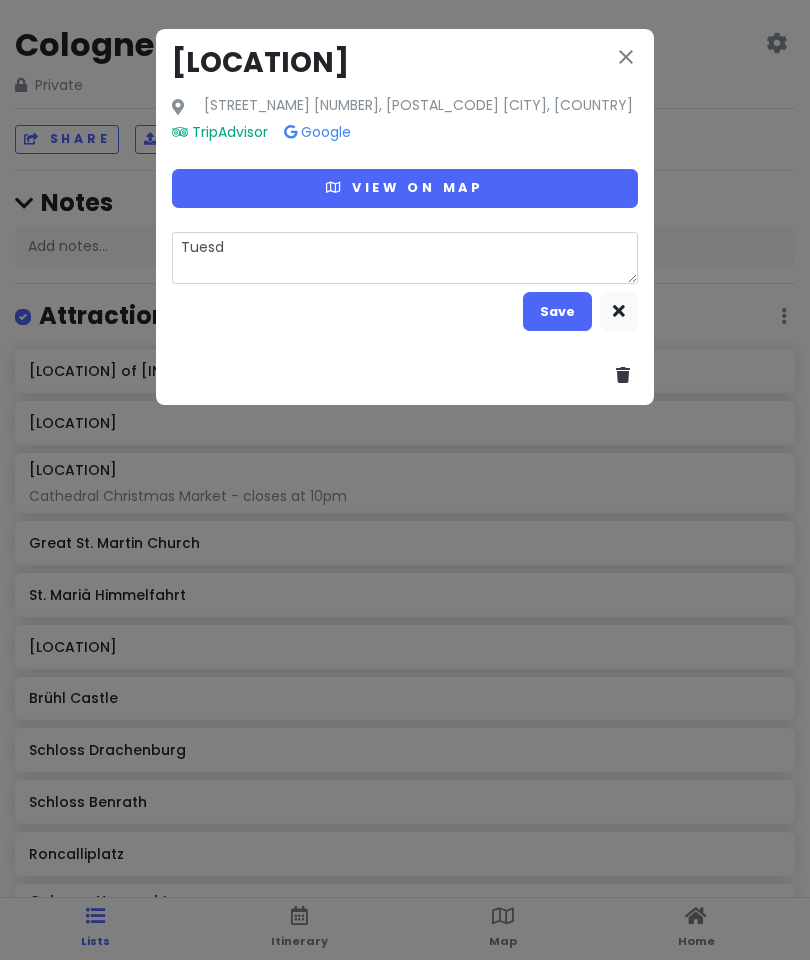 type on "x" 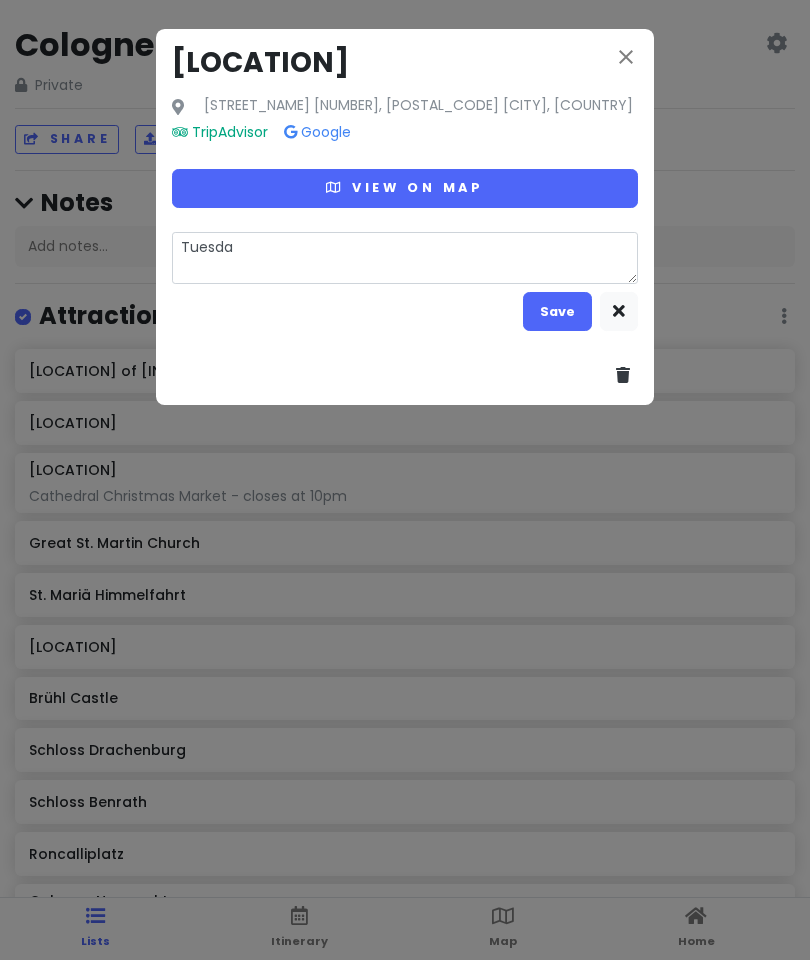 type on "x" 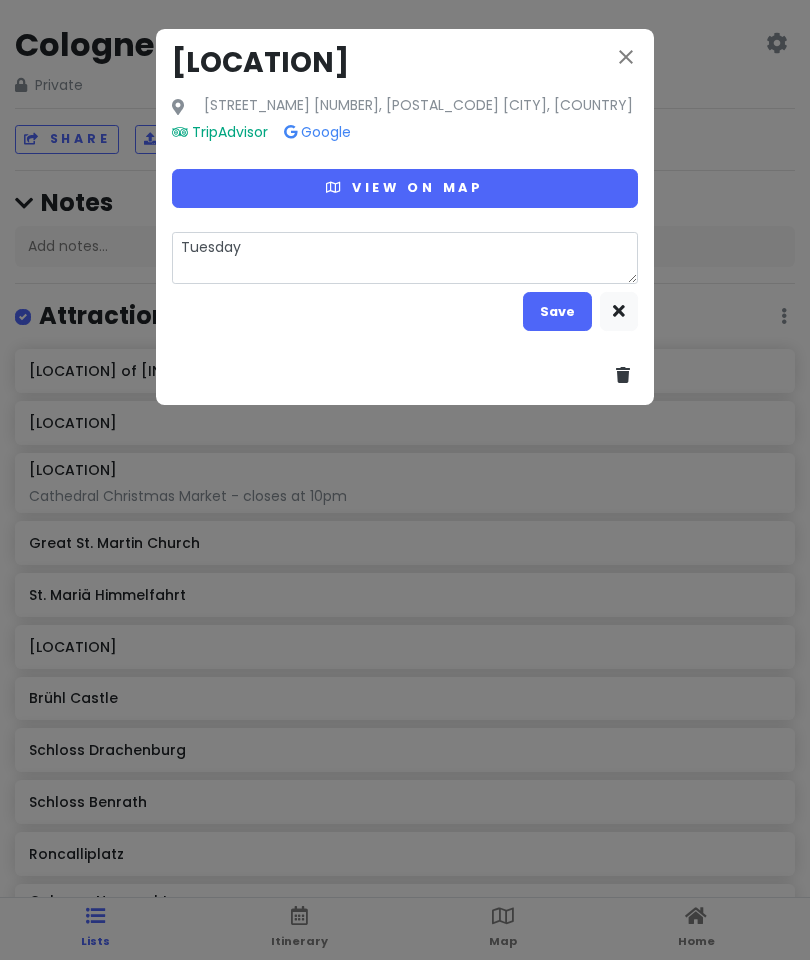 type on "Tuesday" 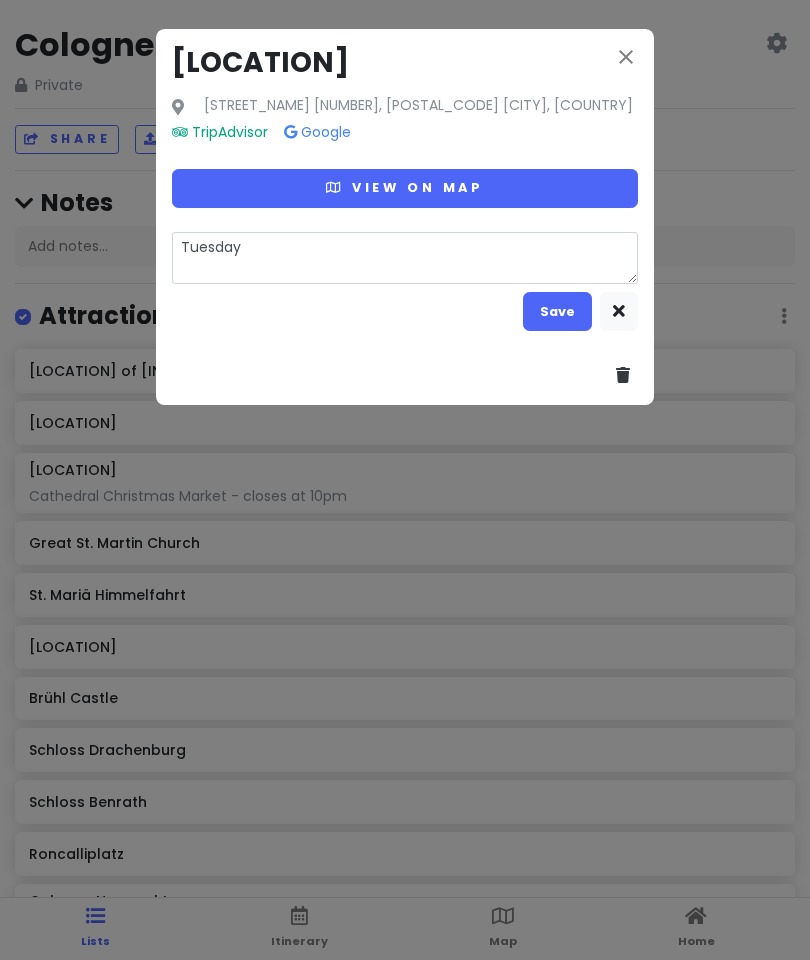 type on "Tuesday [DURATION]" 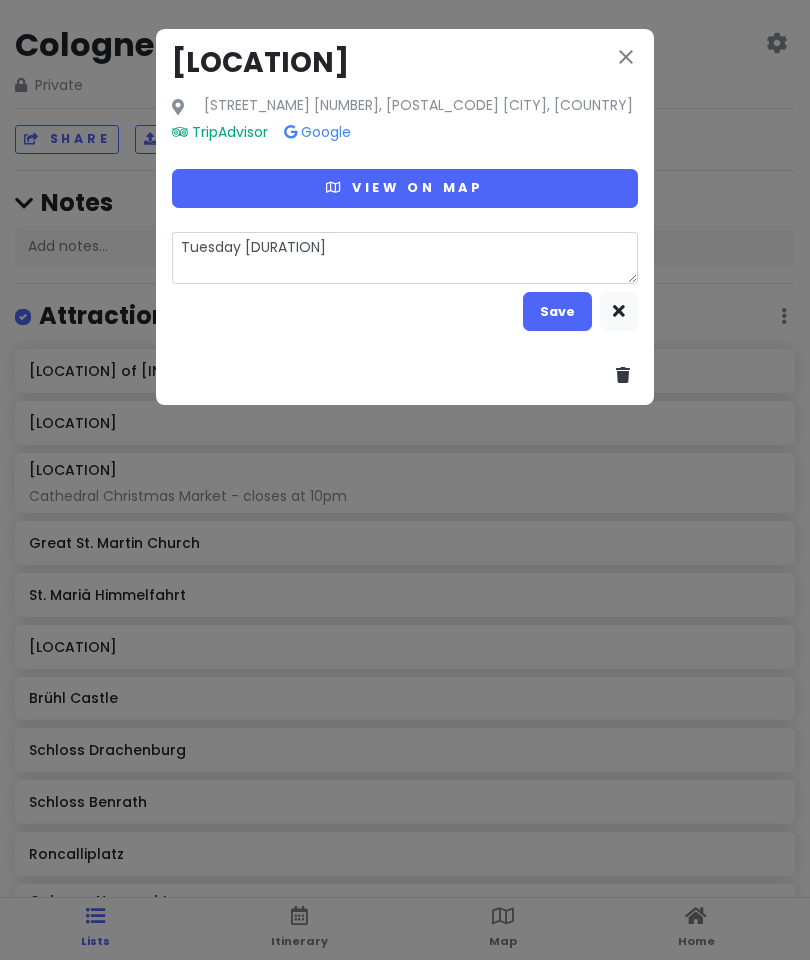 type on "x" 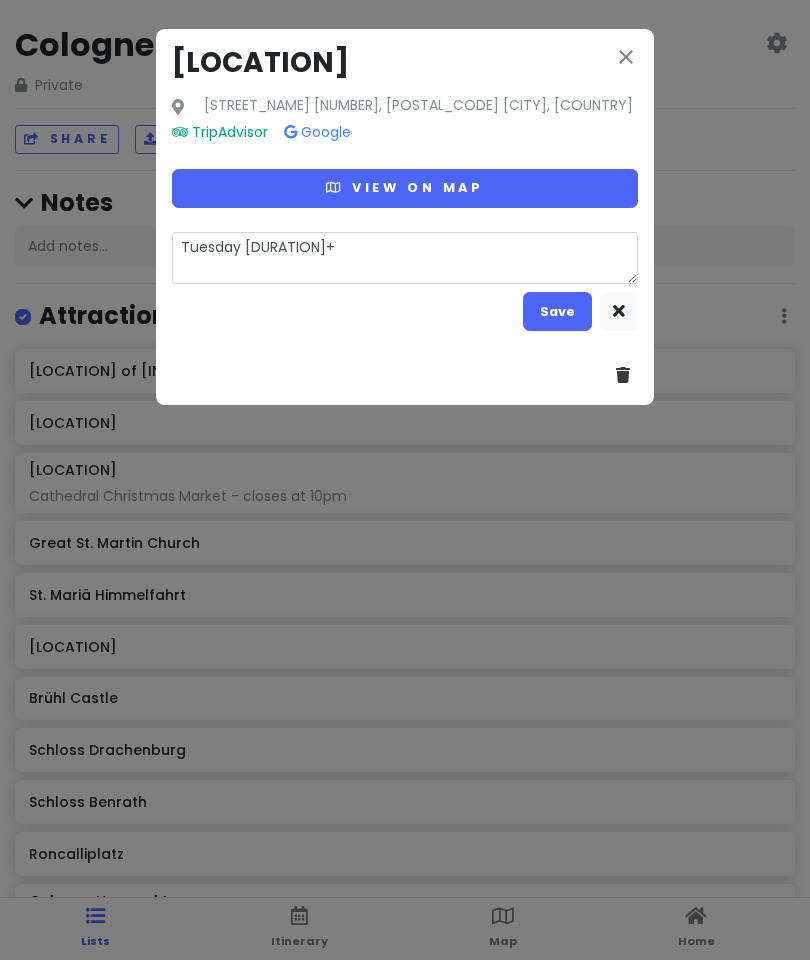 type on "x" 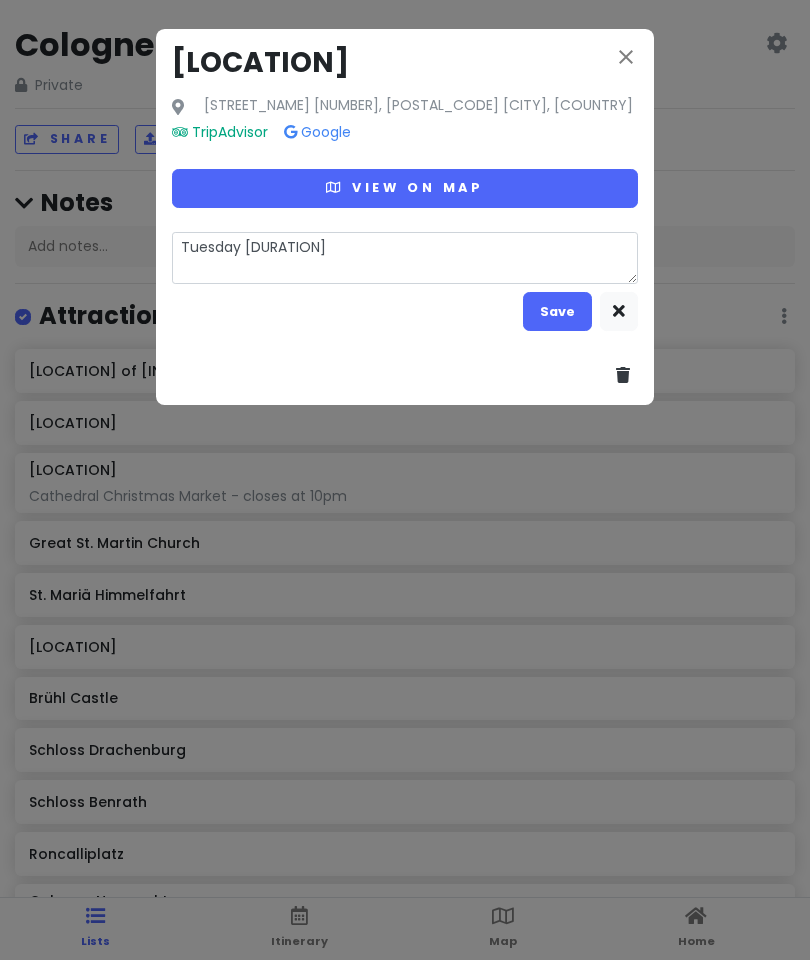 type on "x" 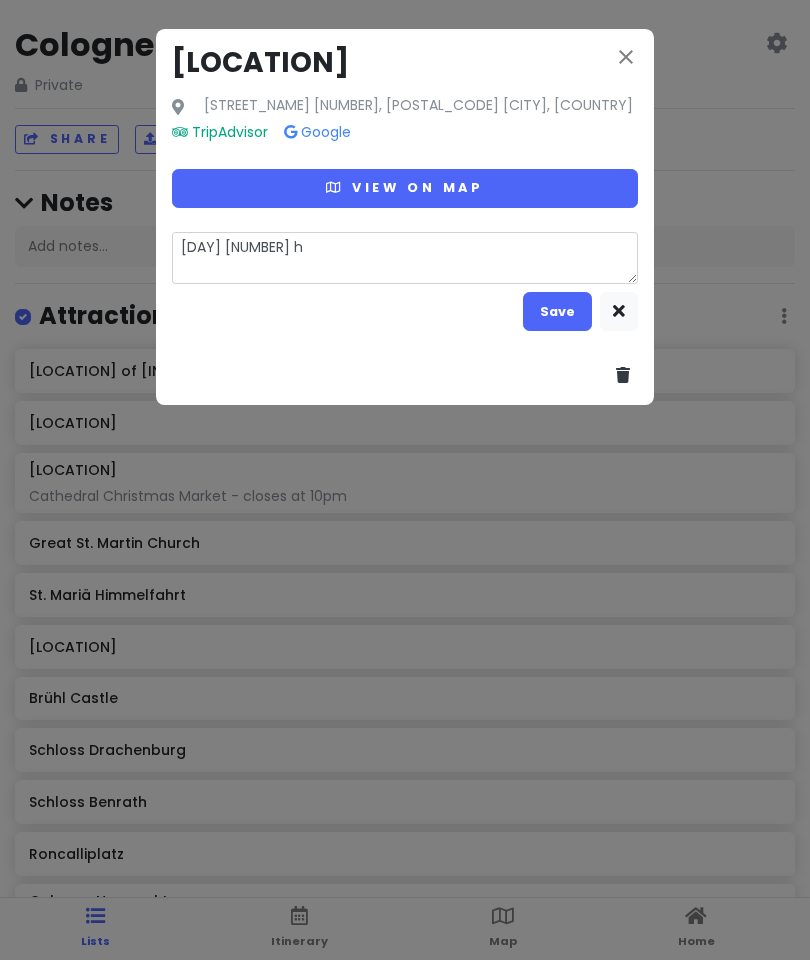 type on "x" 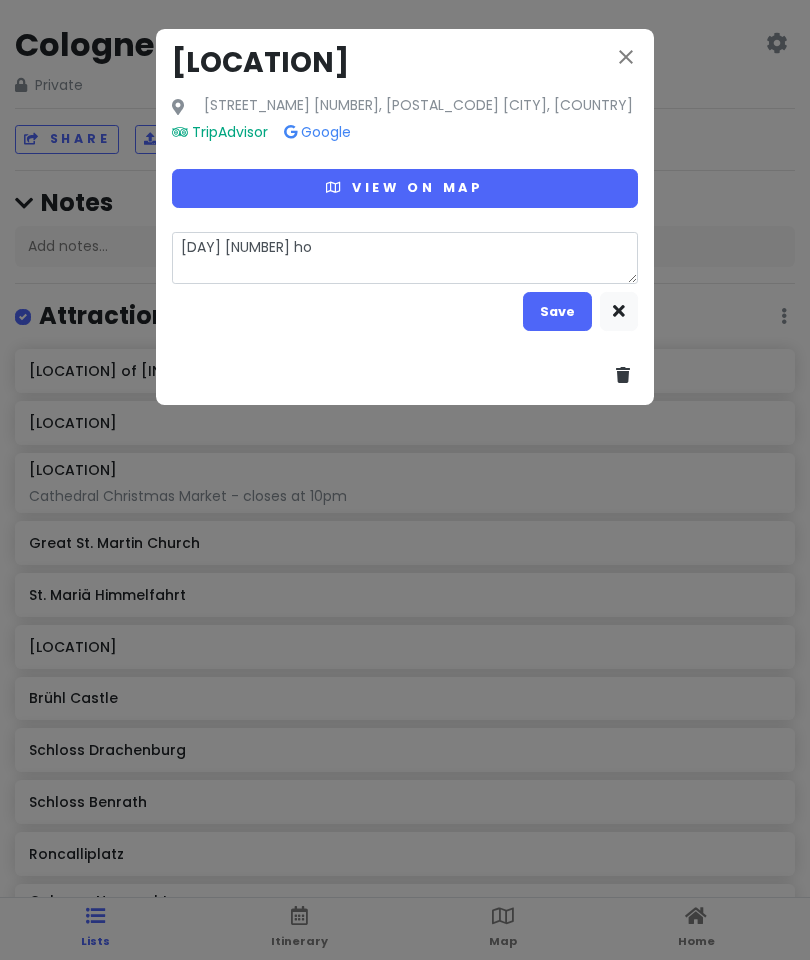 type on "x" 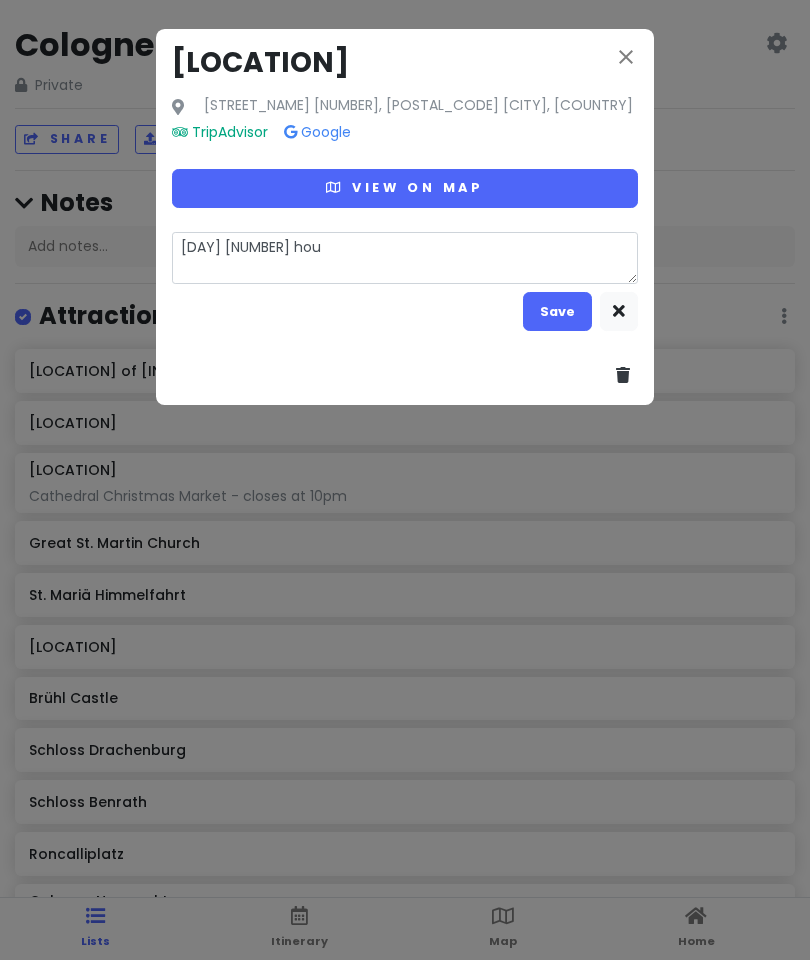 type on "x" 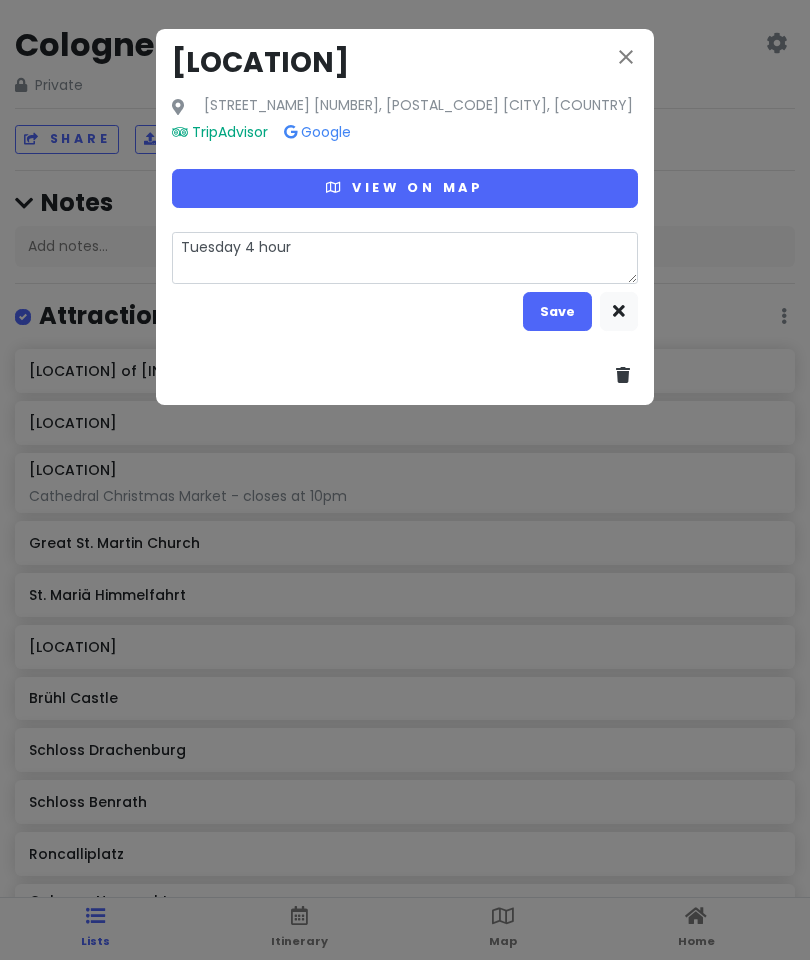 type on "Tuesday 4 hour" 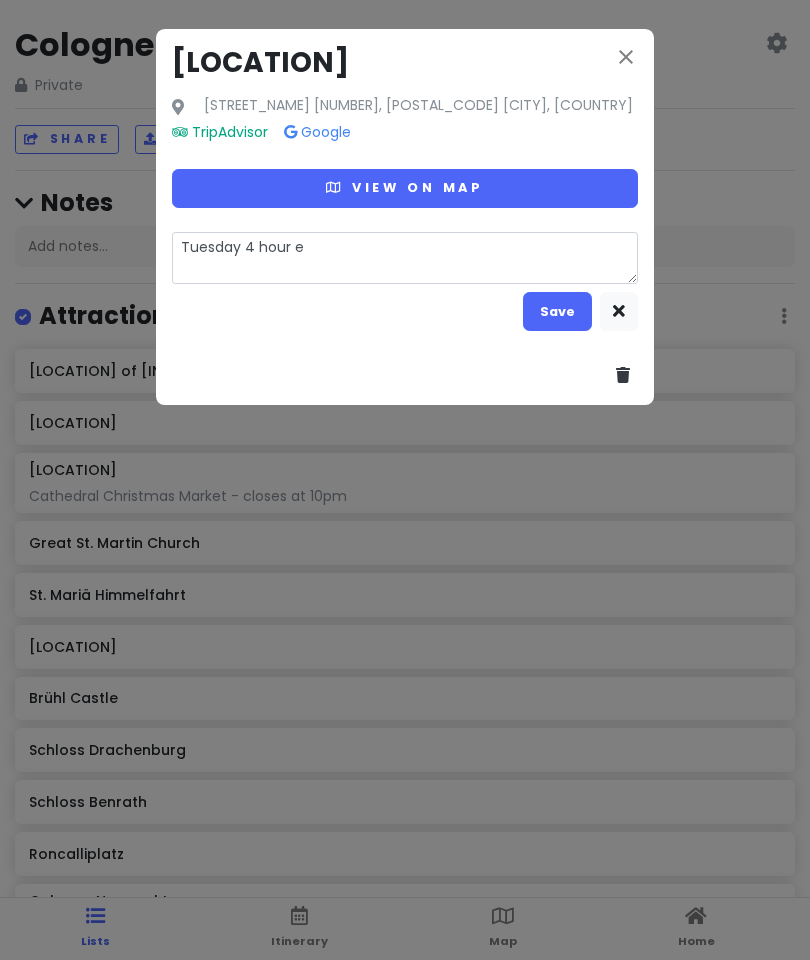 type on "x" 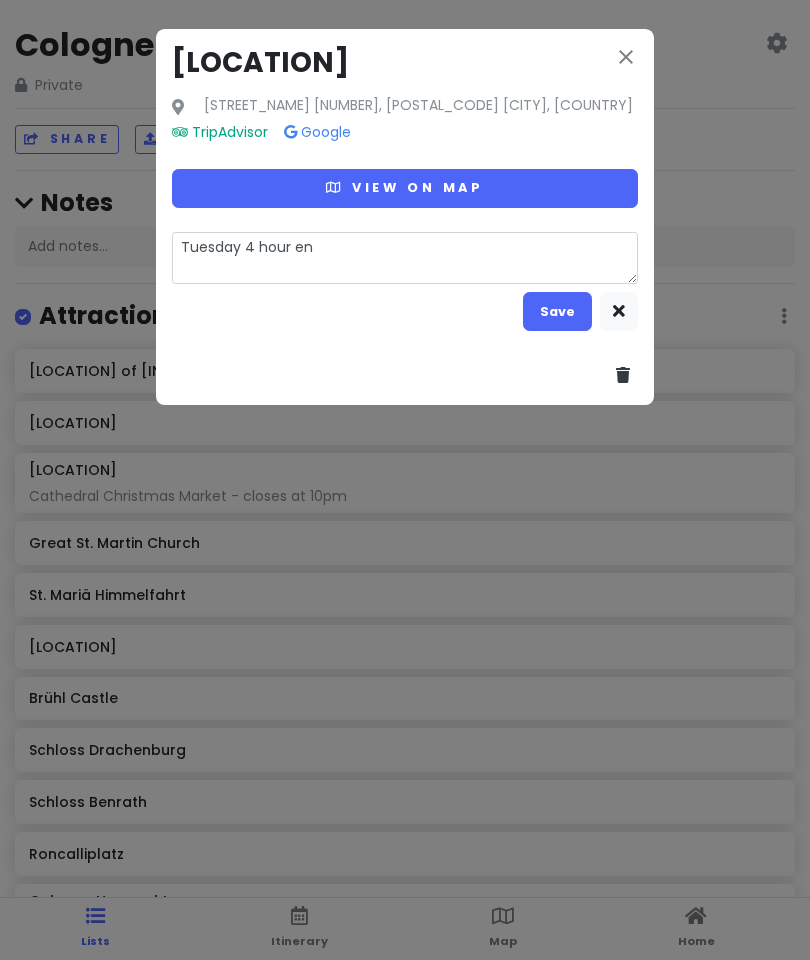 type on "x" 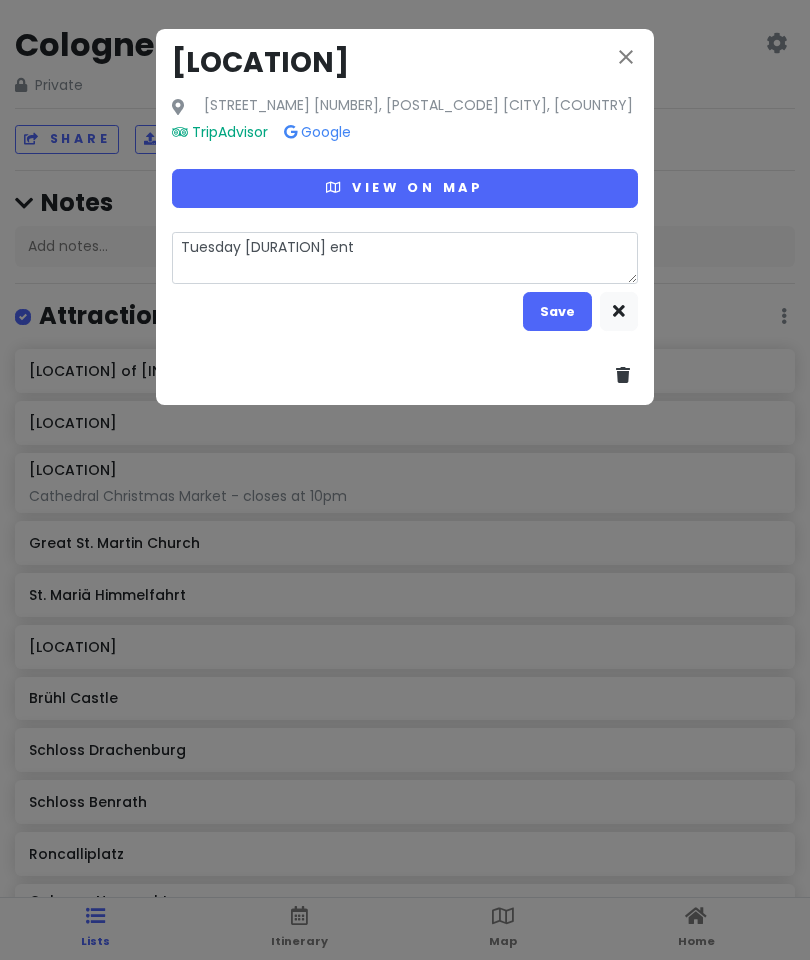 type on "x" 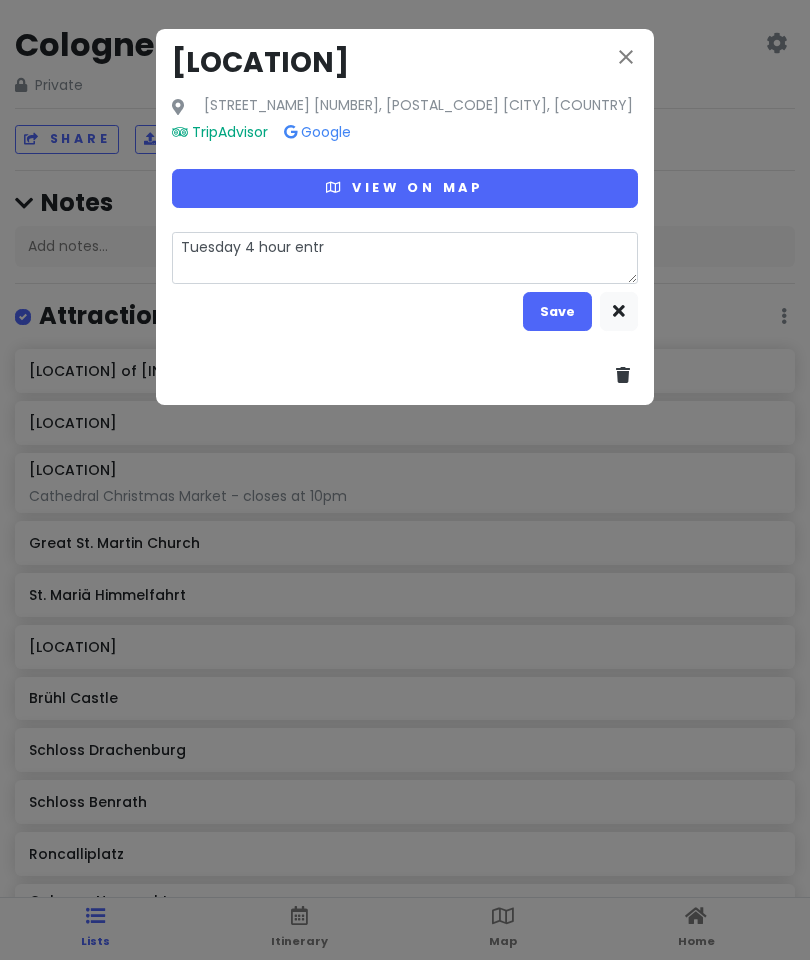 type on "x" 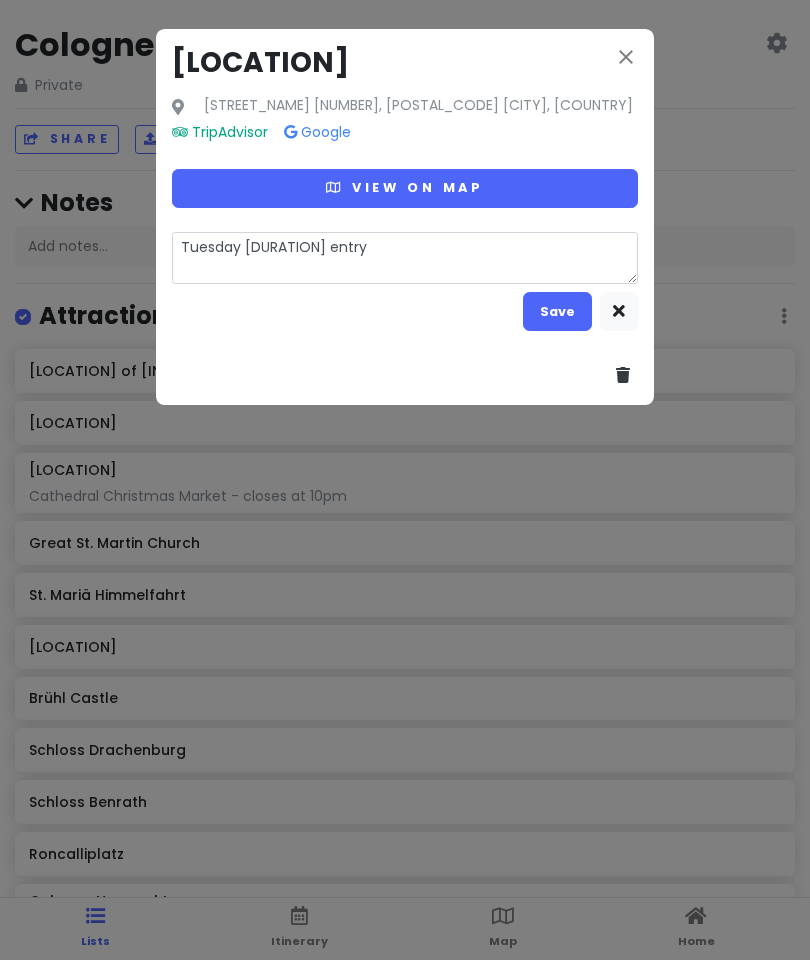click on "close Claudius Therme Sachsenbergstraße 1, 50679 [CITY], [COUNTRY]  TripAdvisor  Google View on map Tuesday 4 hour entry Save" at bounding box center (405, 480) 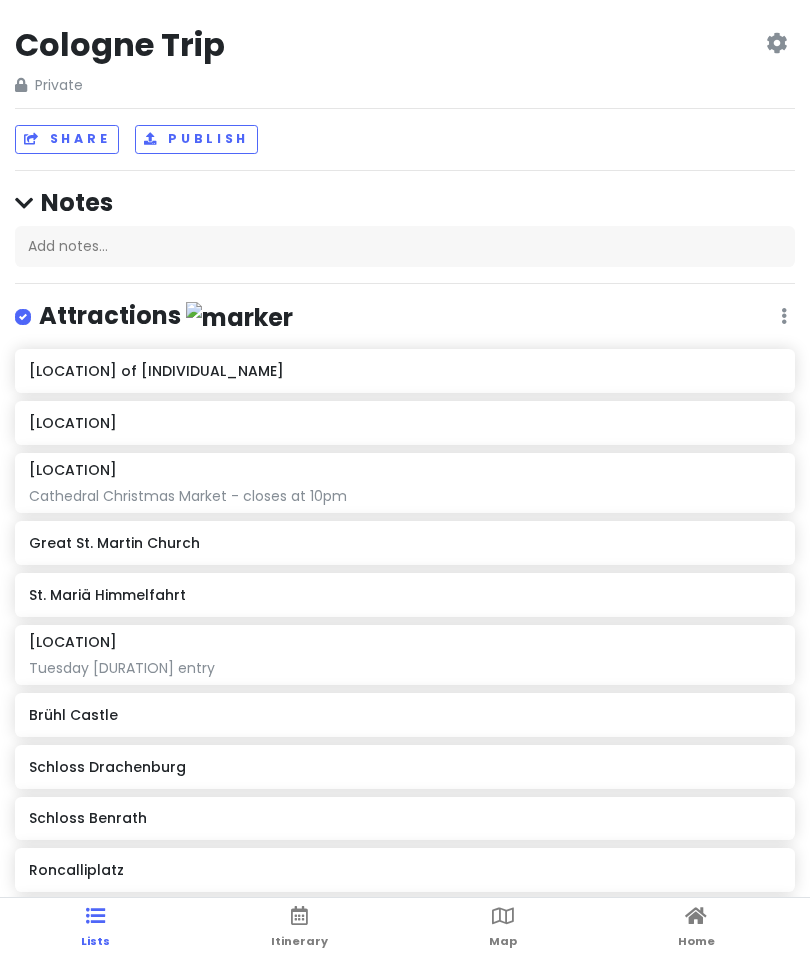 click on "Tuesday [DURATION] entry" at bounding box center (404, 496) 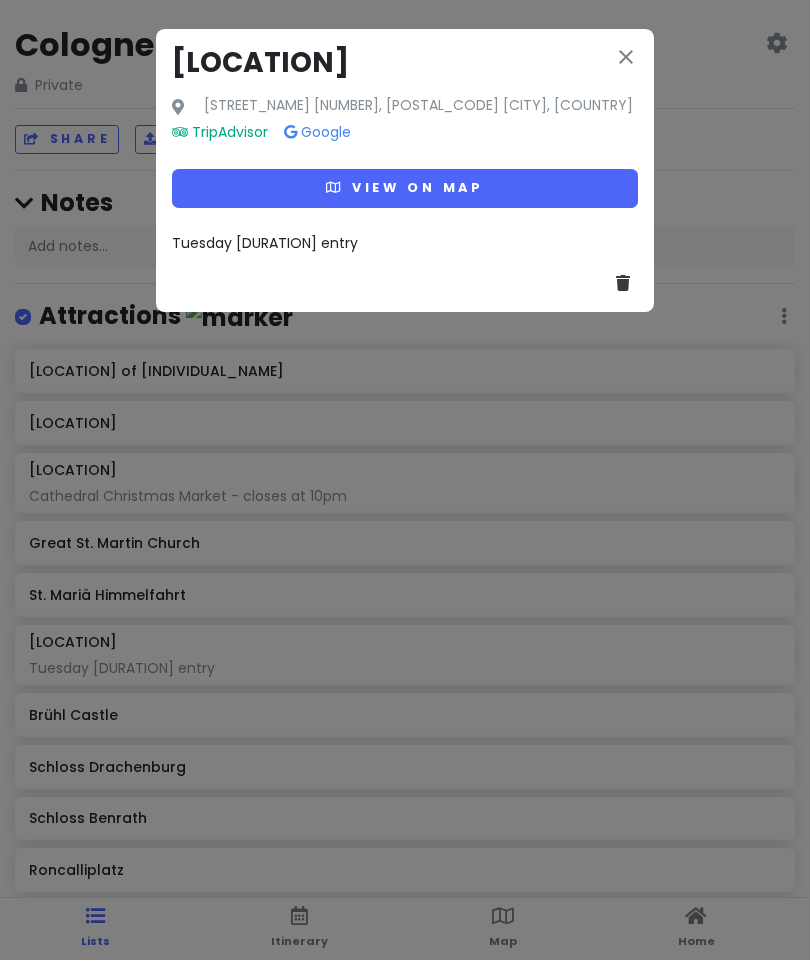 click on "Tuesday [DURATION] entry" at bounding box center [405, 243] 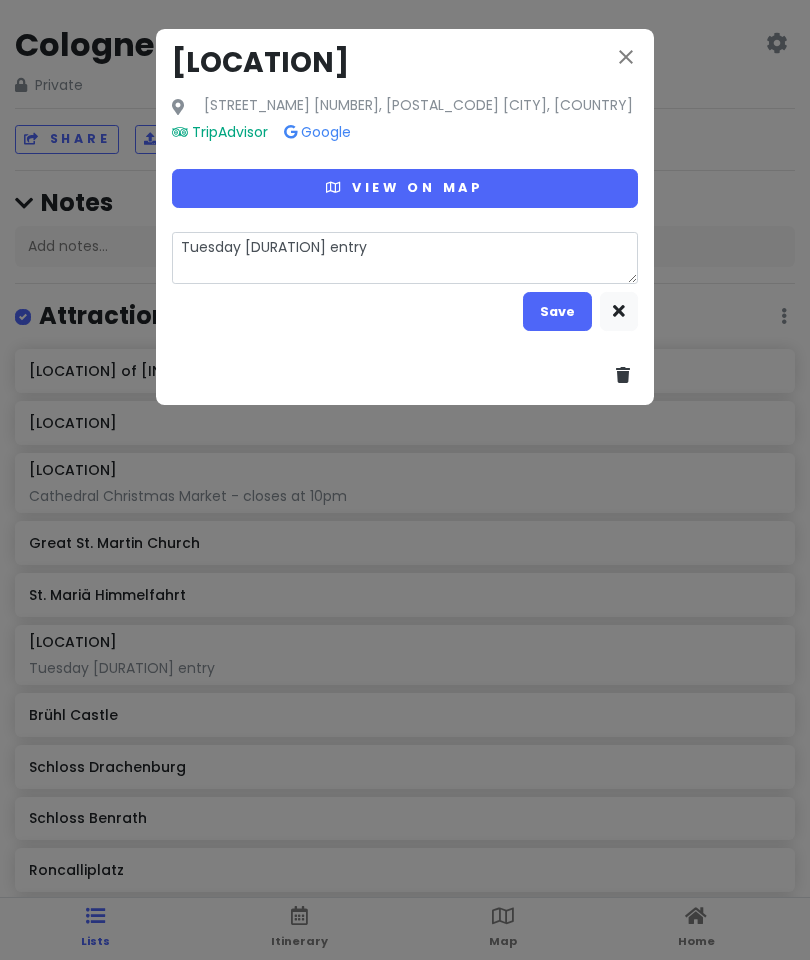 click on "Tuesday [DURATION] entry" at bounding box center [405, 258] 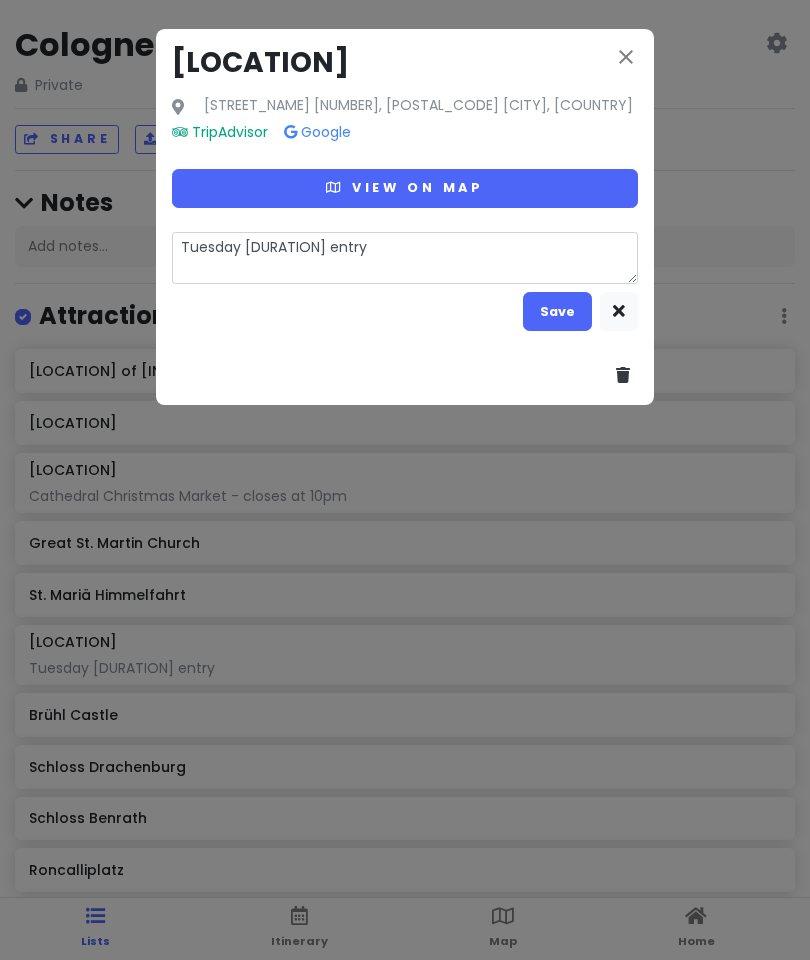 type on "[DAY] [NUMBER] hour entry [CURRENCY]" 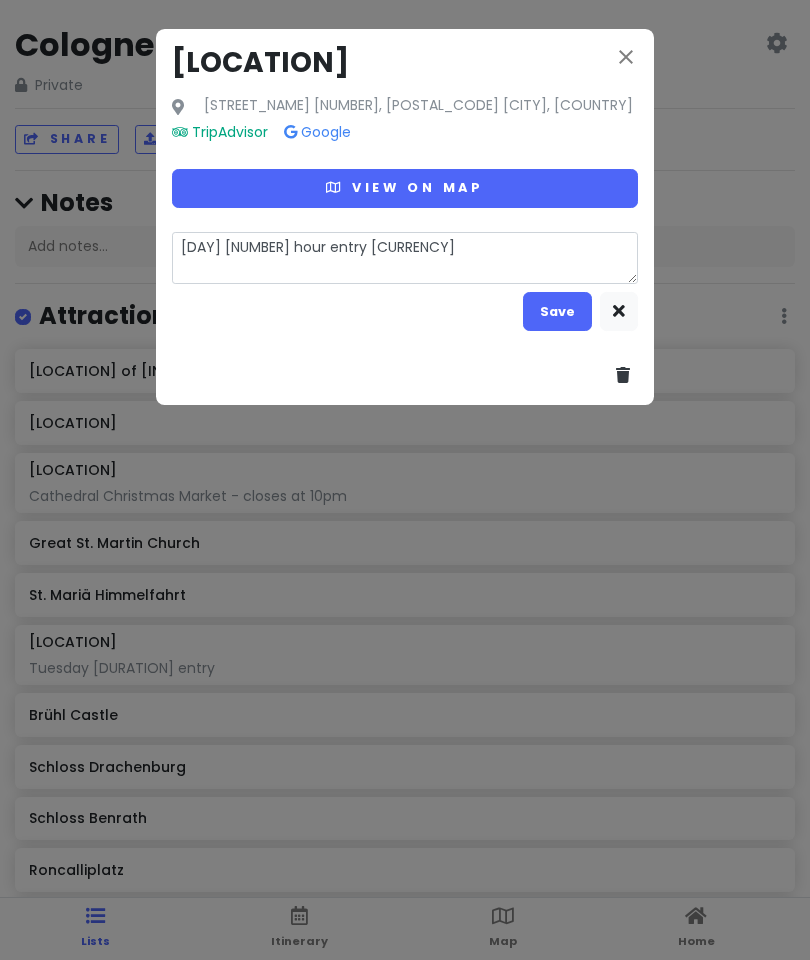 type on "x" 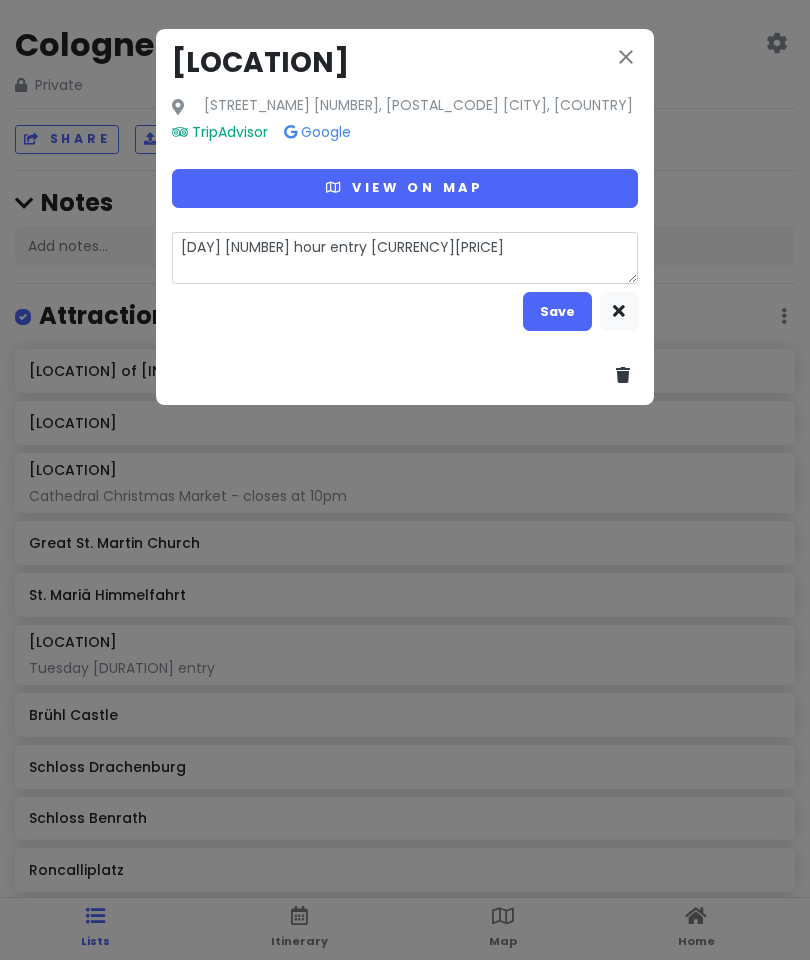 type on "x" 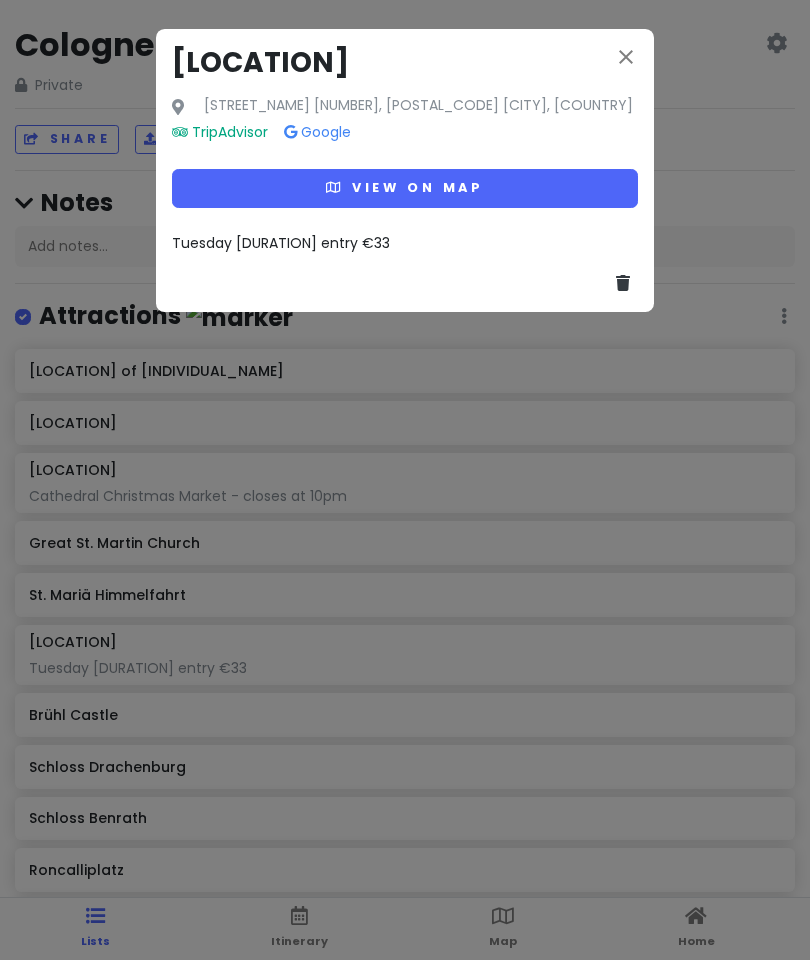 click on "Tuesday [DURATION] entry €33" at bounding box center (405, 243) 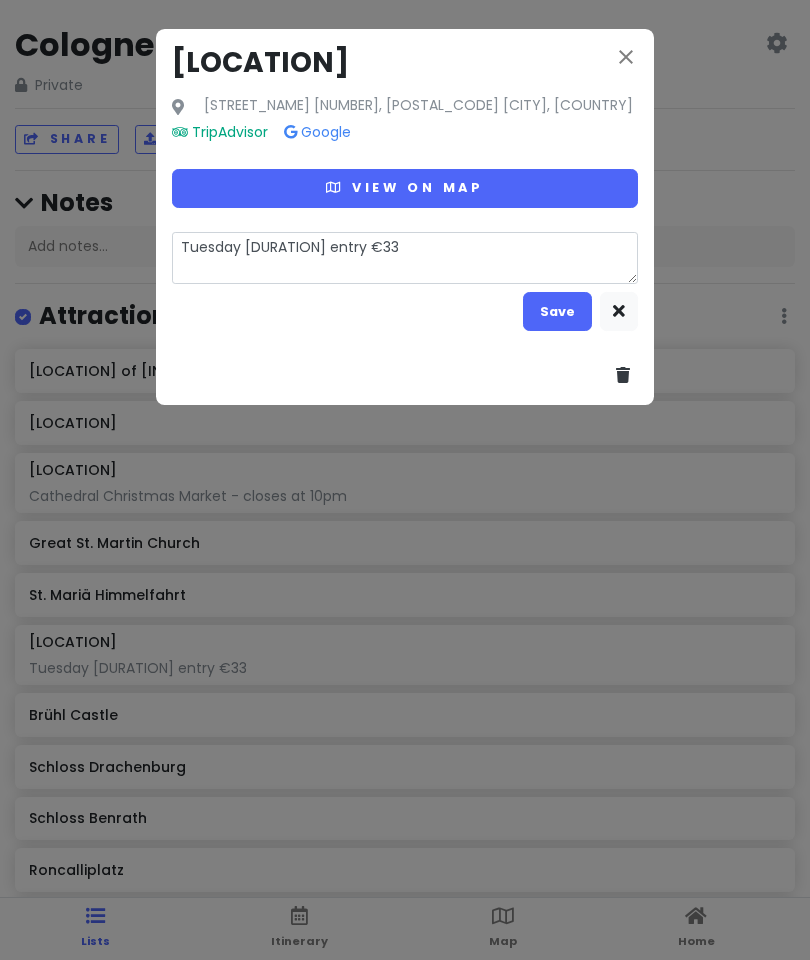 click on "Tuesday [DURATION] entry €33" at bounding box center [405, 258] 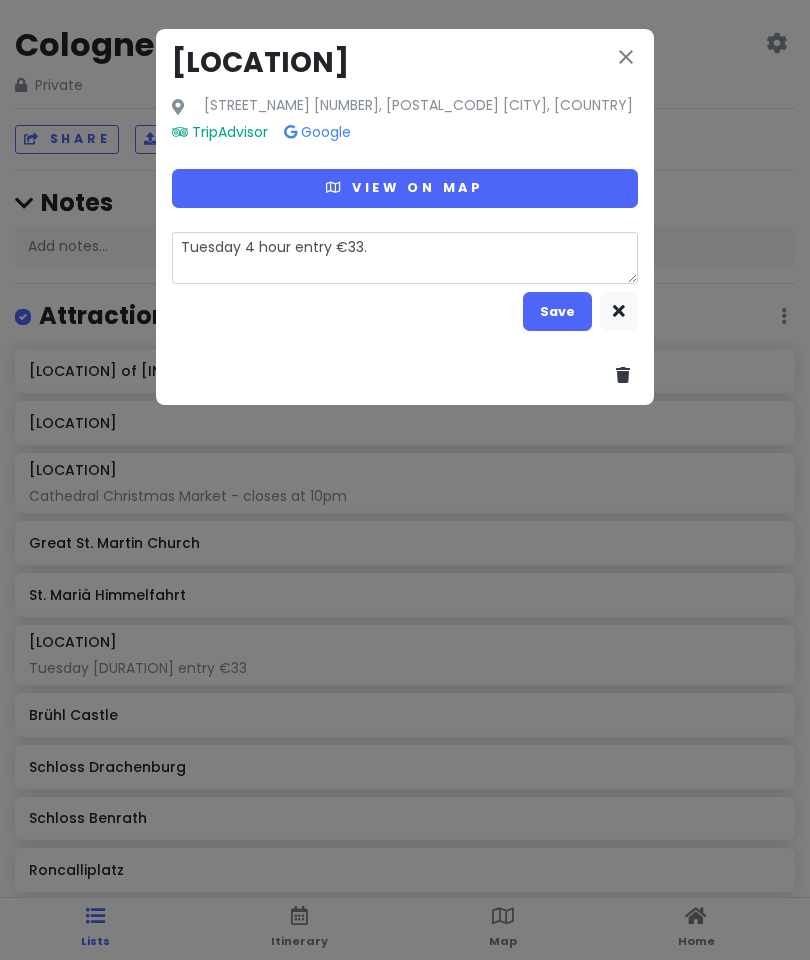 type on "x" 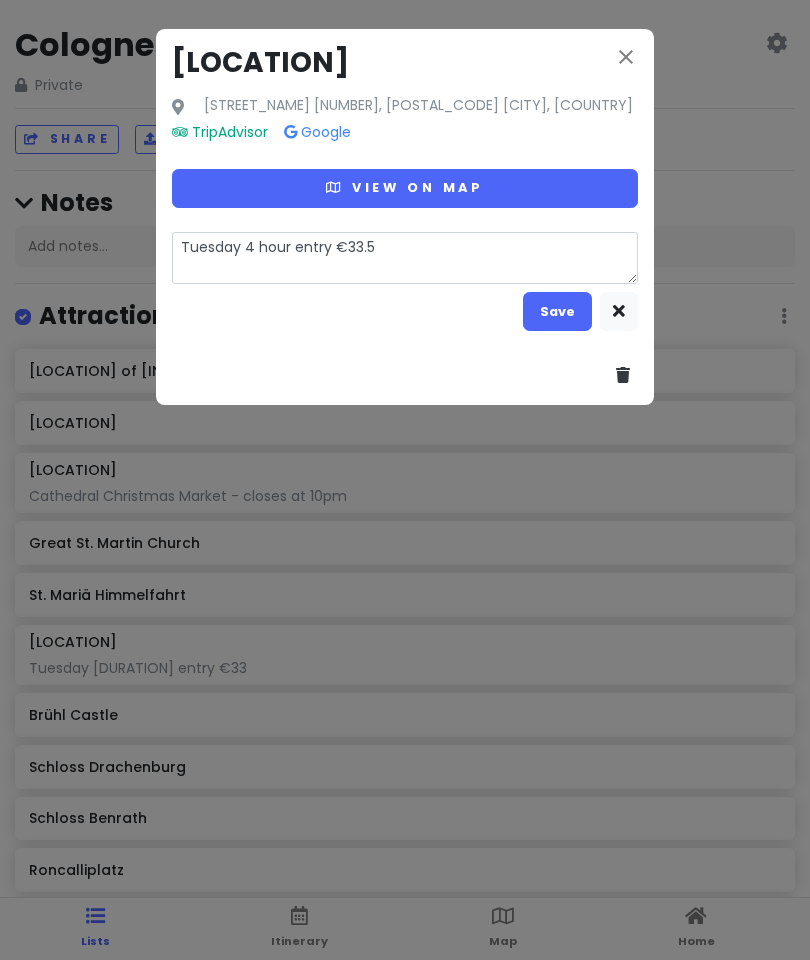 type on "x" 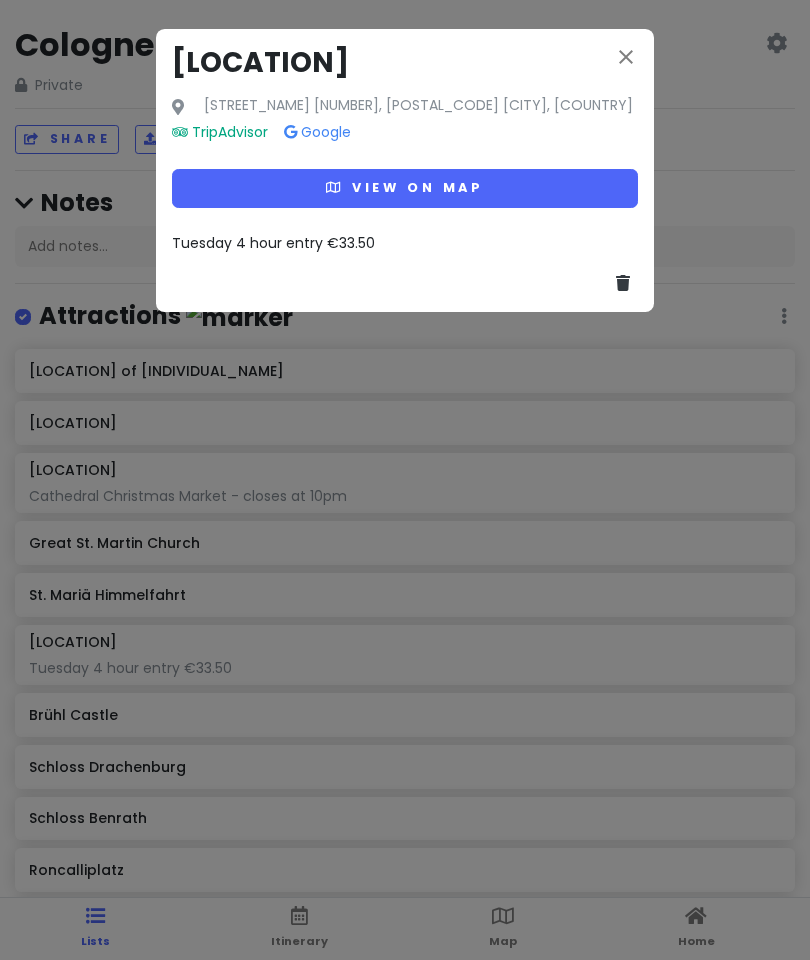 click on "close Claudius Therme Sachsenbergstraße 1, [POSTAL_CODE] [CITY], [COUNTRY]  TripAdvisor  Google View on map Tuesday [DURATION] entry €33.50" at bounding box center (405, 170) 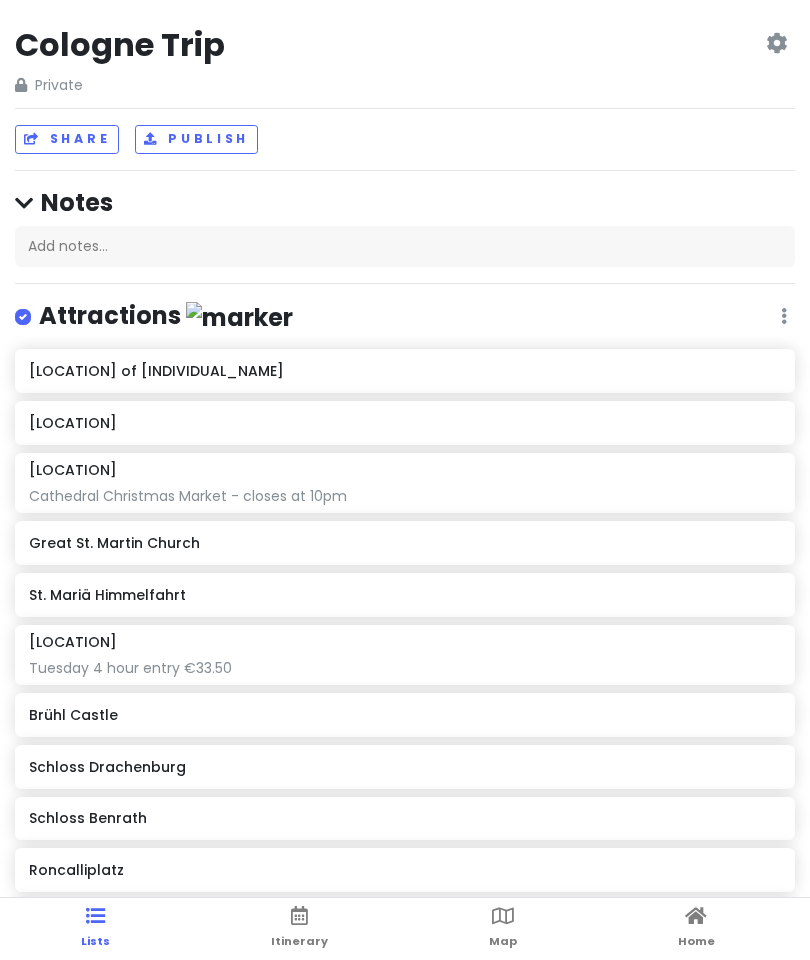 click on "[LOCATION] of [INDIVIDUAL_NAME]" at bounding box center (404, 371) 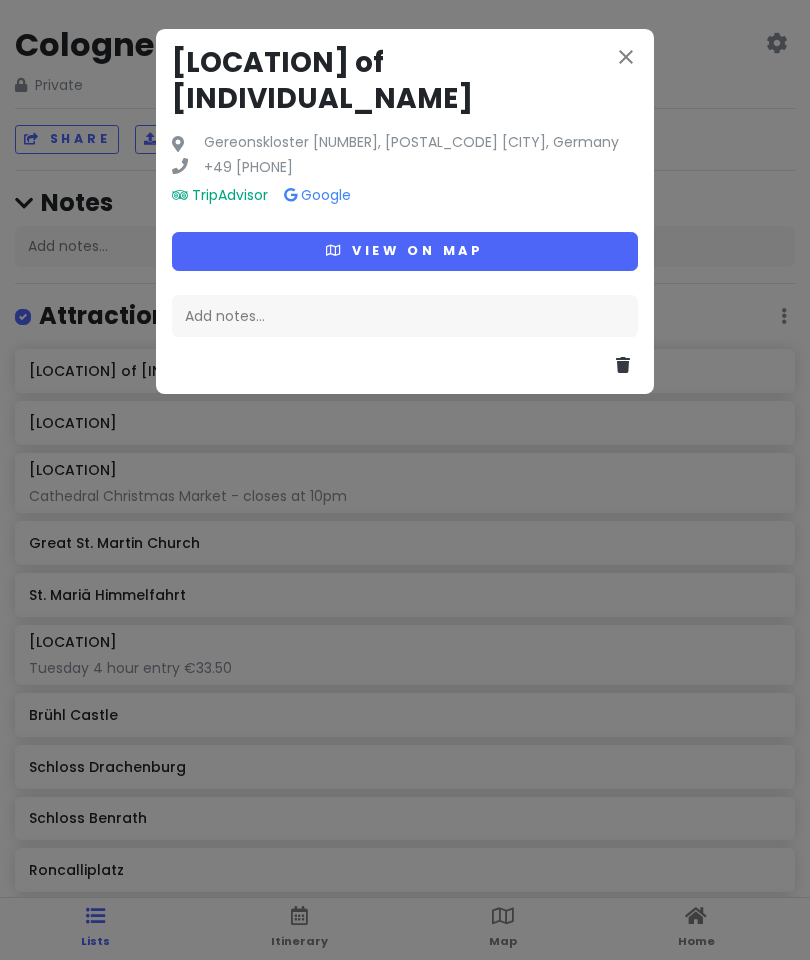 click on "Gereonskloster [NUMBER], [POSTAL_CODE] [CITY], Germany" at bounding box center (411, 143) 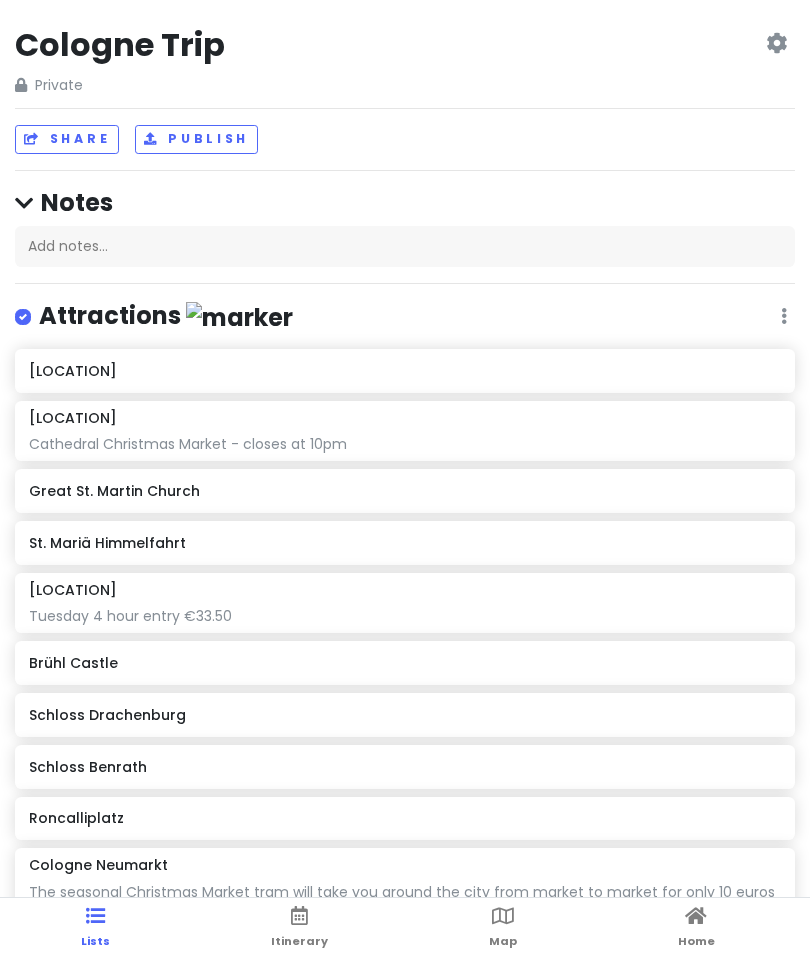 click on "[LOCATION]" at bounding box center [404, 371] 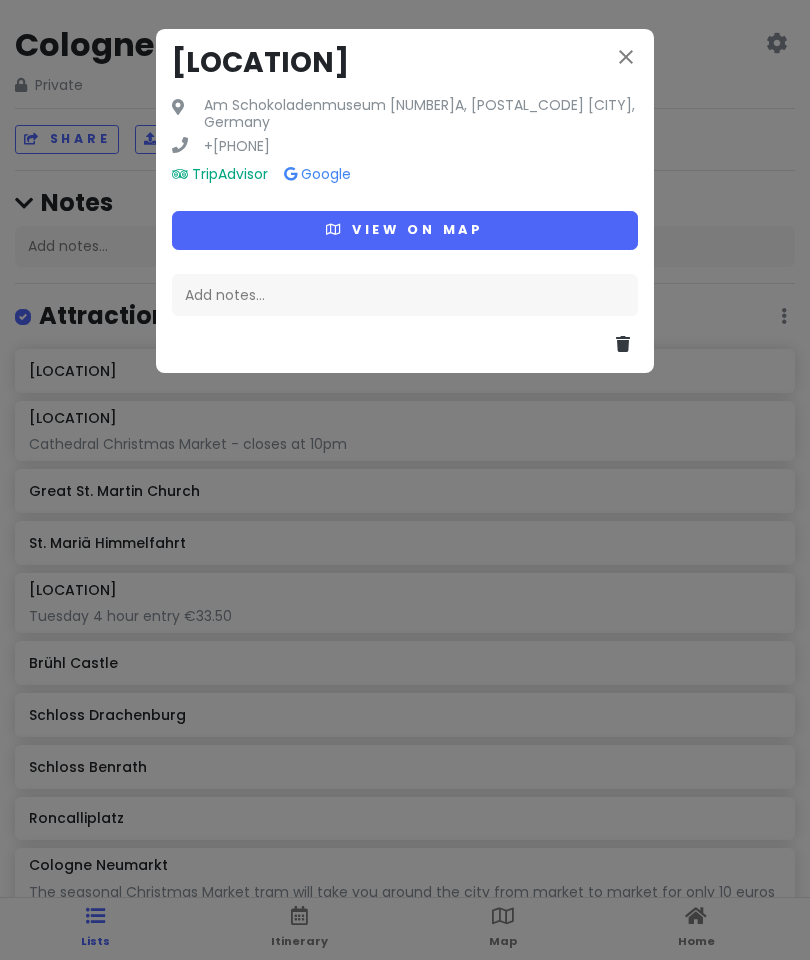 click on "Am Schokoladenmuseum [NUMBER]A, [POSTAL_CODE] [CITY], Germany" at bounding box center (421, 114) 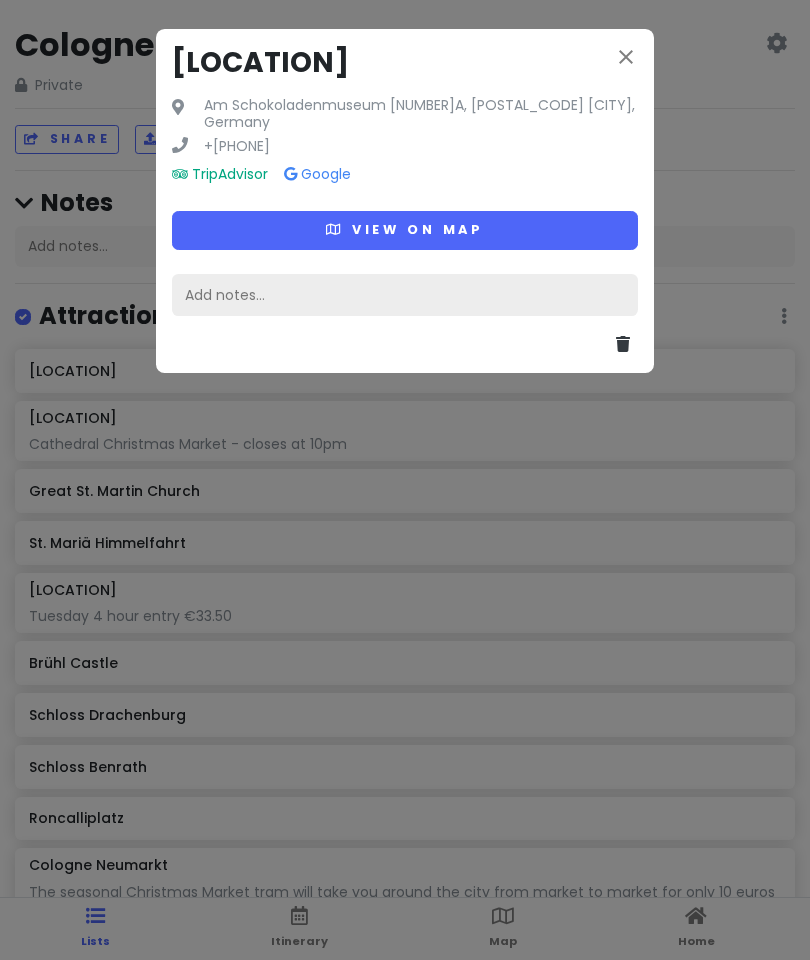 click on "Add notes..." at bounding box center [405, 295] 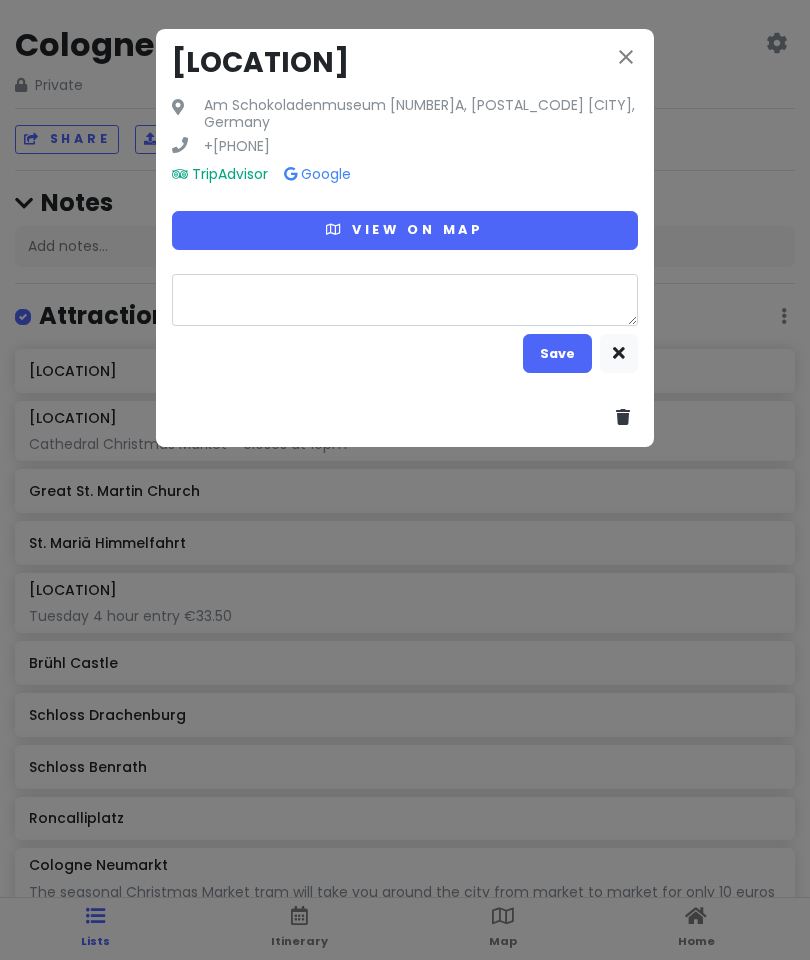 type on "x" 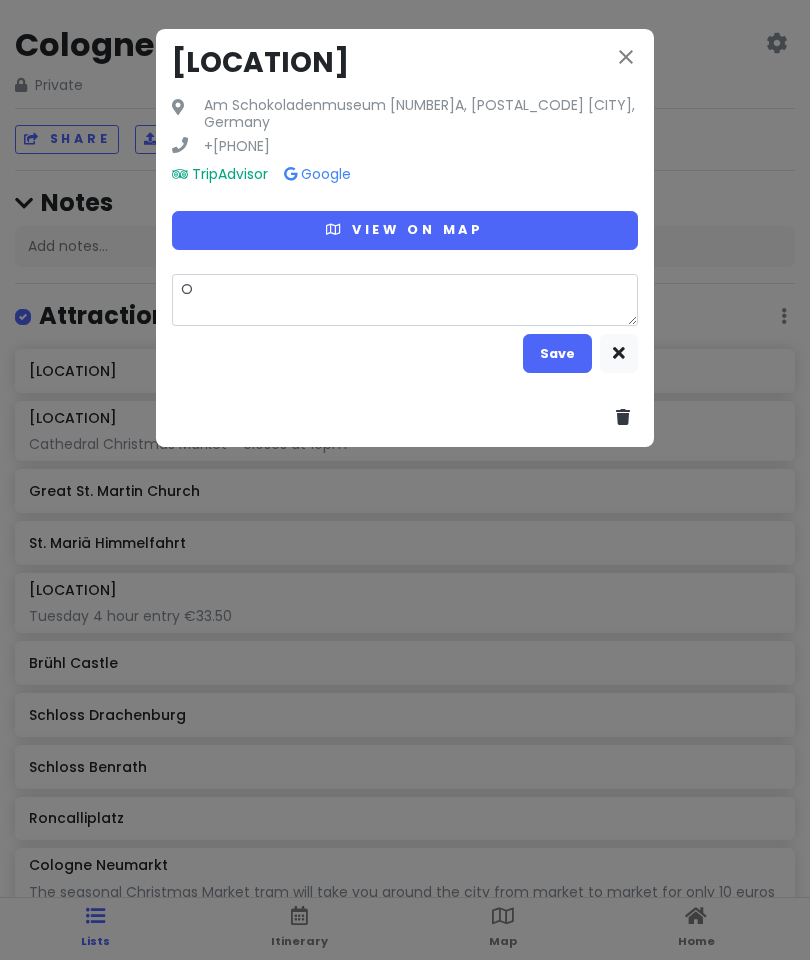 type on "x" 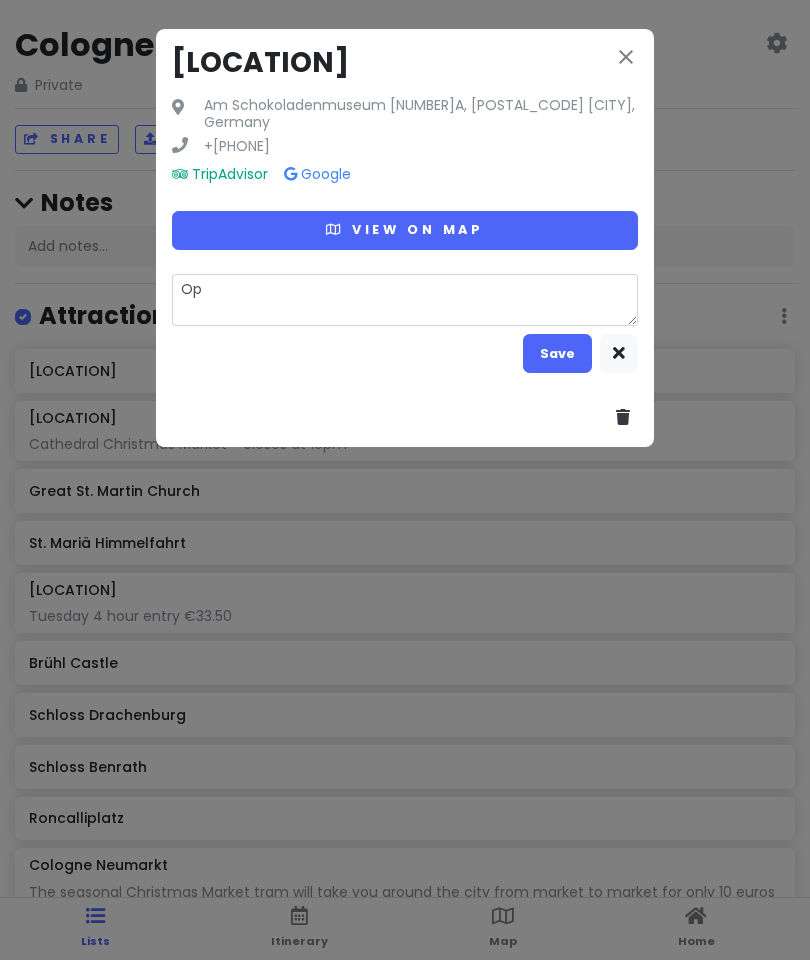 type on "x" 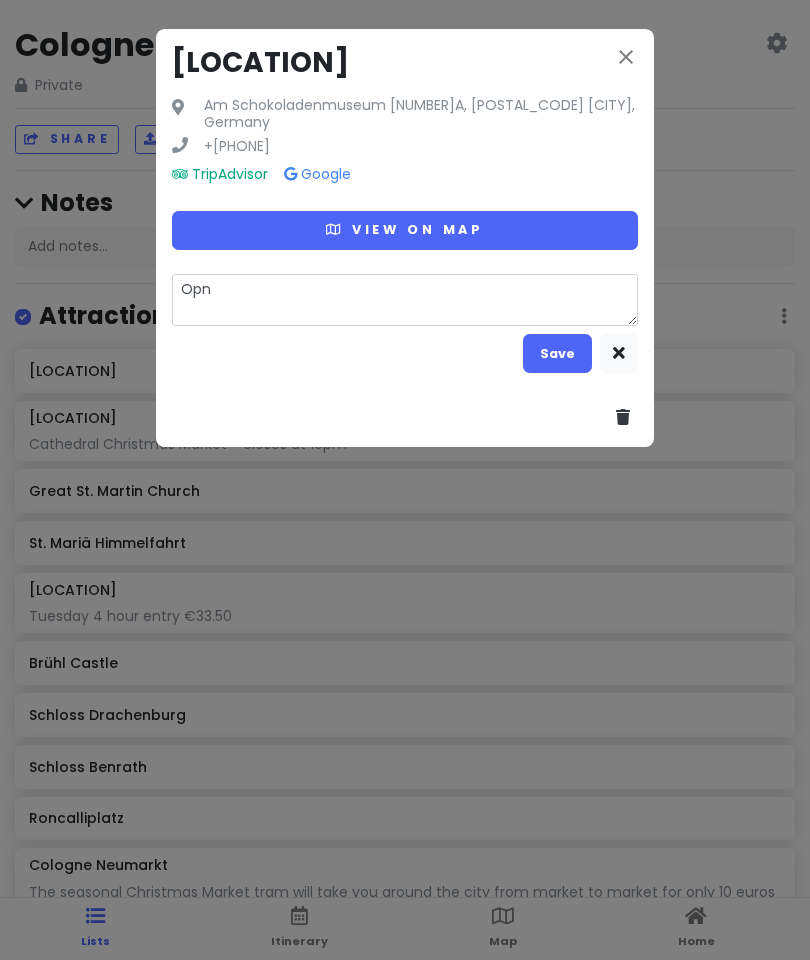 click on "close Lindt Chocolate Museum Am Schokoladenmuseum 1A, [POSTAL_CODE] [CITY], [COUNTRY] +[PHONE]  TripAdvisor  Google View on map Op Save" at bounding box center [405, 480] 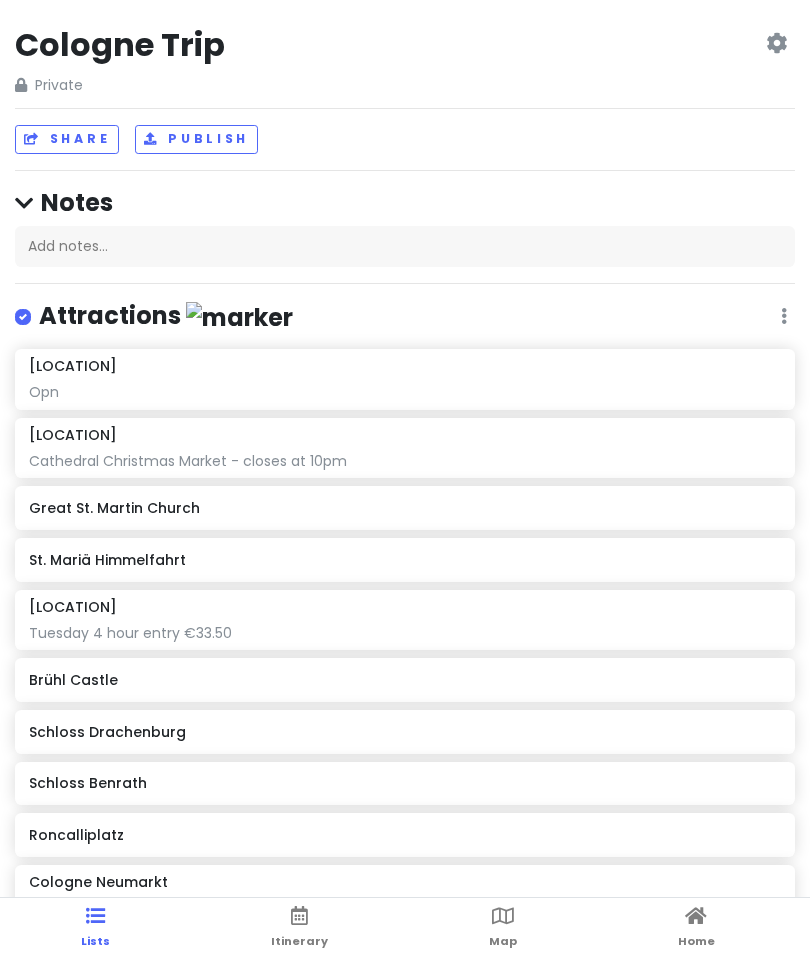 click on "Claudius Therme Tuesday [DURATION] entry €33.50" at bounding box center (405, 620) 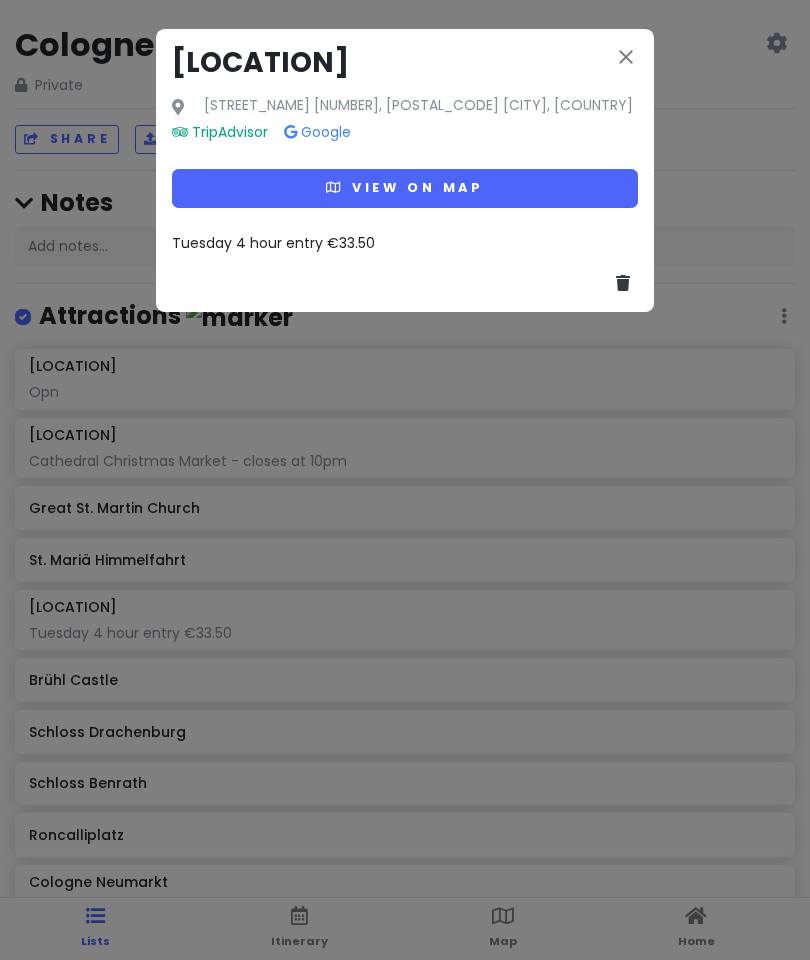 click on "close" at bounding box center [626, 57] 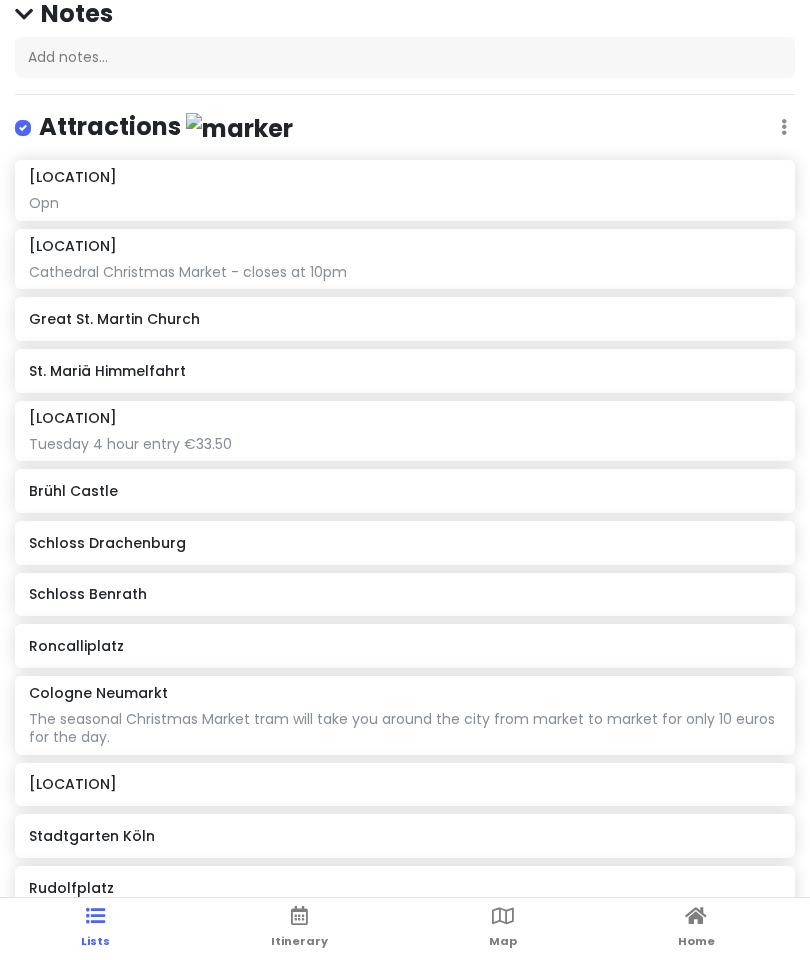 scroll, scrollTop: 222, scrollLeft: 0, axis: vertical 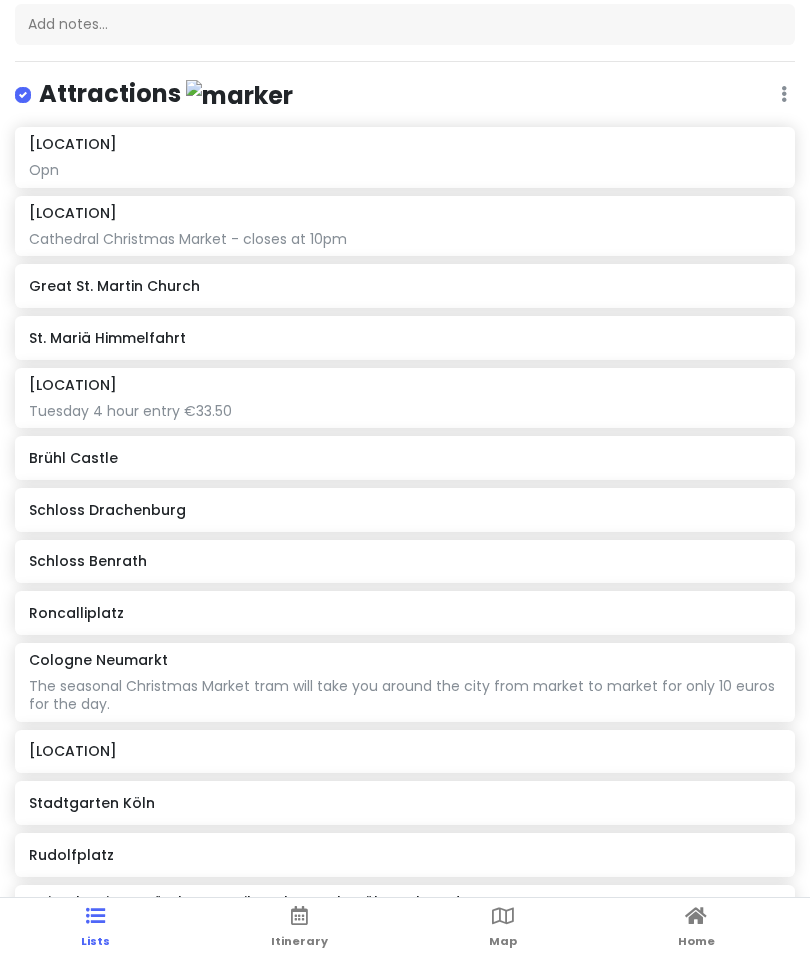 click on "Opn" at bounding box center (404, 170) 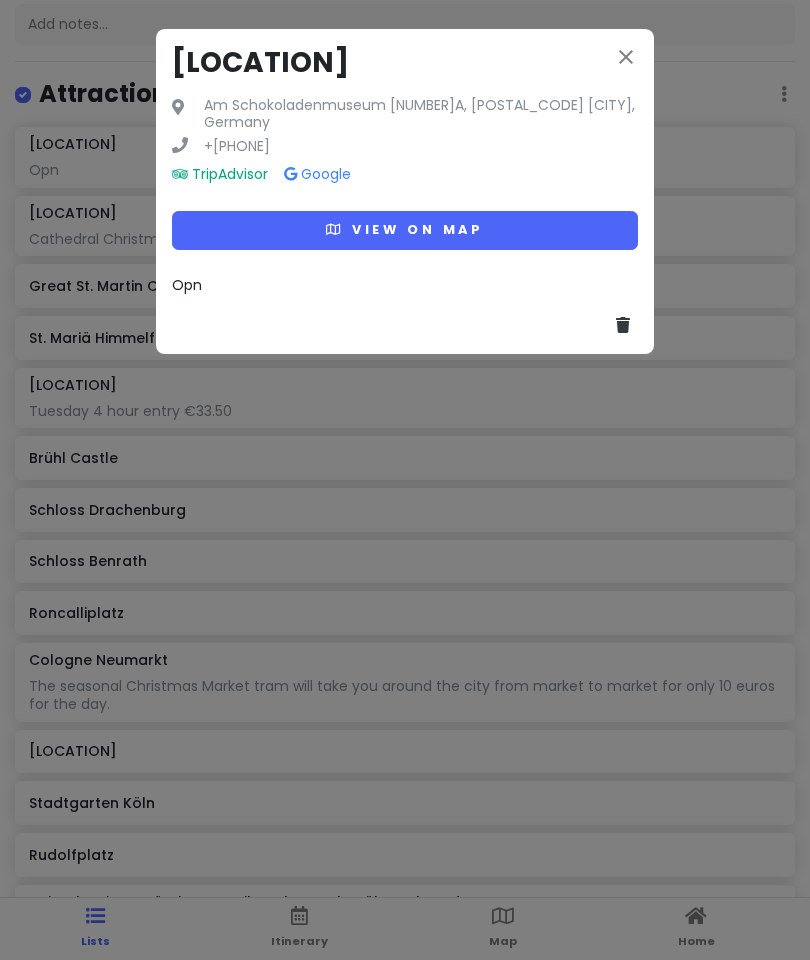 click on "Opn" at bounding box center [405, 285] 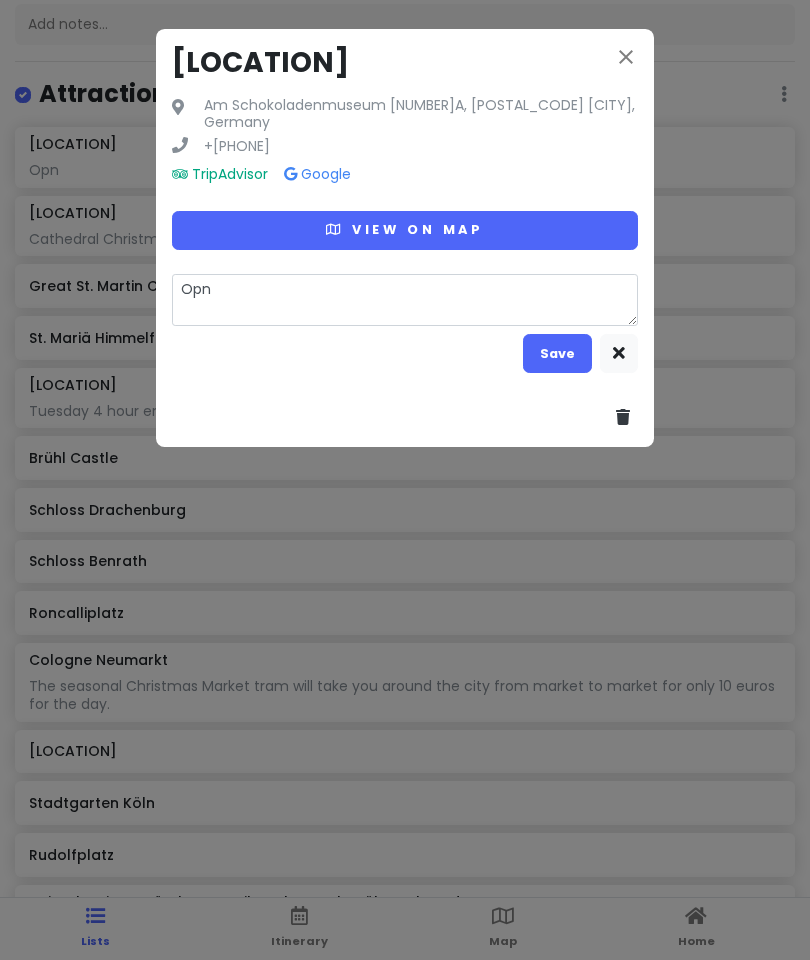 click on "Opn" at bounding box center (405, 300) 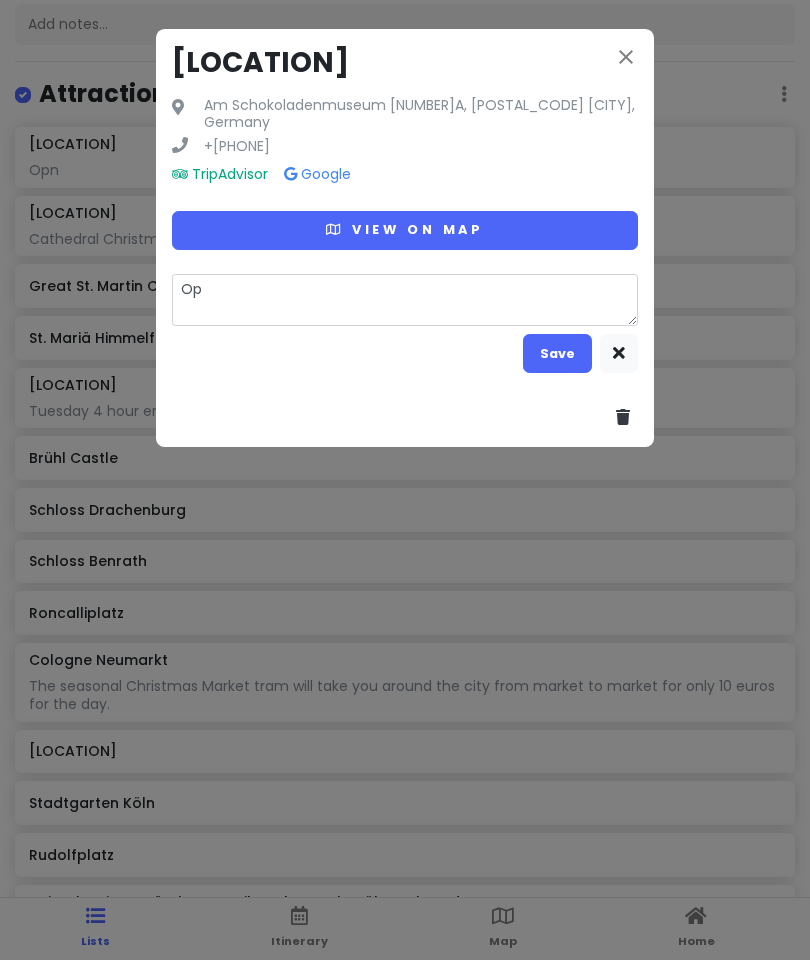 type on "x" 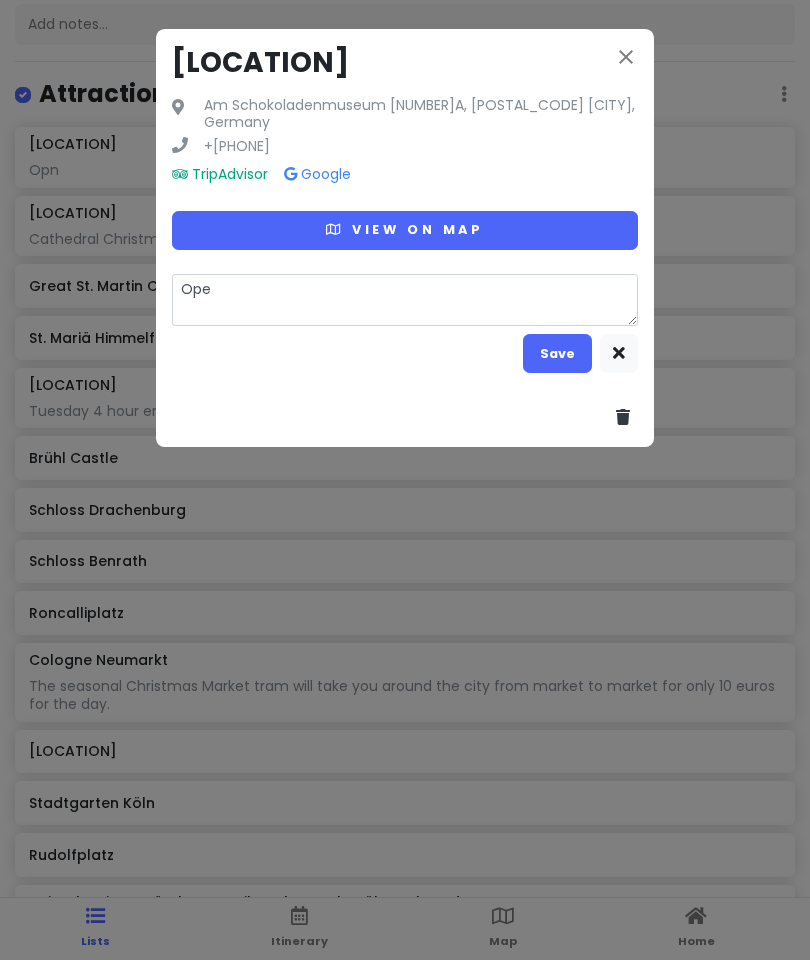 type on "x" 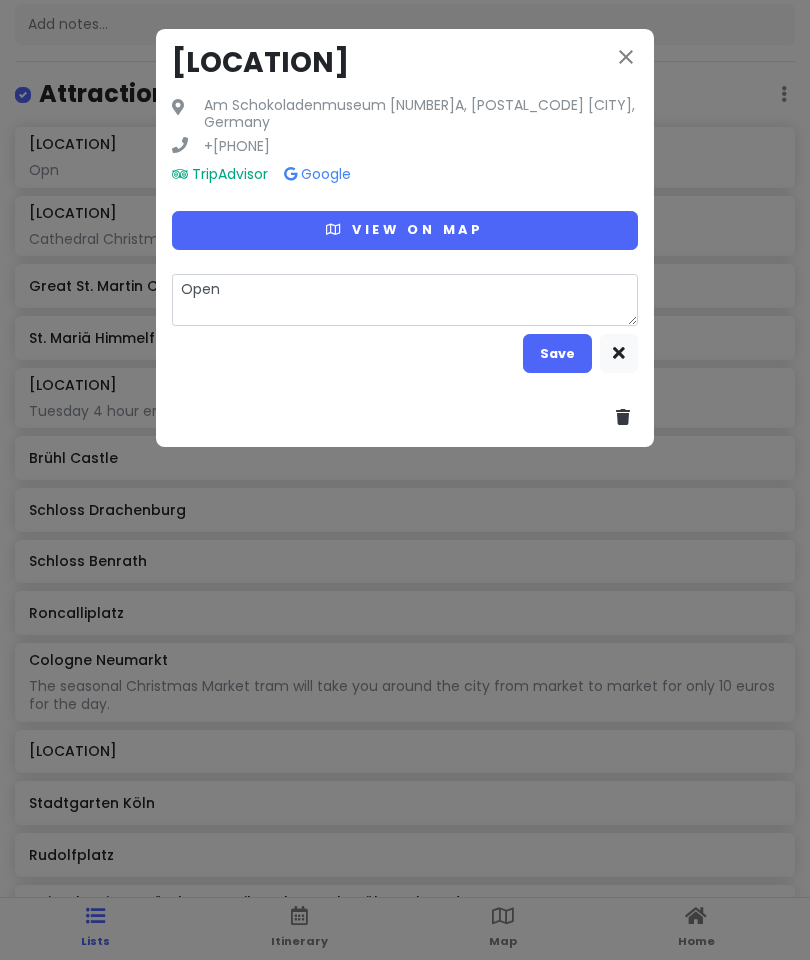 type on "x" 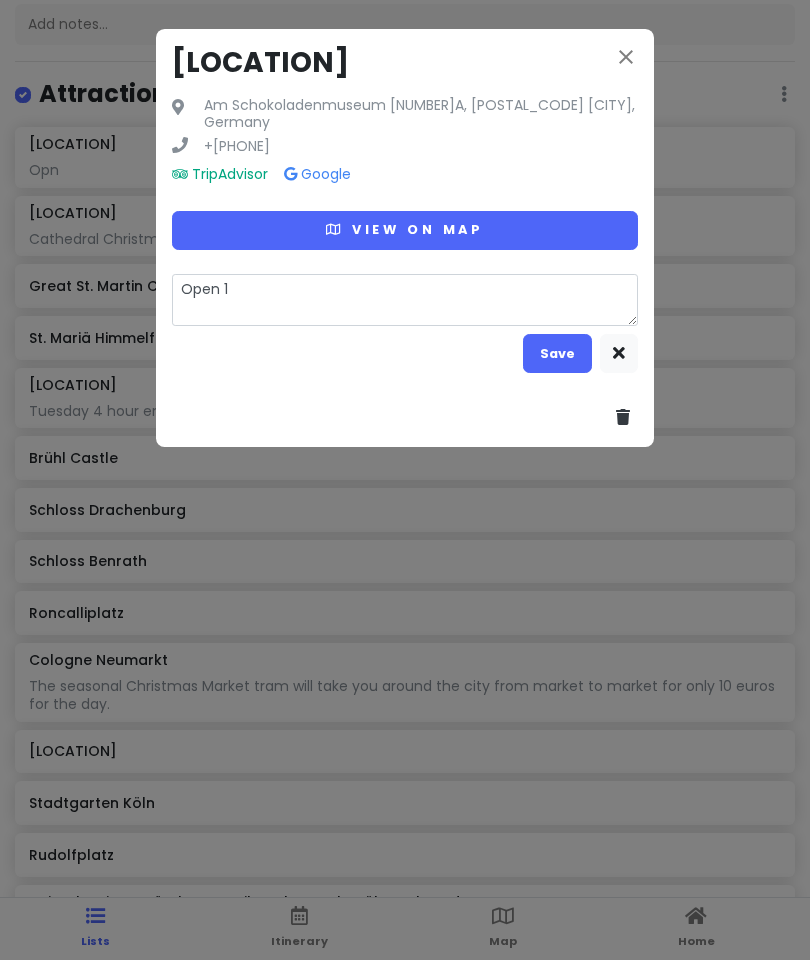 type on "x" 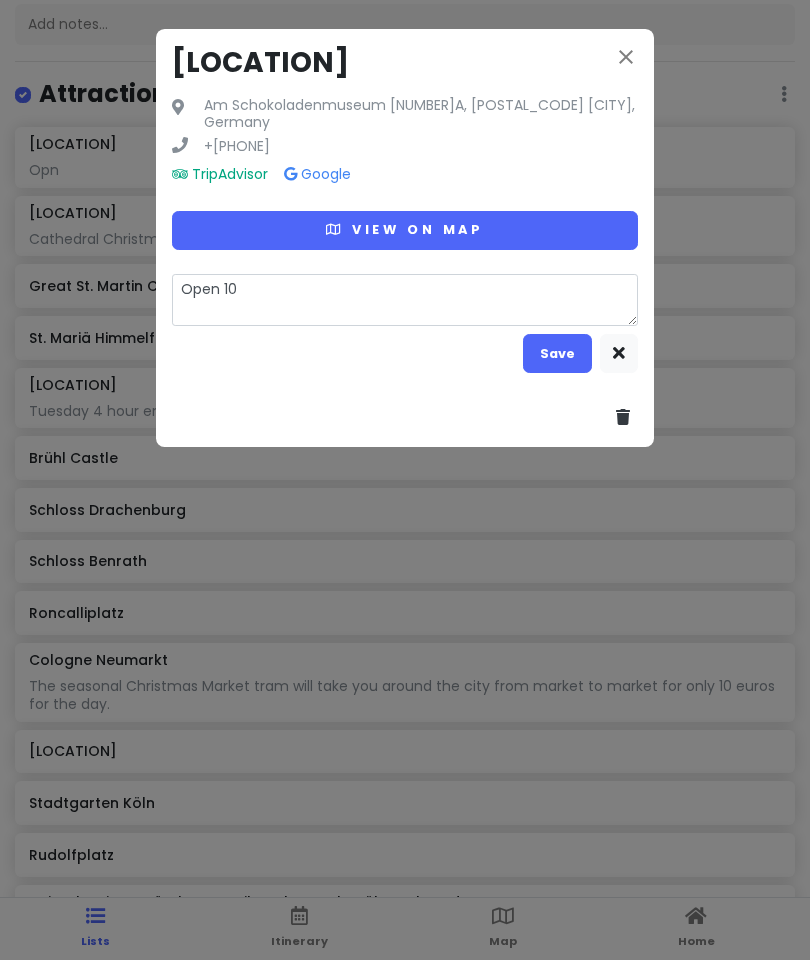 type on "x" 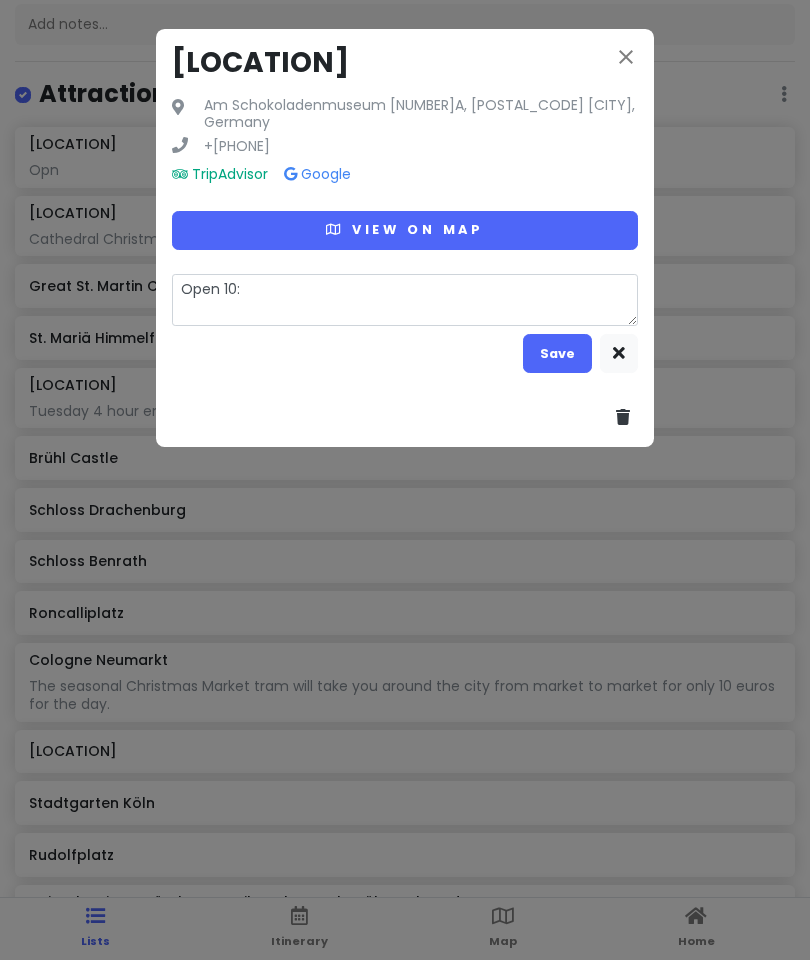 type on "Open 10:0" 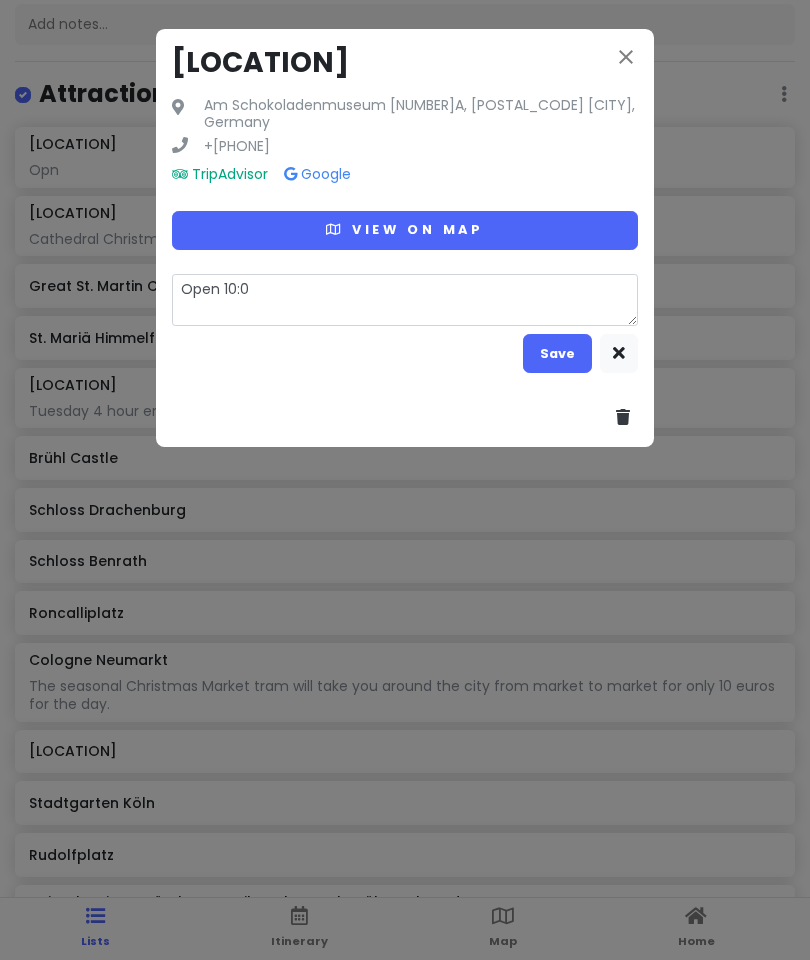 type on "x" 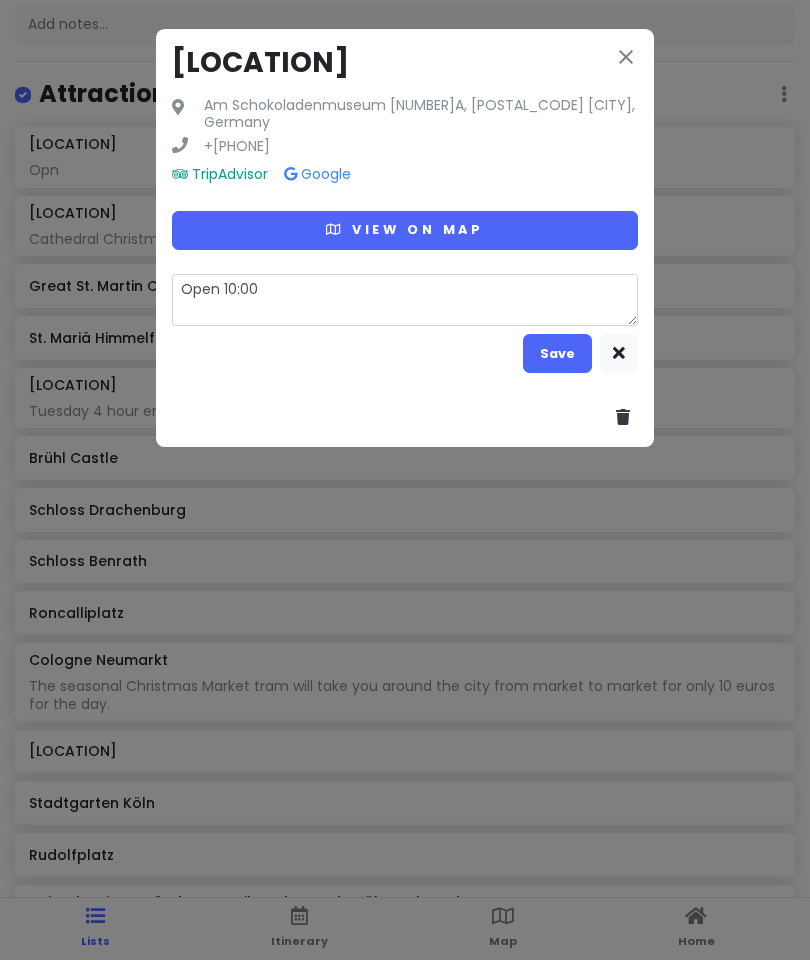 type on "x" 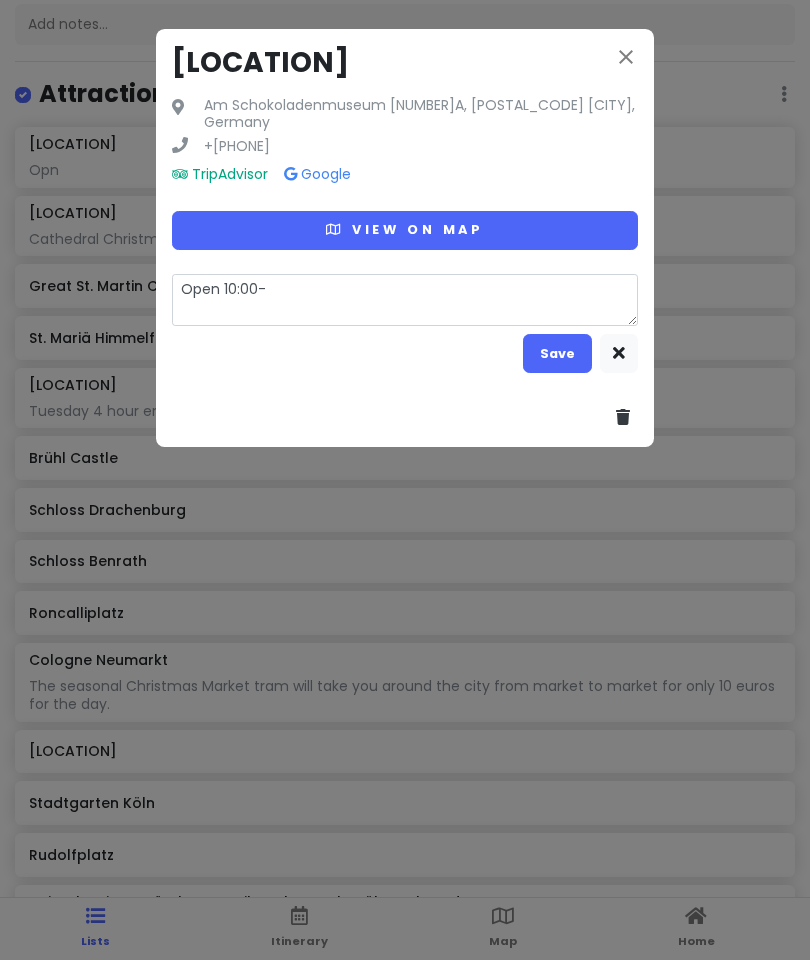 type on "Open 10:00-1" 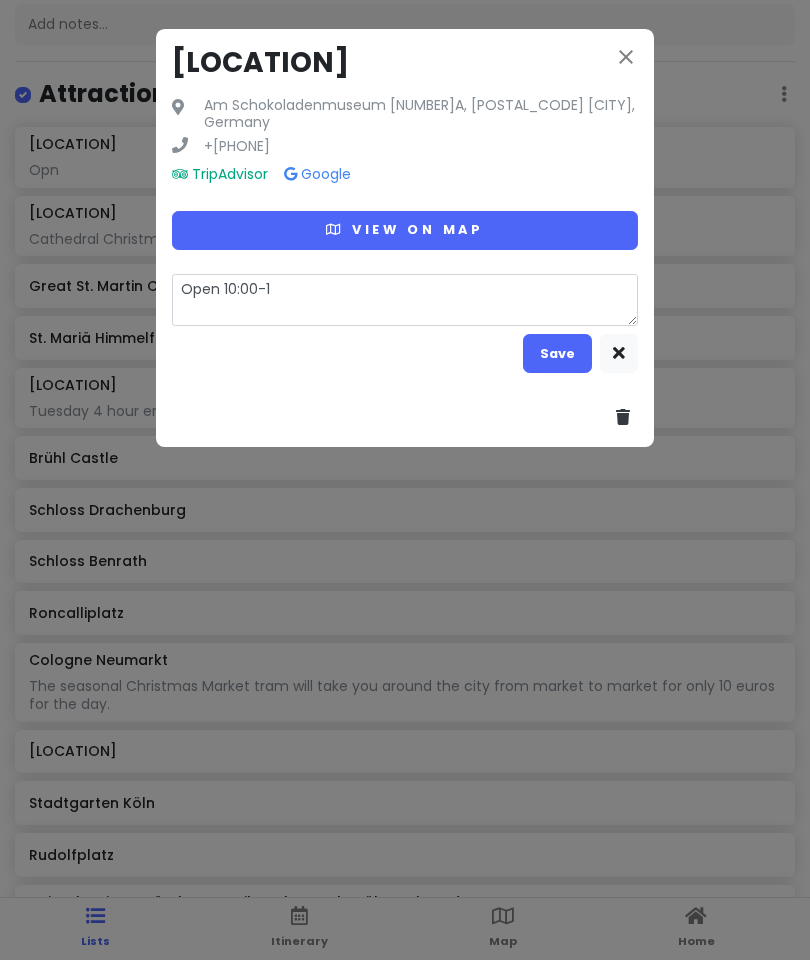 type on "x" 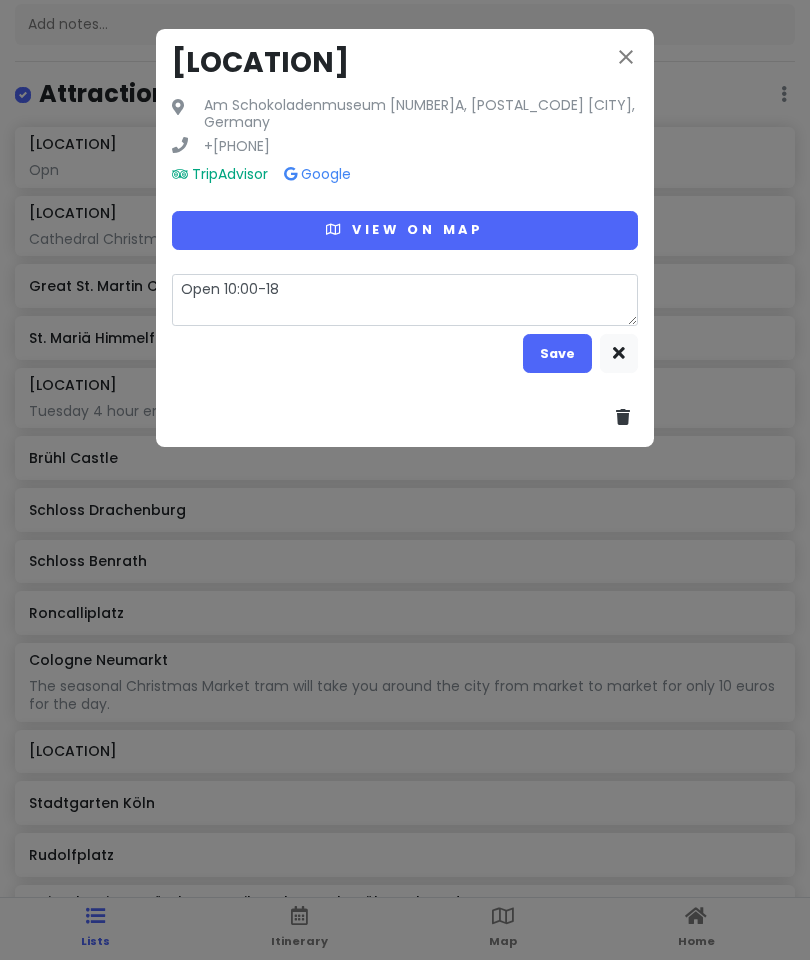 type on "x" 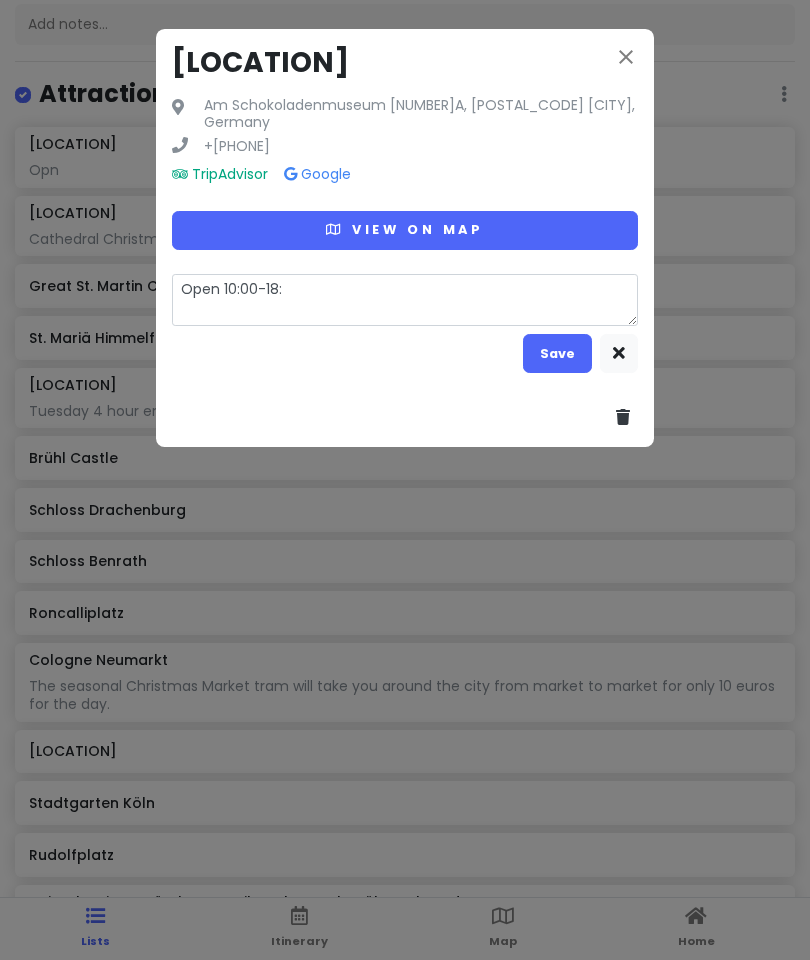 type on "Open 10:00-18:0" 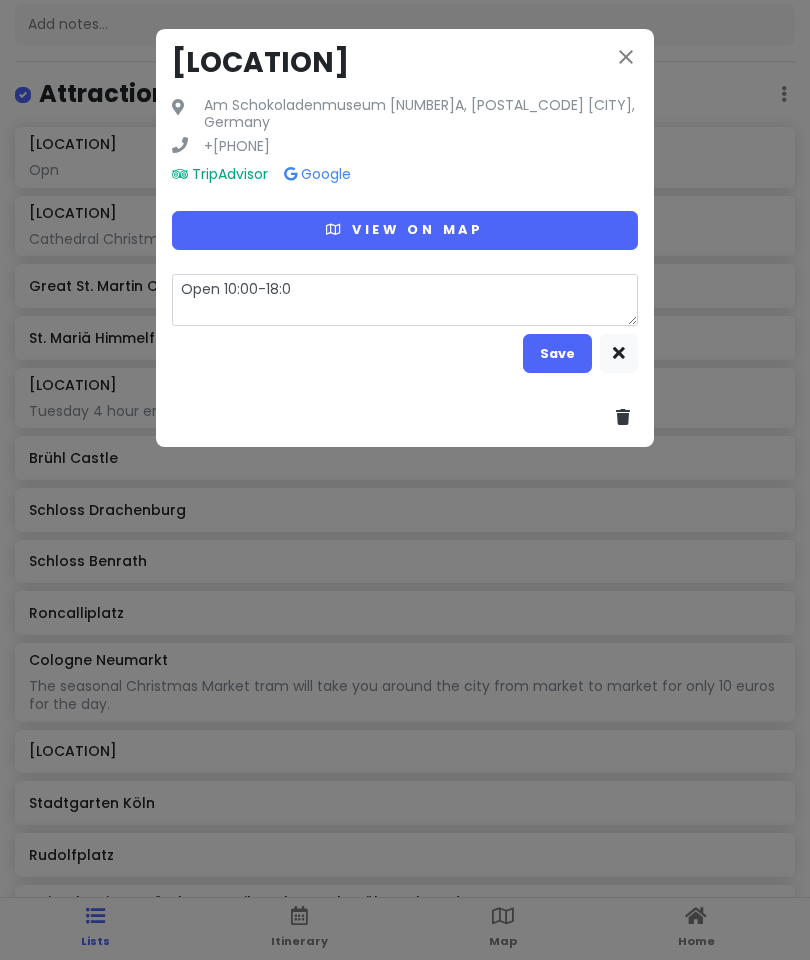 type on "x" 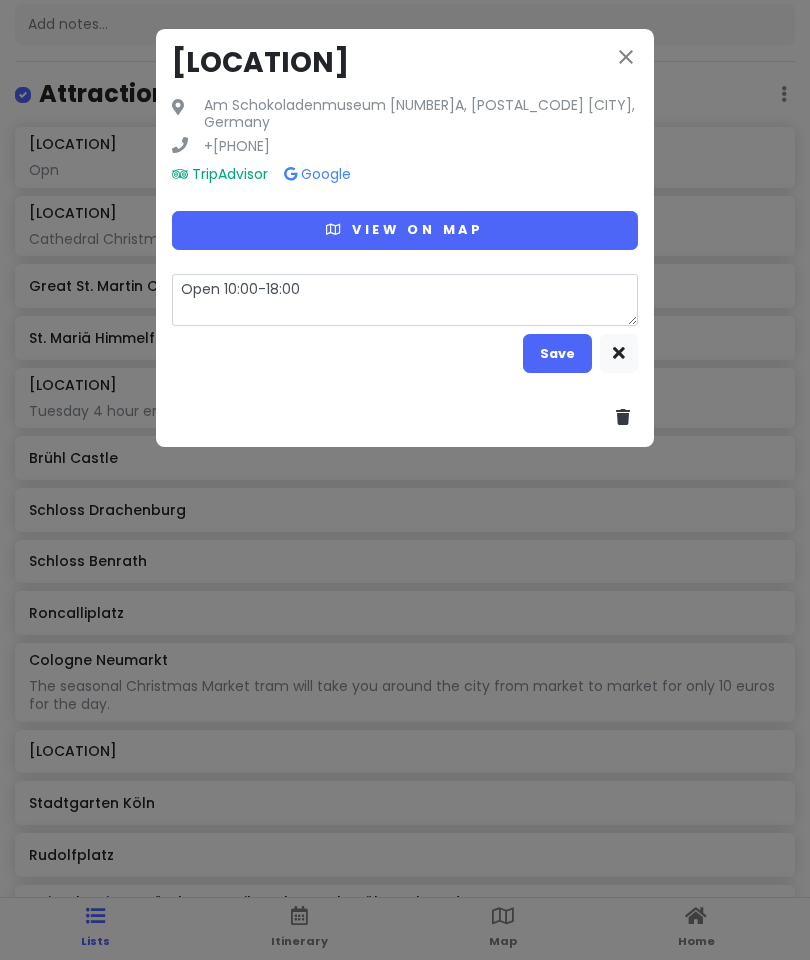 type on "x" 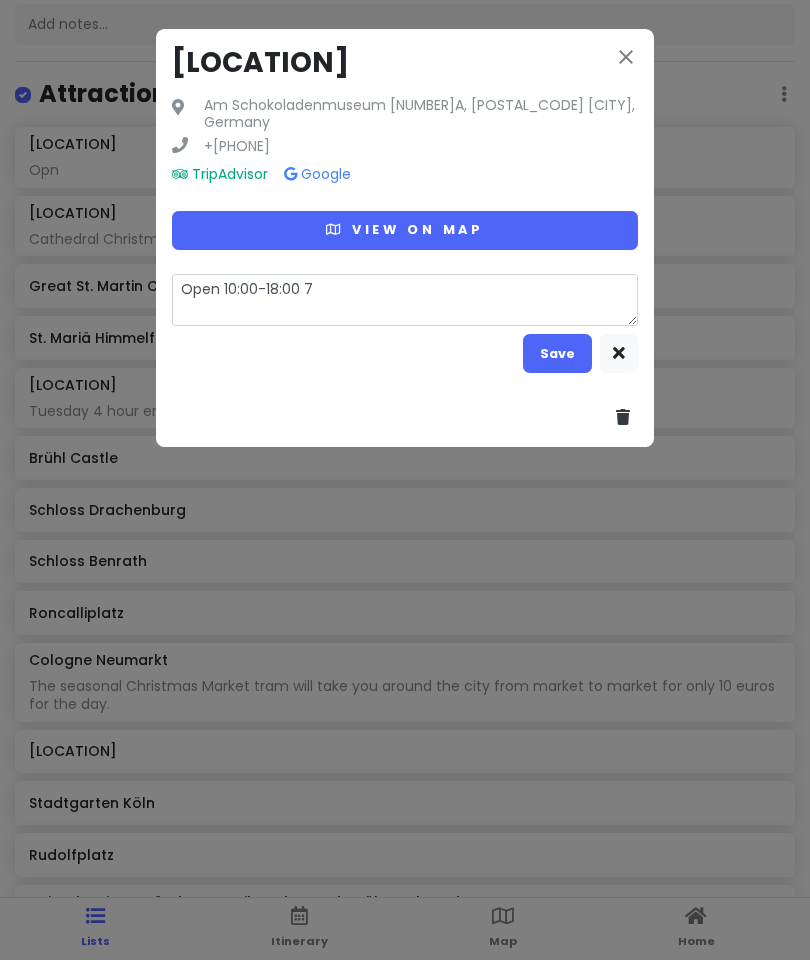 type on "x" 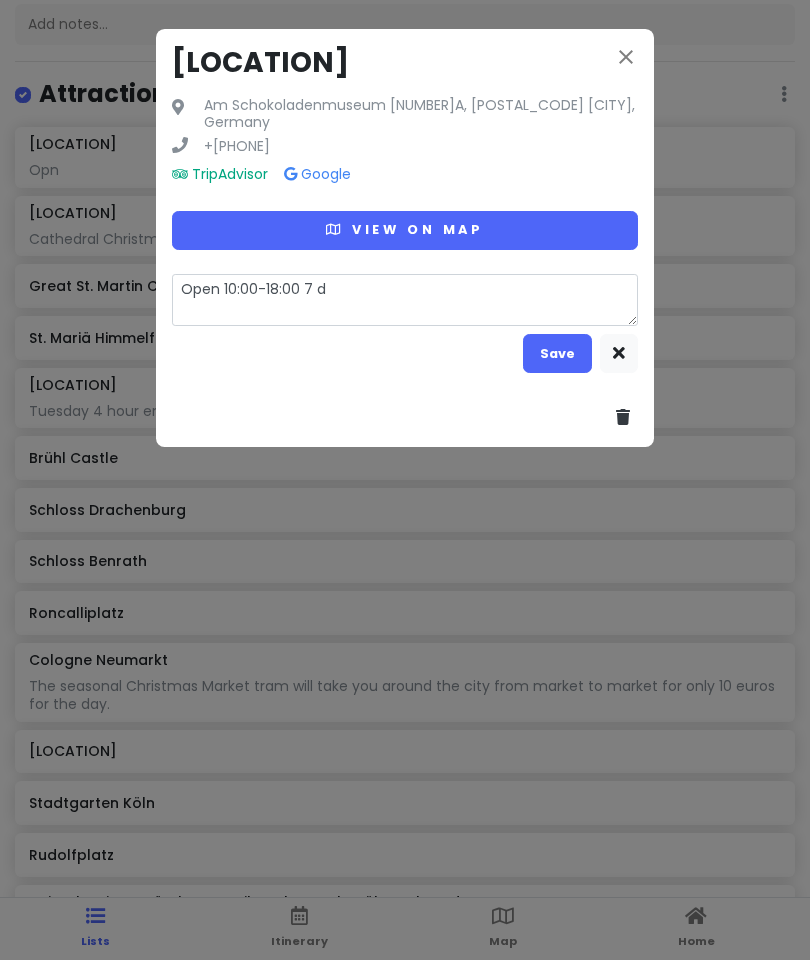 type on "x" 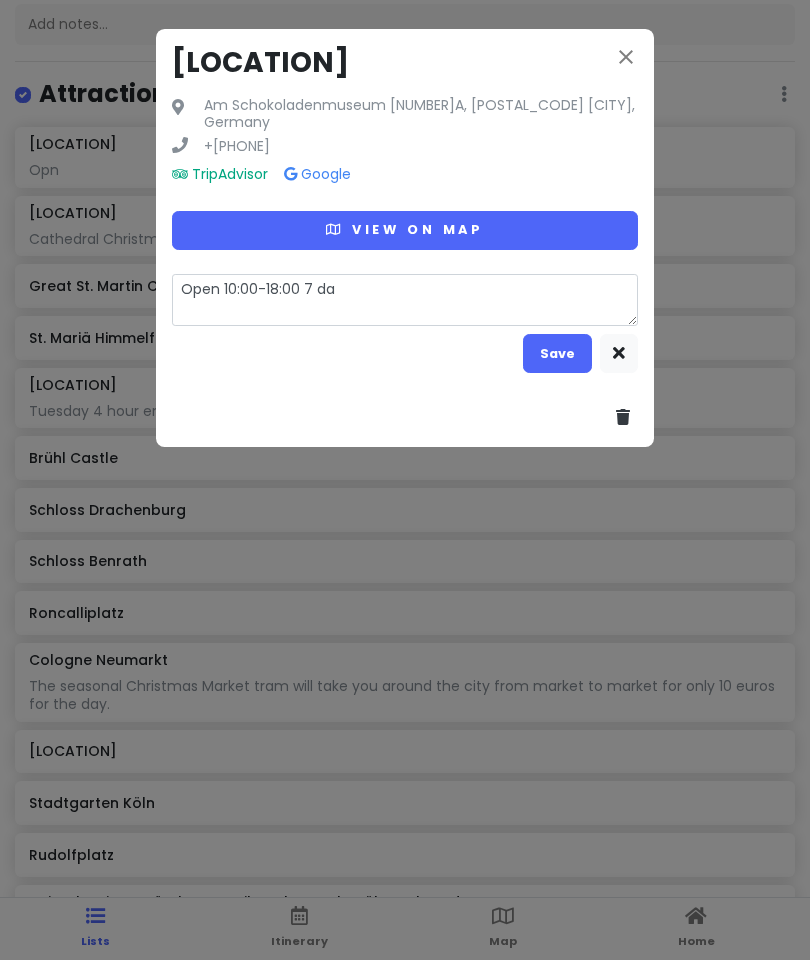 type on "x" 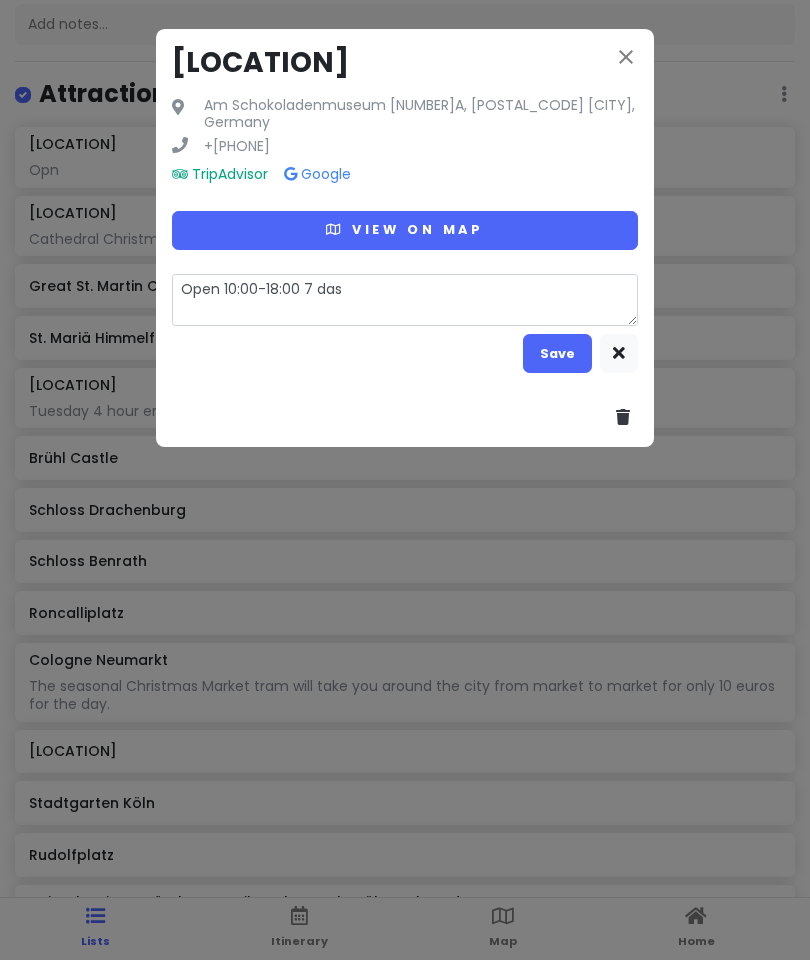 type on "x" 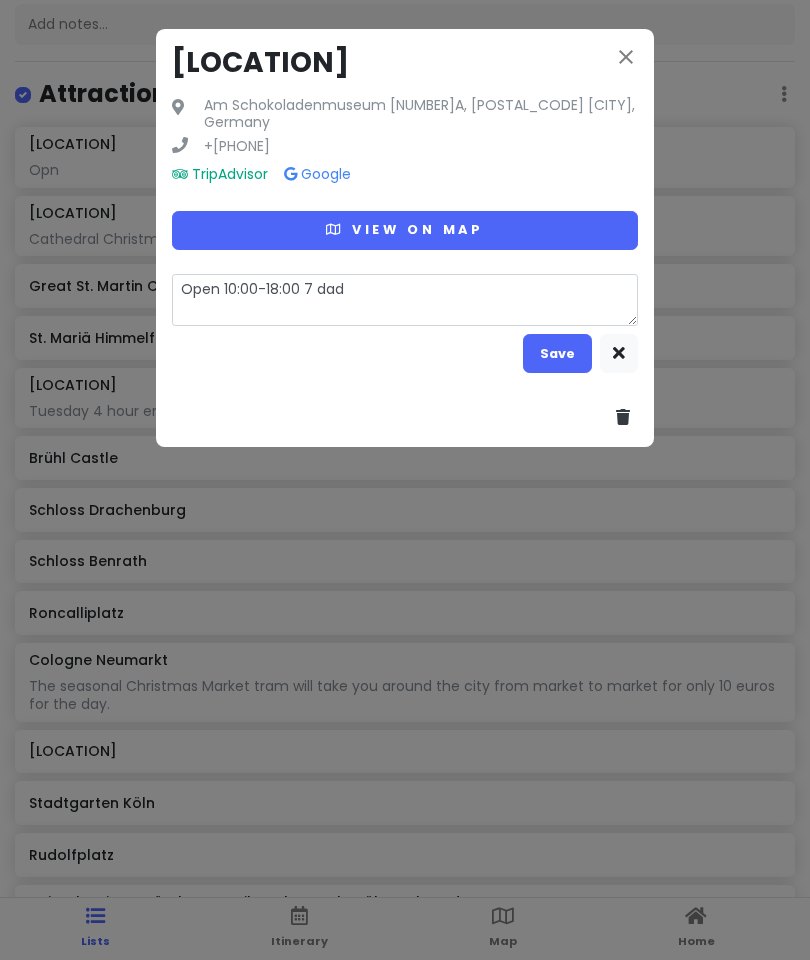 type on "x" 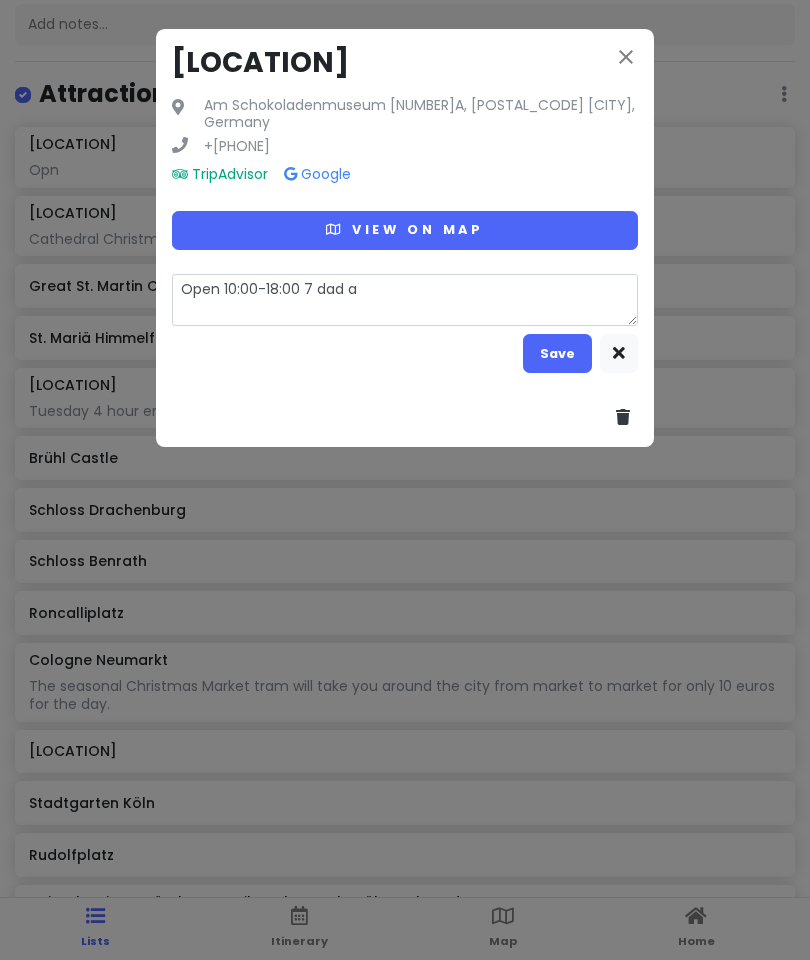 type on "x" 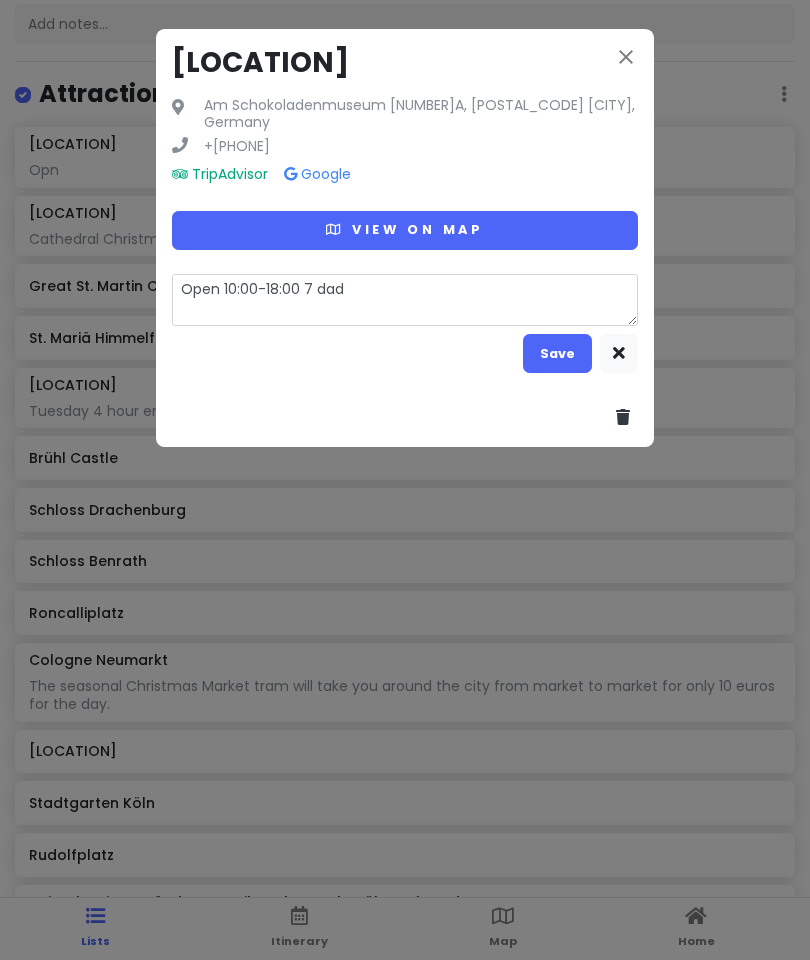 type on "x" 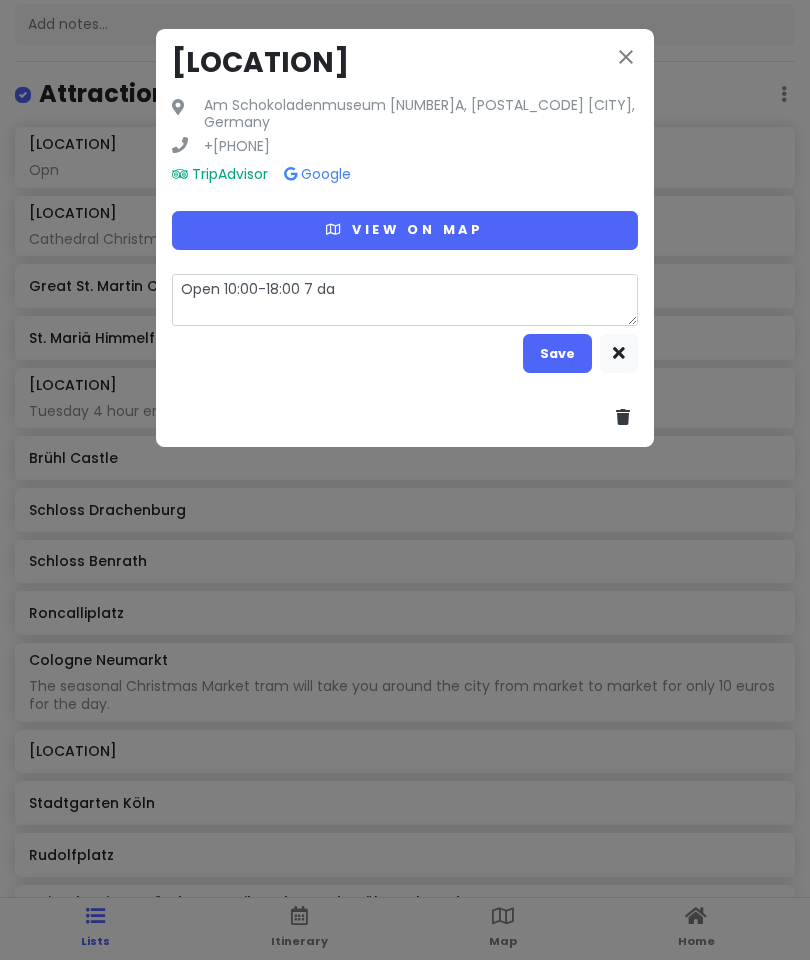 type on "x" 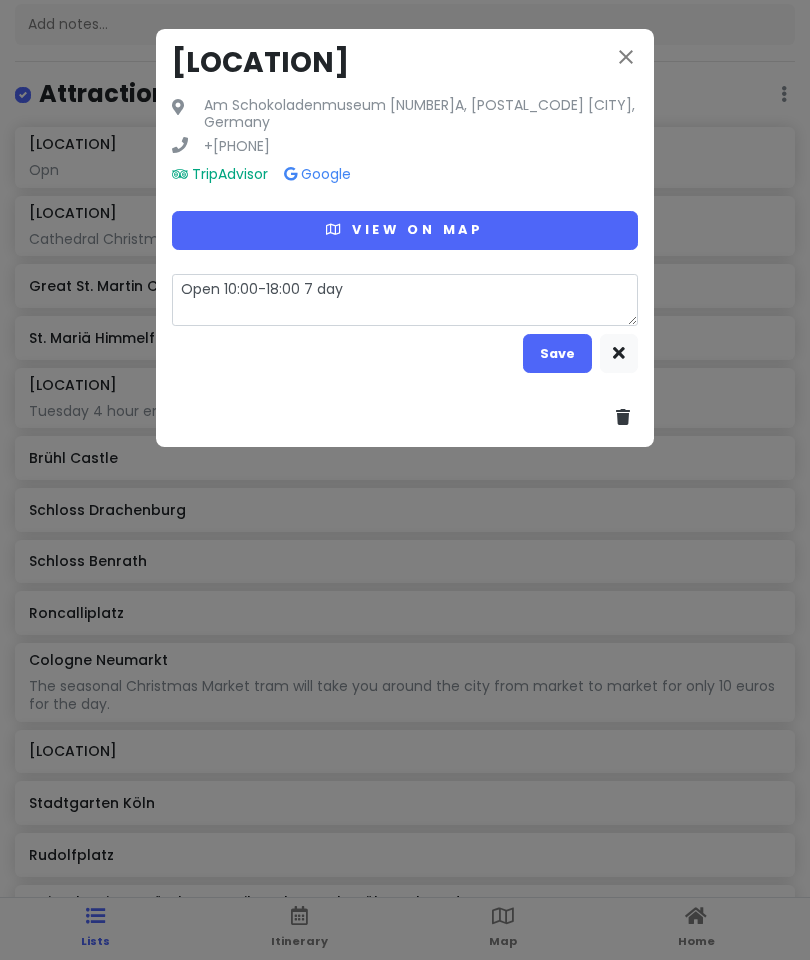 type on "x" 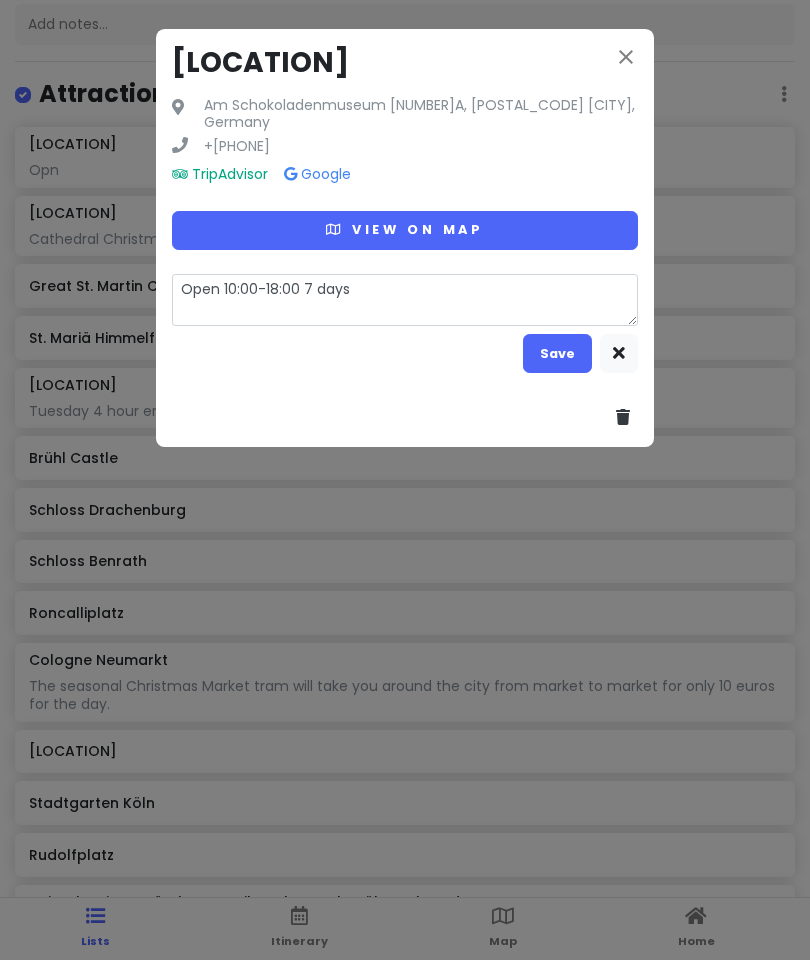 type on "x" 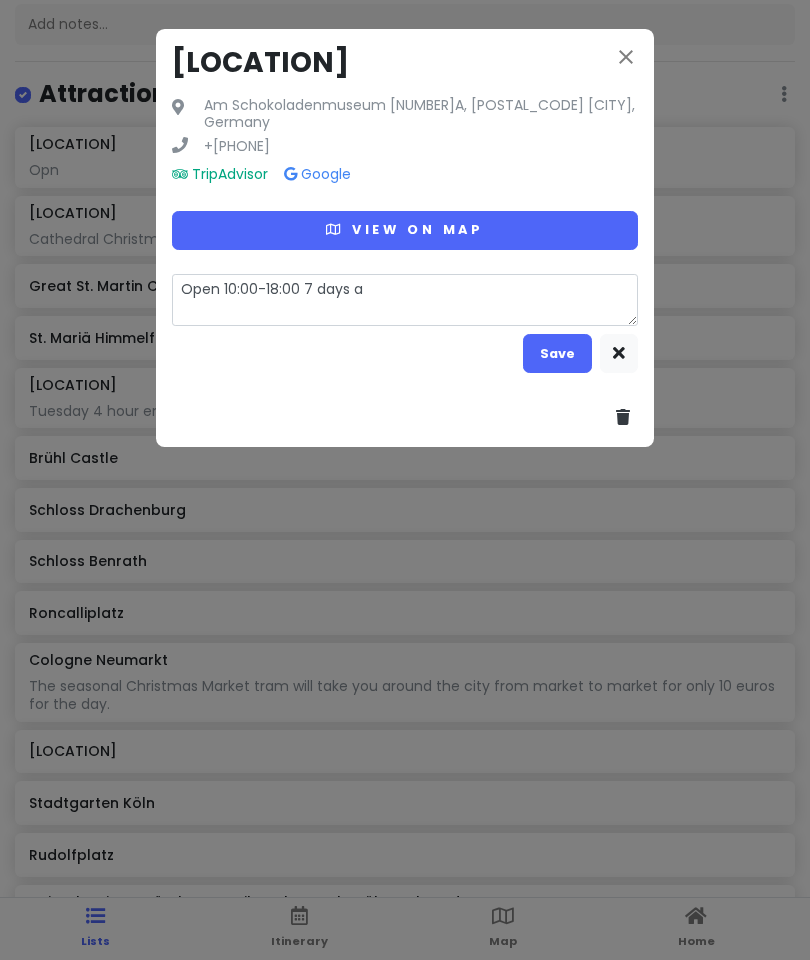 type on "x" 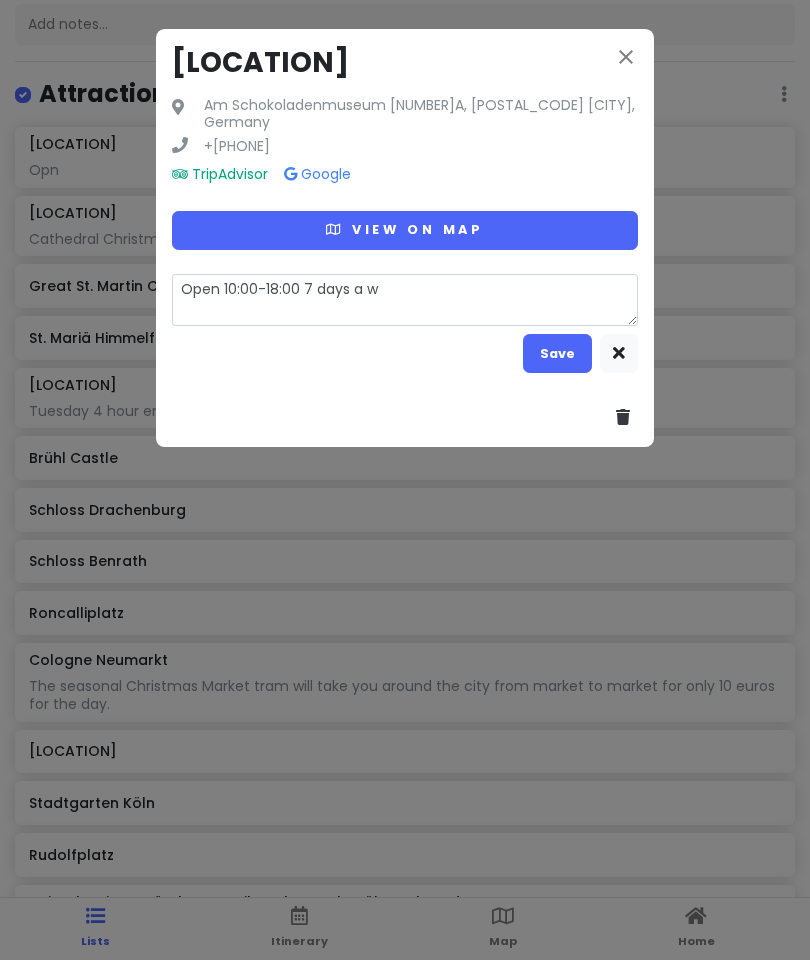 type on "x" 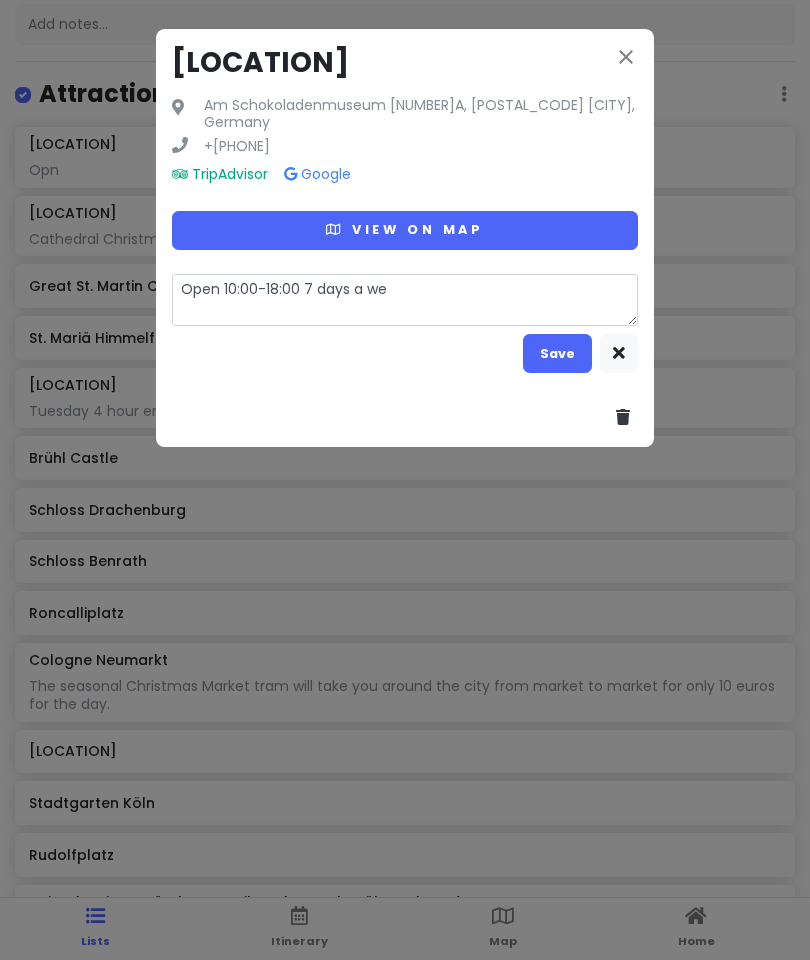 type on "Open 10:00-18:00 7 days a wee" 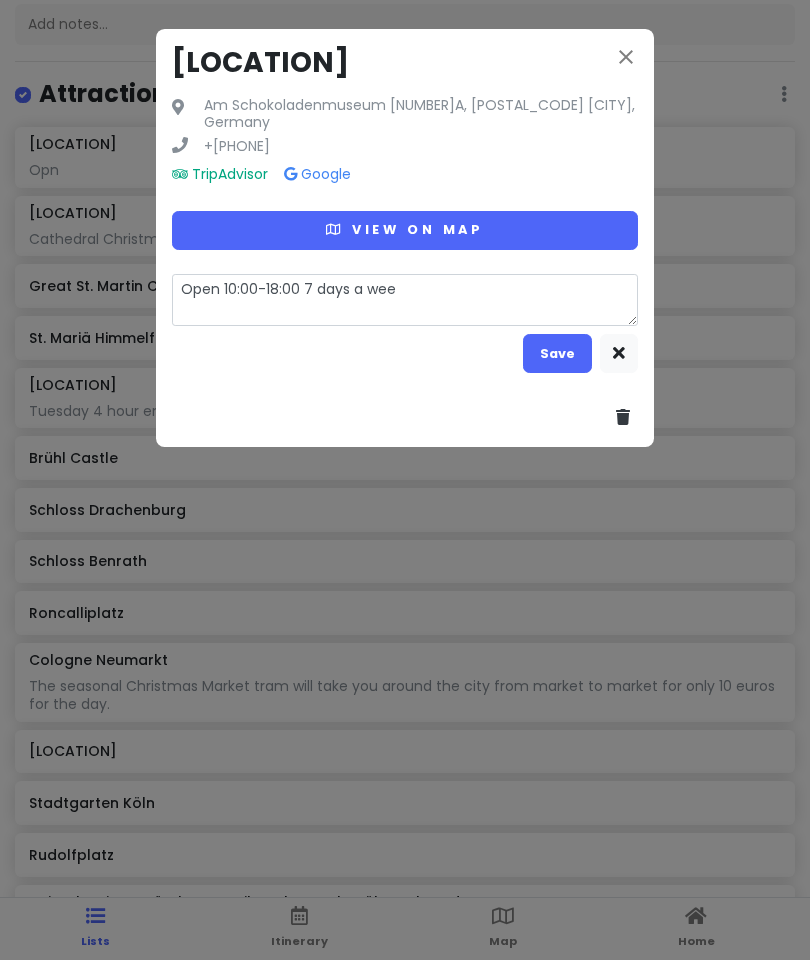 type on "x" 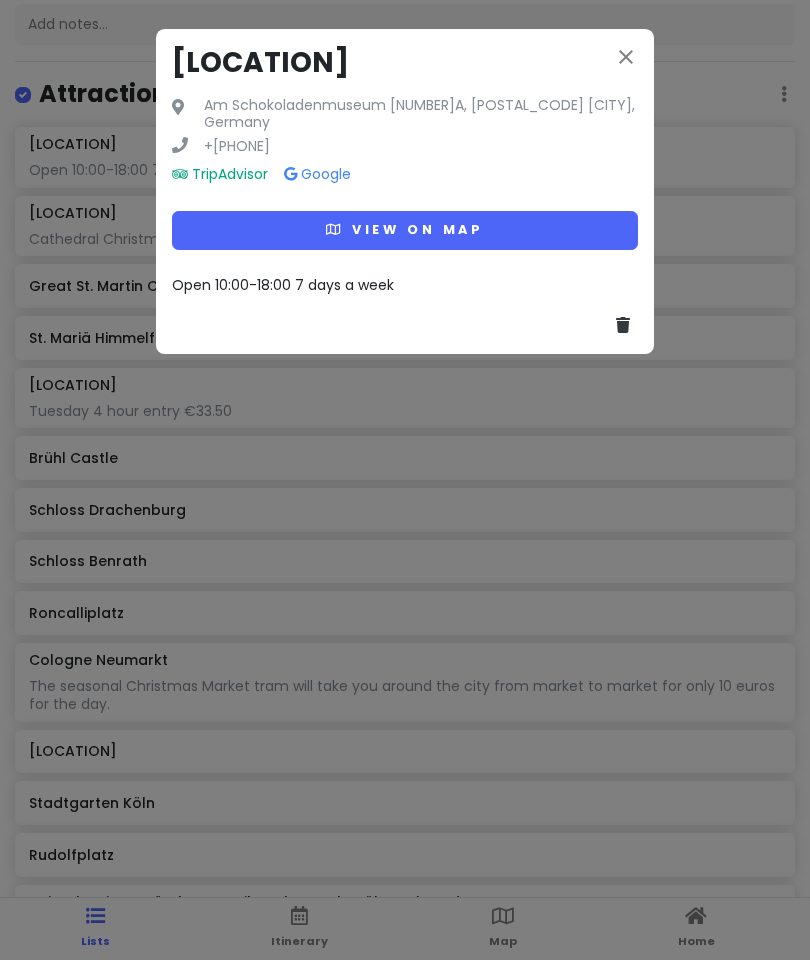 click on "close [LOCATION] [STREET_NAME] [NUMBER], [POSTAL_CODE] [CITY], [COUNTRY] [PHONE] Open [TIME]-[TIME] [NUMBER] days a week" at bounding box center [405, 480] 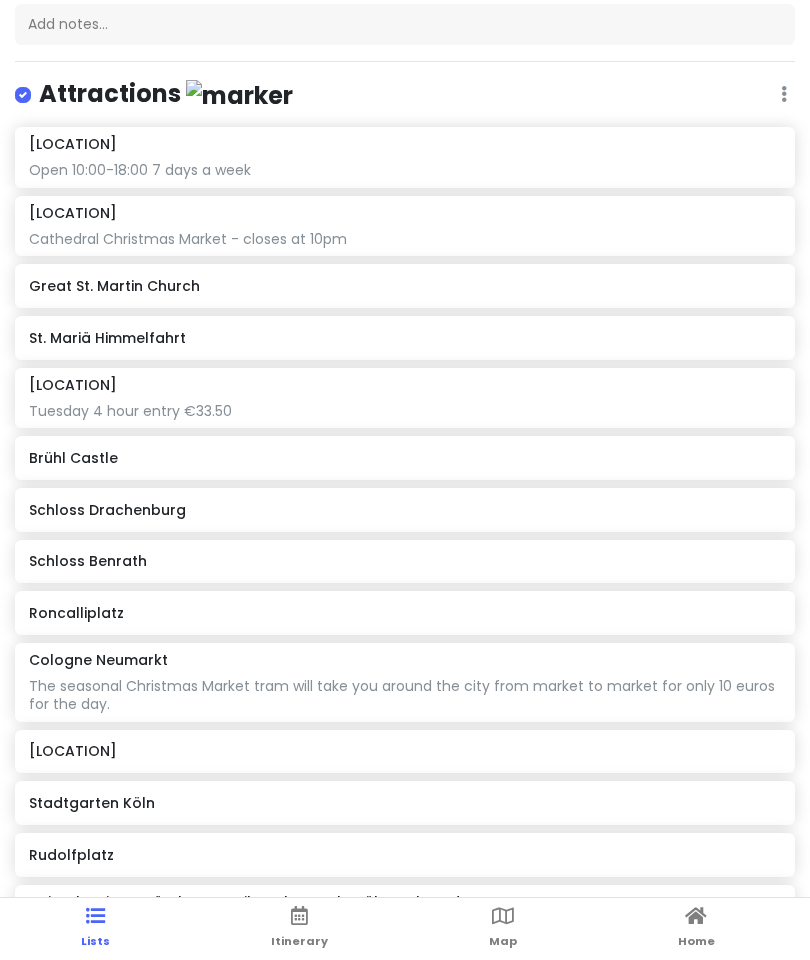 click on "Great St. Martin Church" at bounding box center [404, 286] 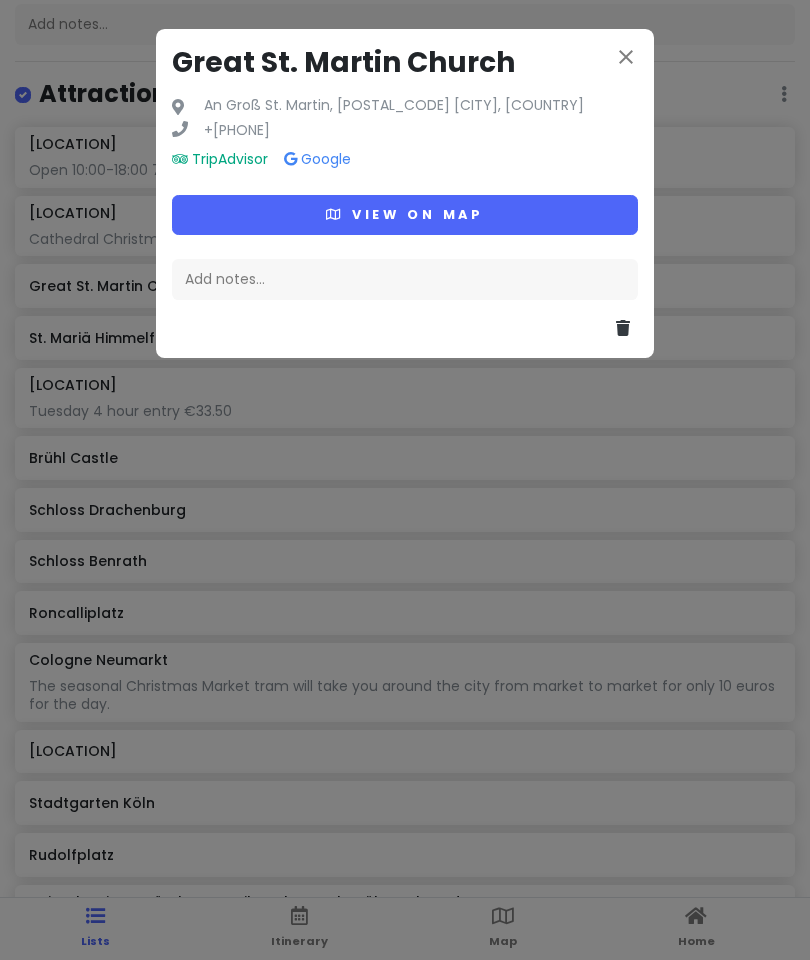 click on "An Groß St. Martin, [POSTAL_CODE] [CITY], [COUNTRY]" at bounding box center (394, 106) 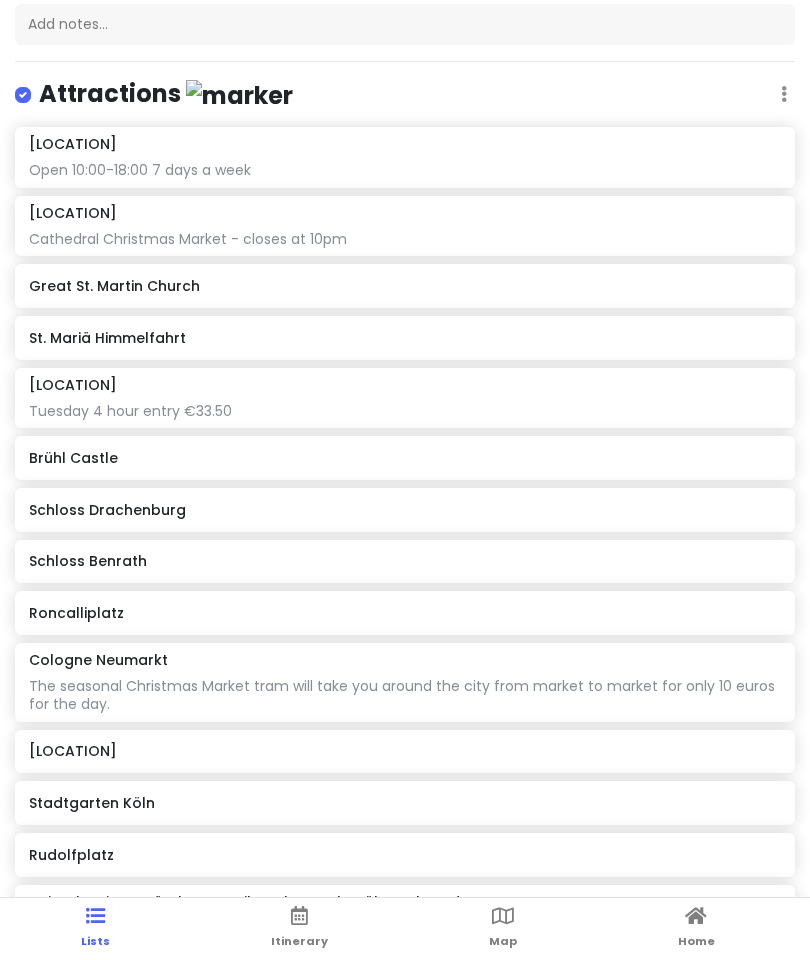click on "St. Mariä Himmelfahrt" at bounding box center (404, 338) 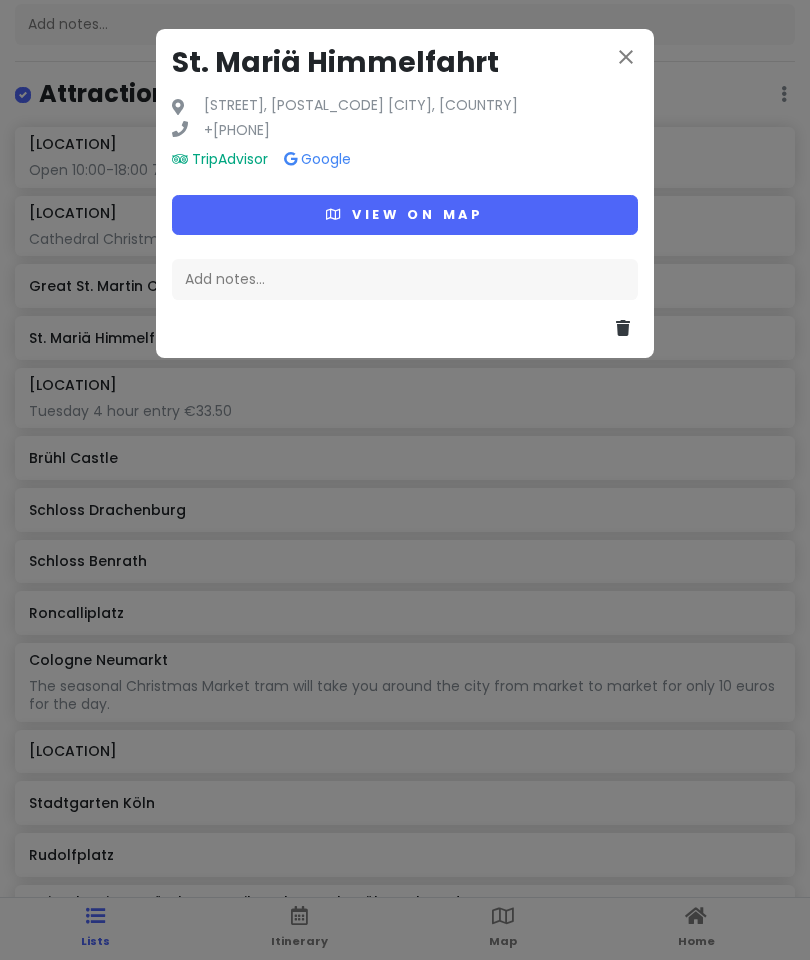 click on "[STREET], [POSTAL_CODE] [CITY], [COUNTRY]" at bounding box center [361, 106] 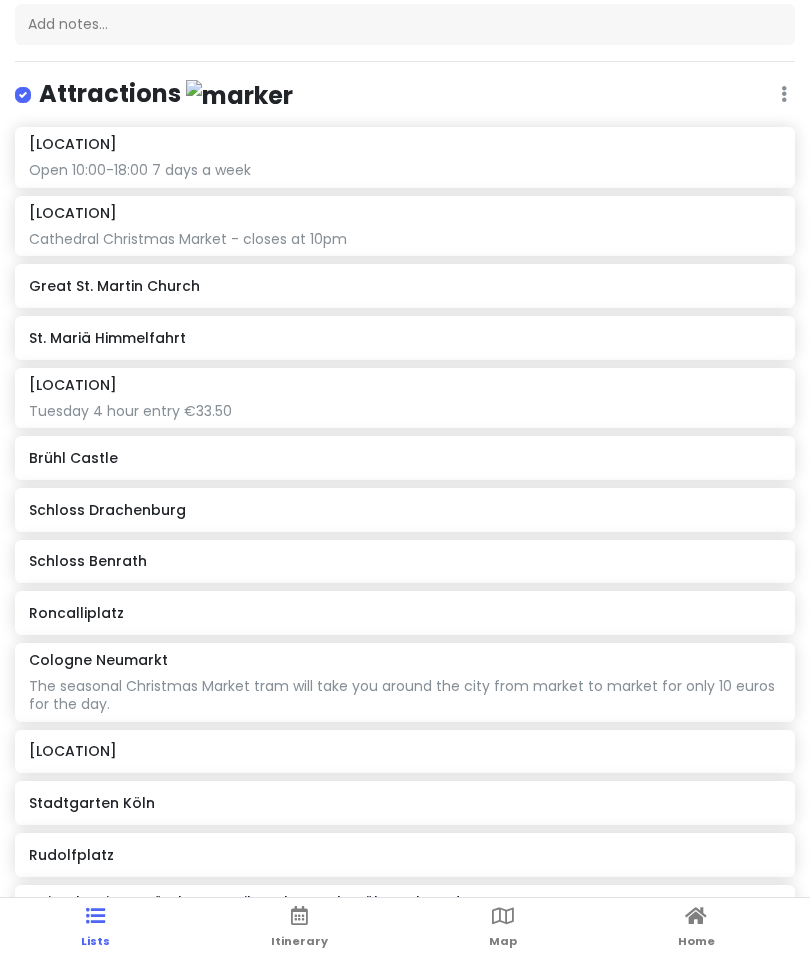 click on "Brühl Castle" at bounding box center [404, 458] 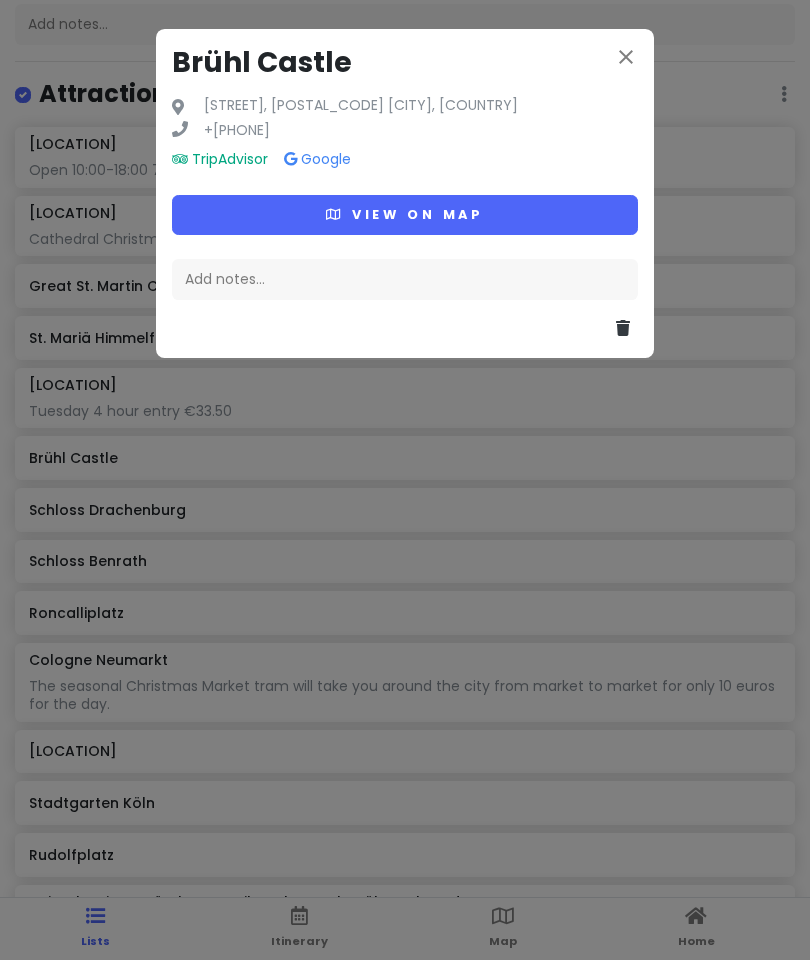 click on "[STREET], [POSTAL_CODE] [CITY], [COUNTRY]" at bounding box center (361, 106) 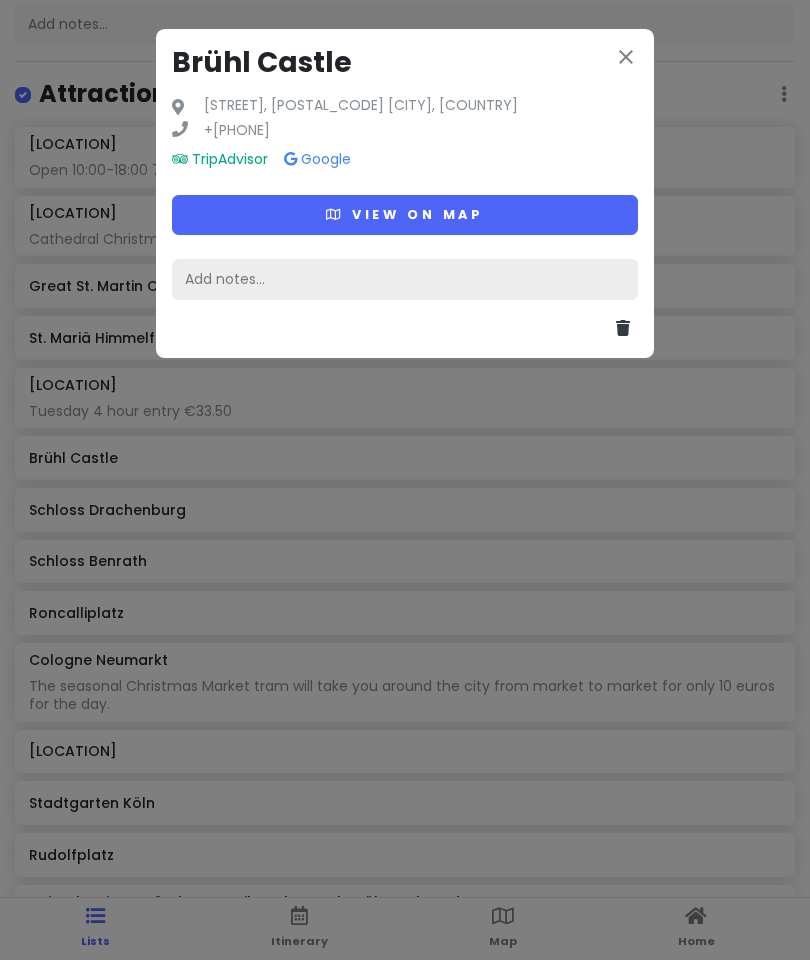 click on "Add notes..." at bounding box center [405, 280] 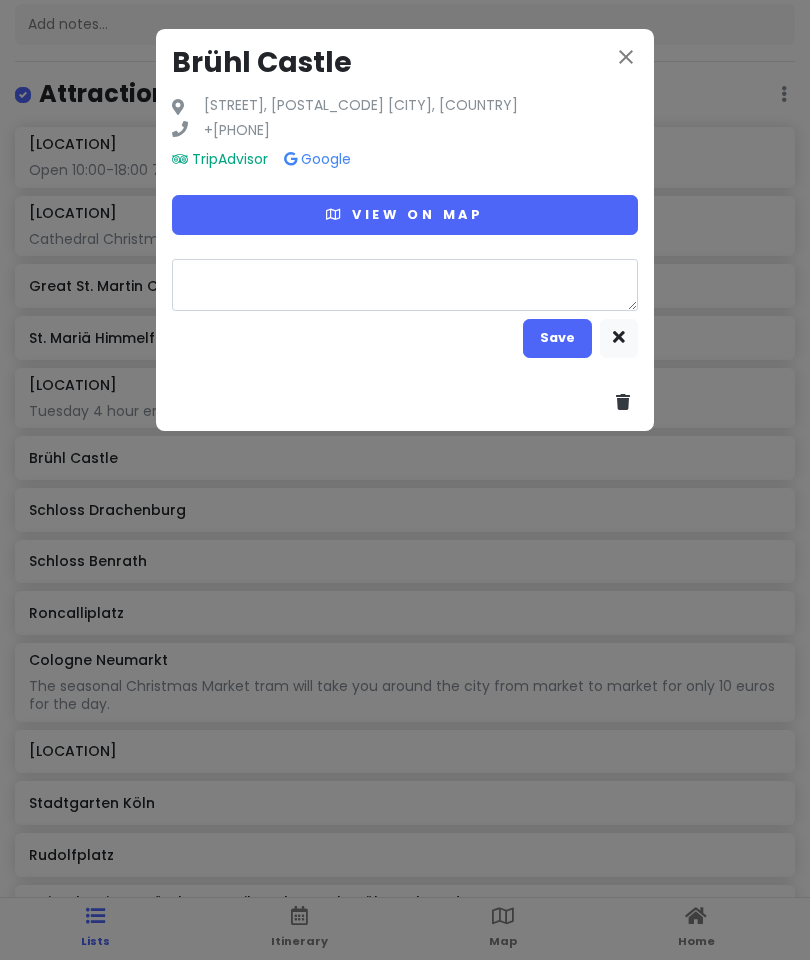 type on "x" 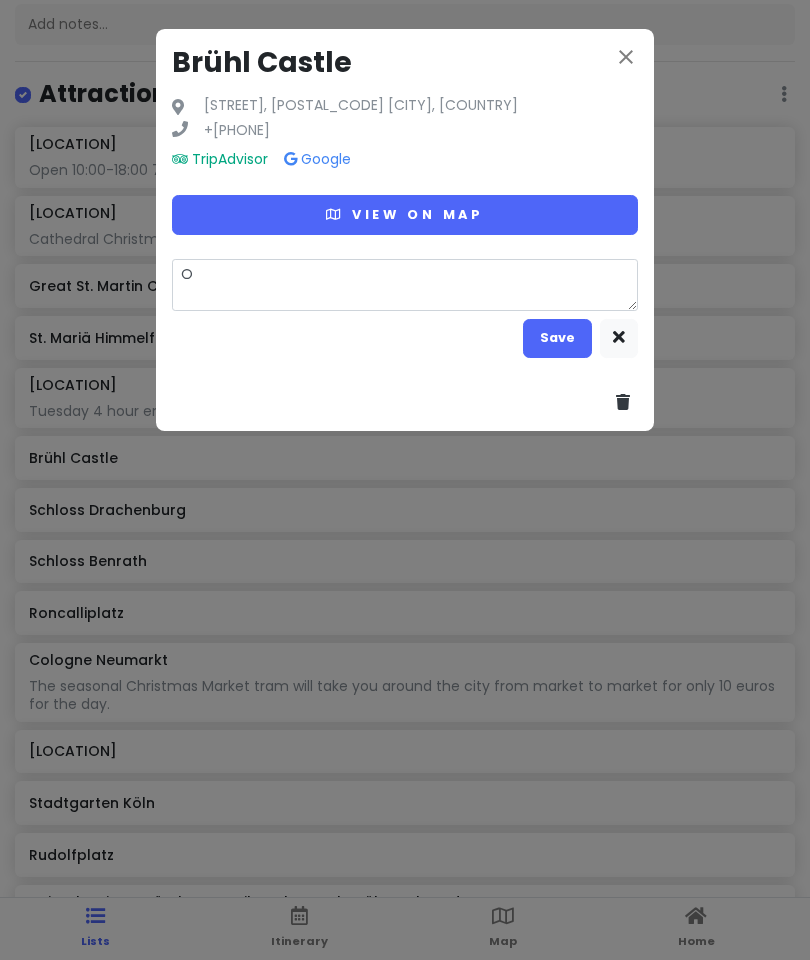type on "x" 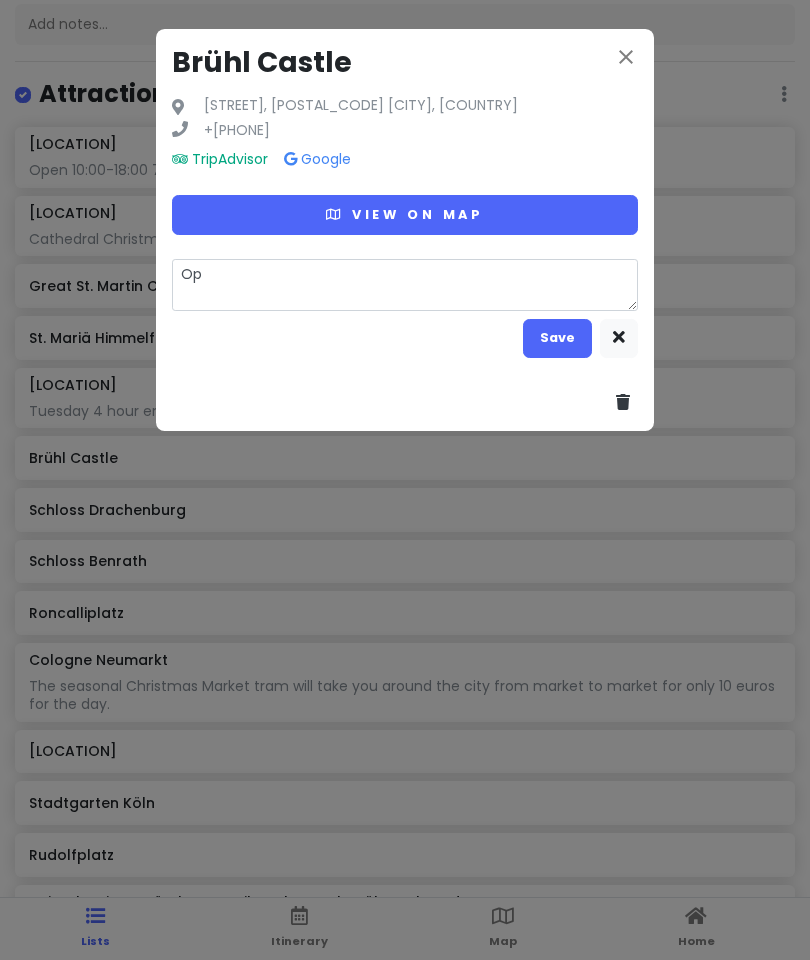 type on "x" 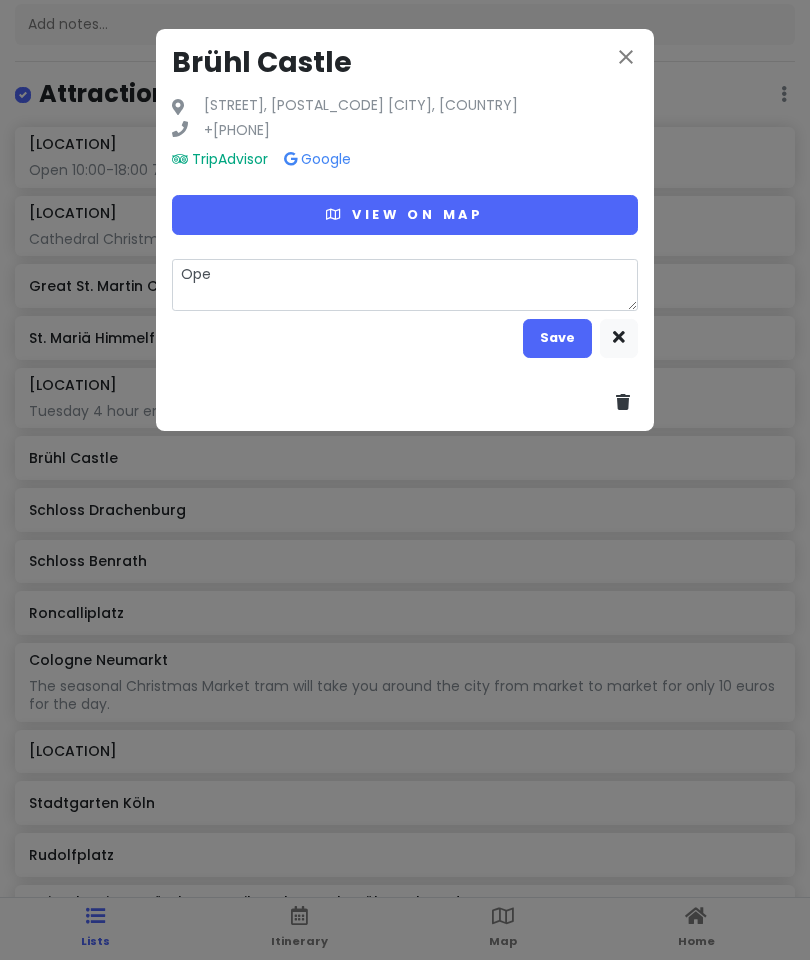 type on "x" 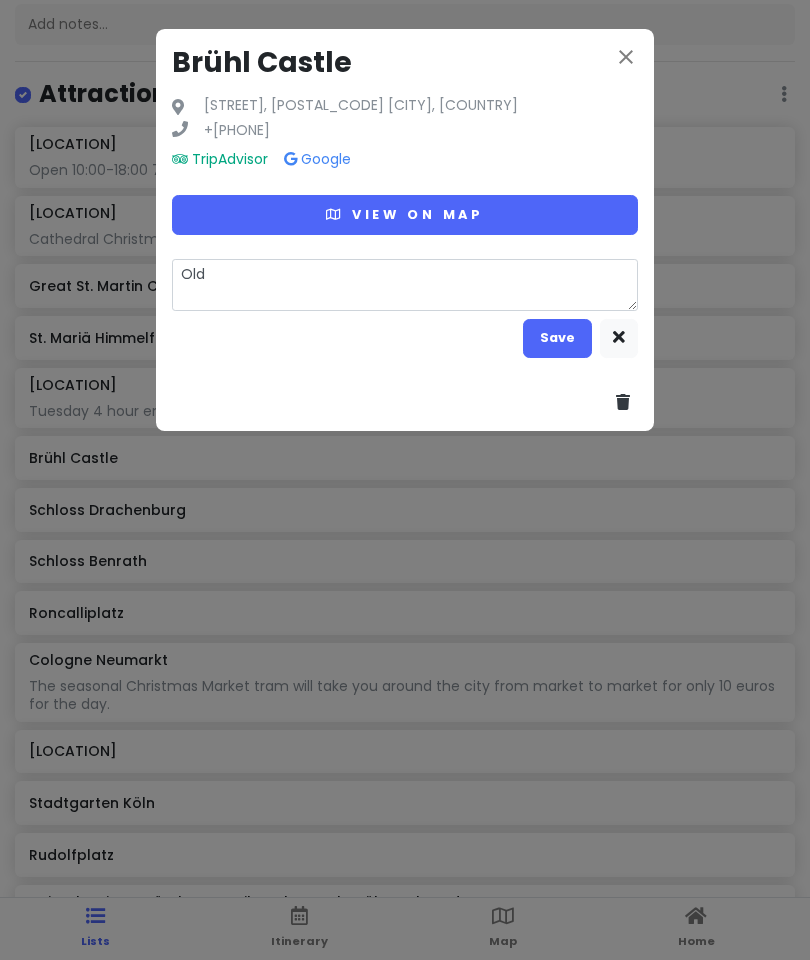 type on "x" 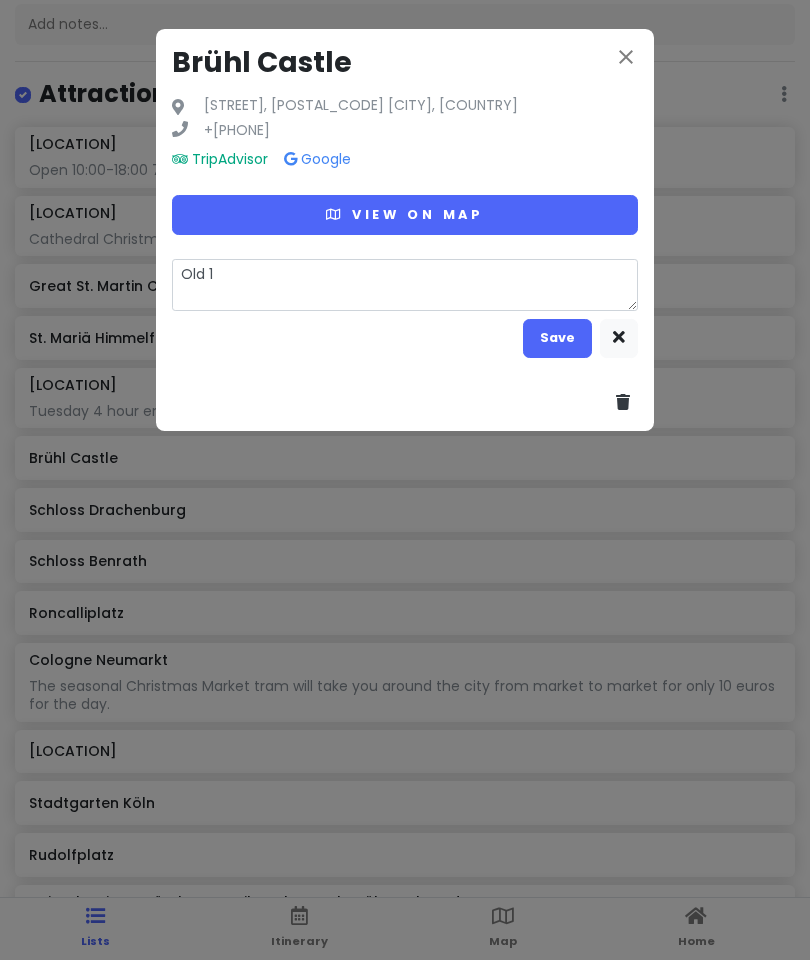 type on "x" 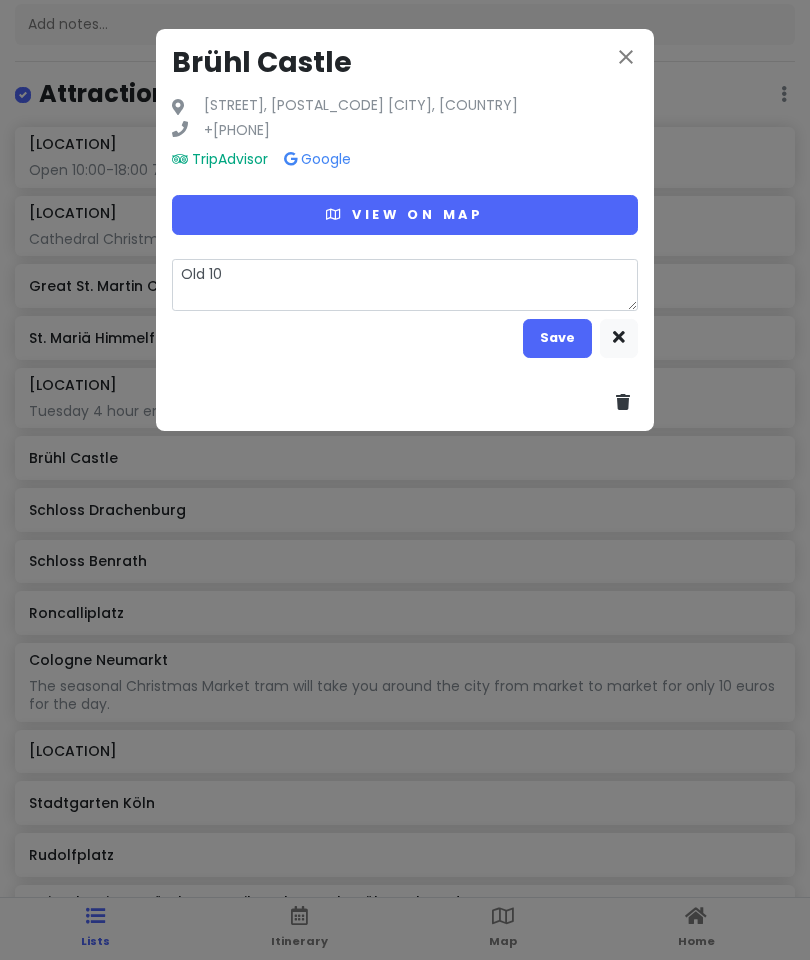 type on "x" 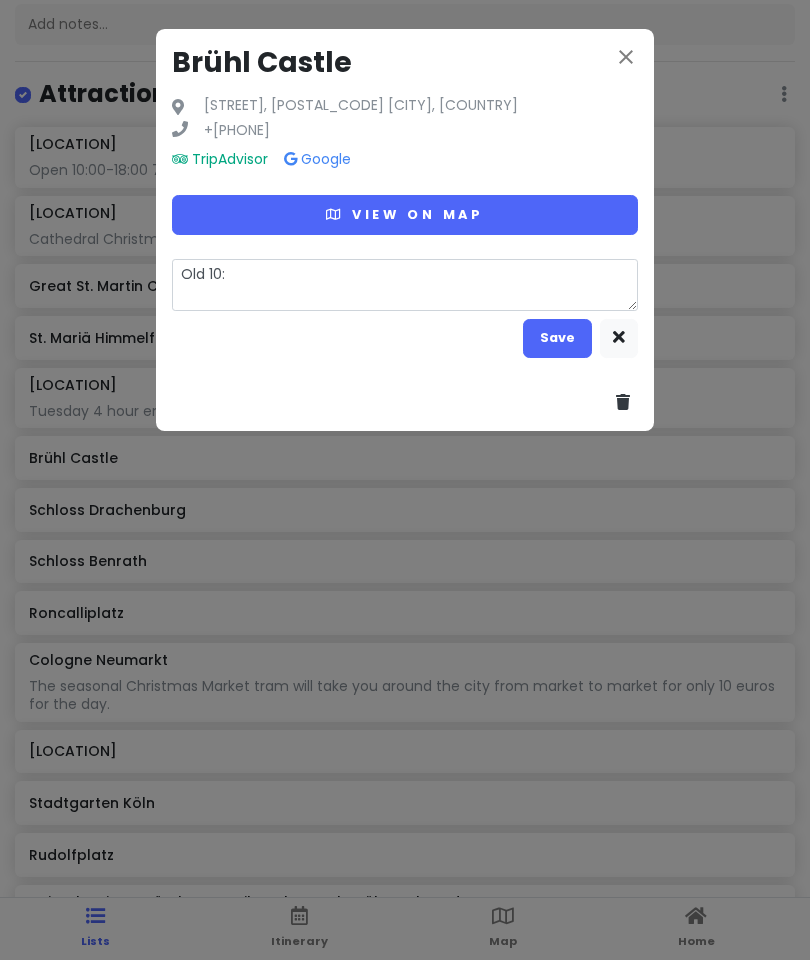 type on "x" 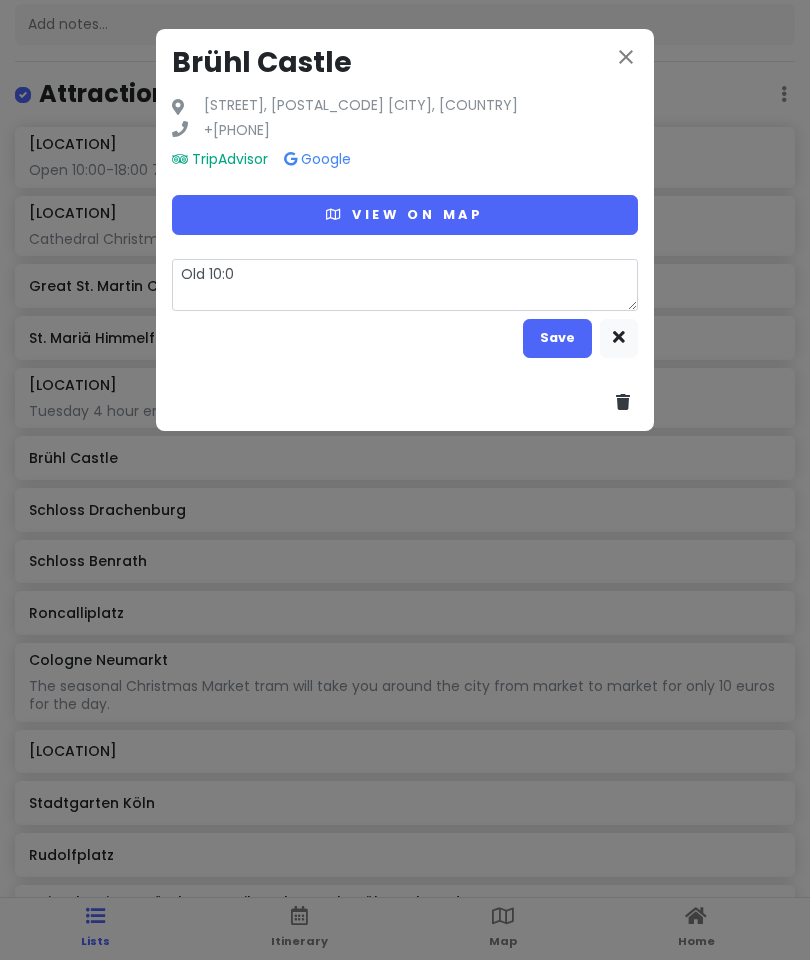 type on "x" 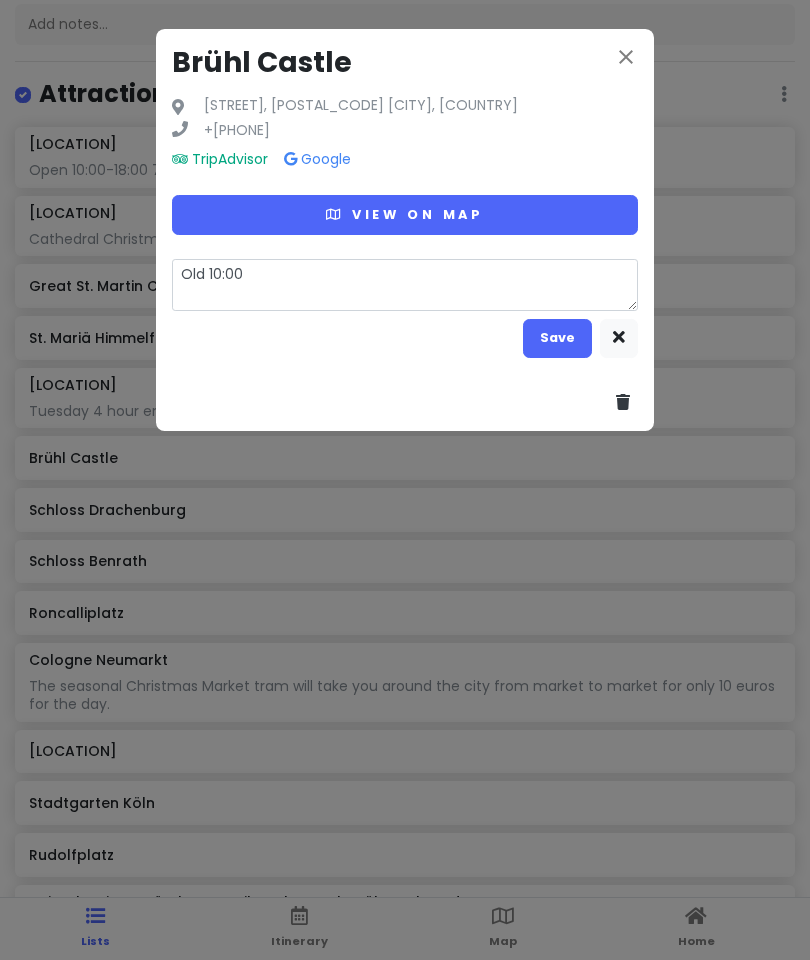type on "Old 10:00-" 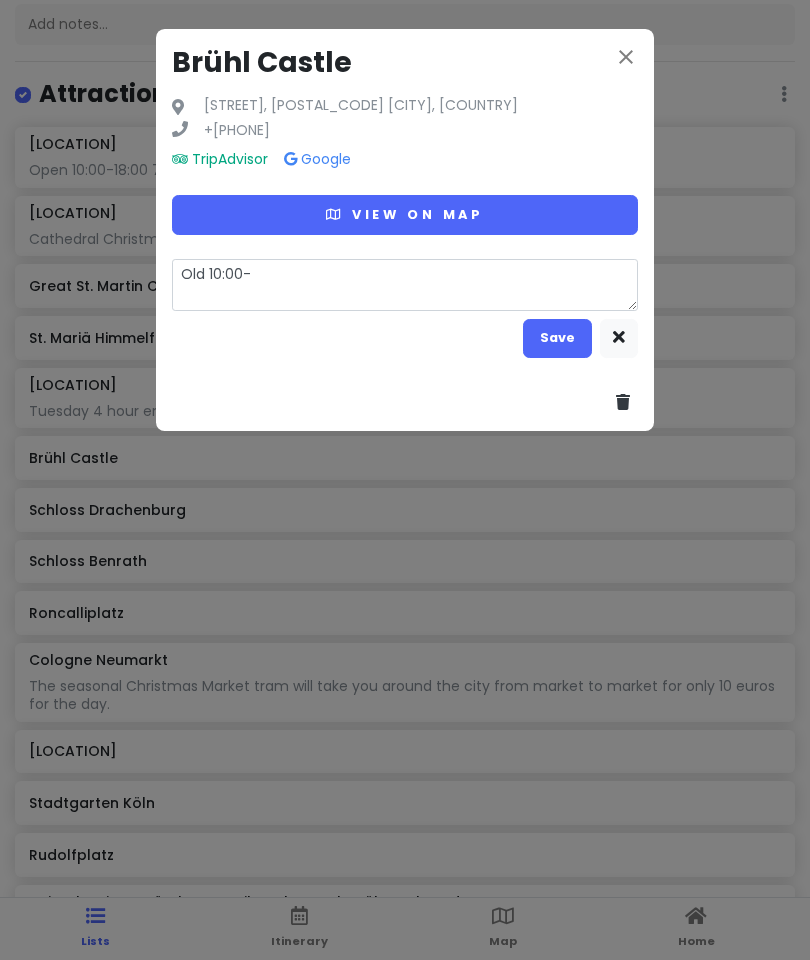 type on "x" 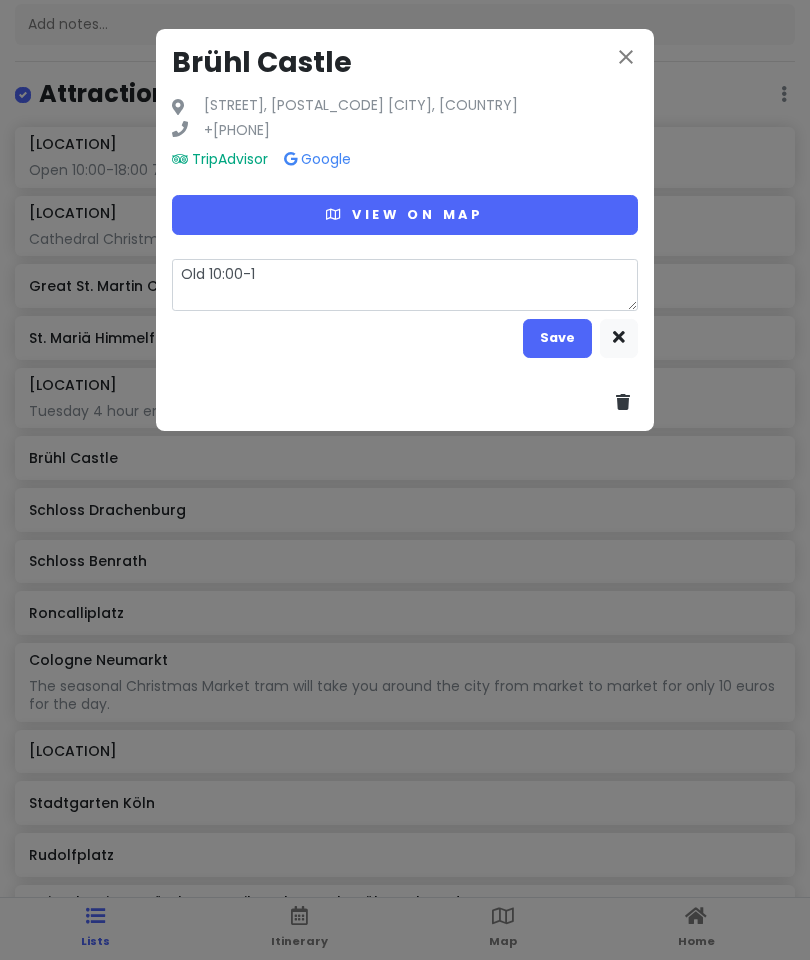 type on "Old 10:00-17" 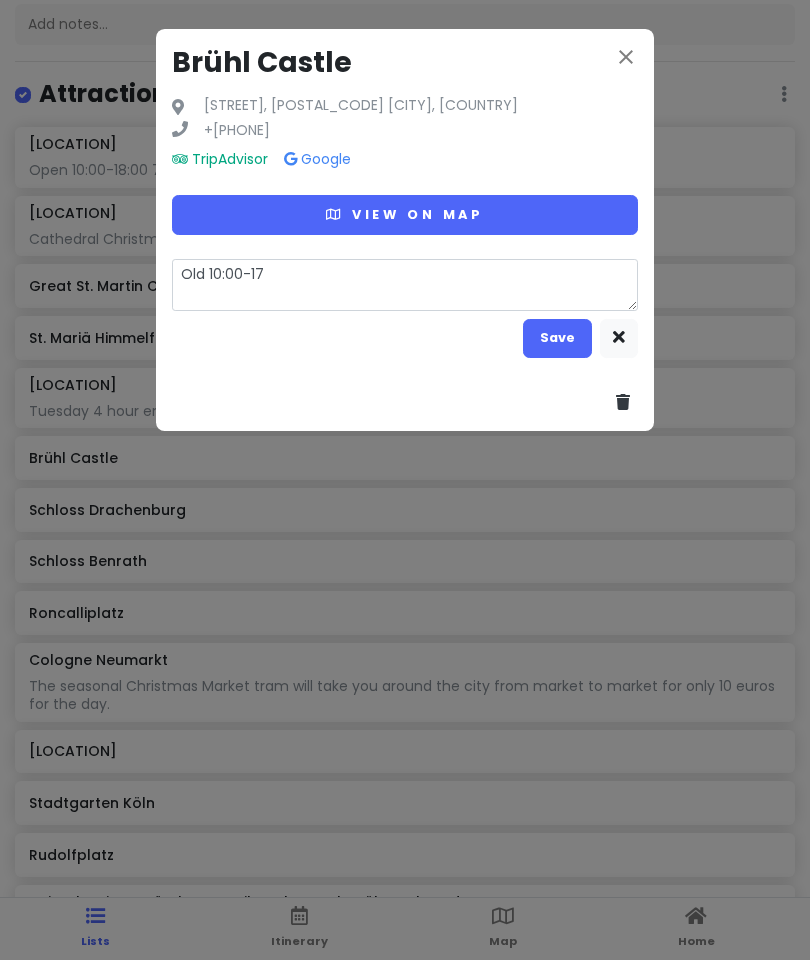 type on "x" 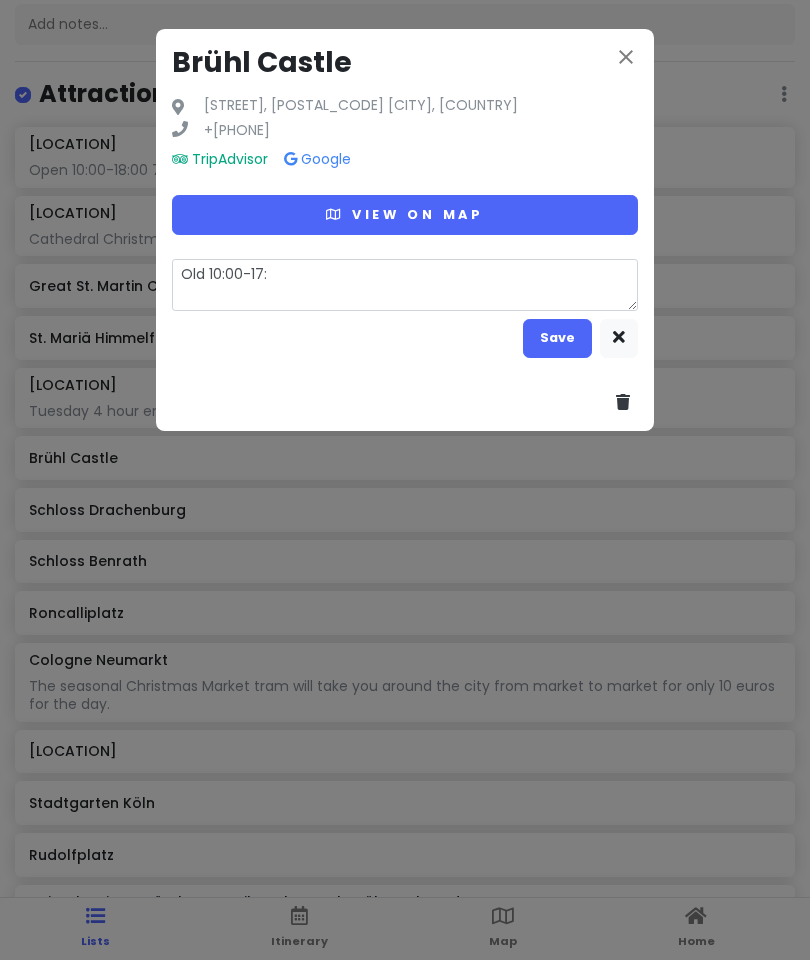 type on "x" 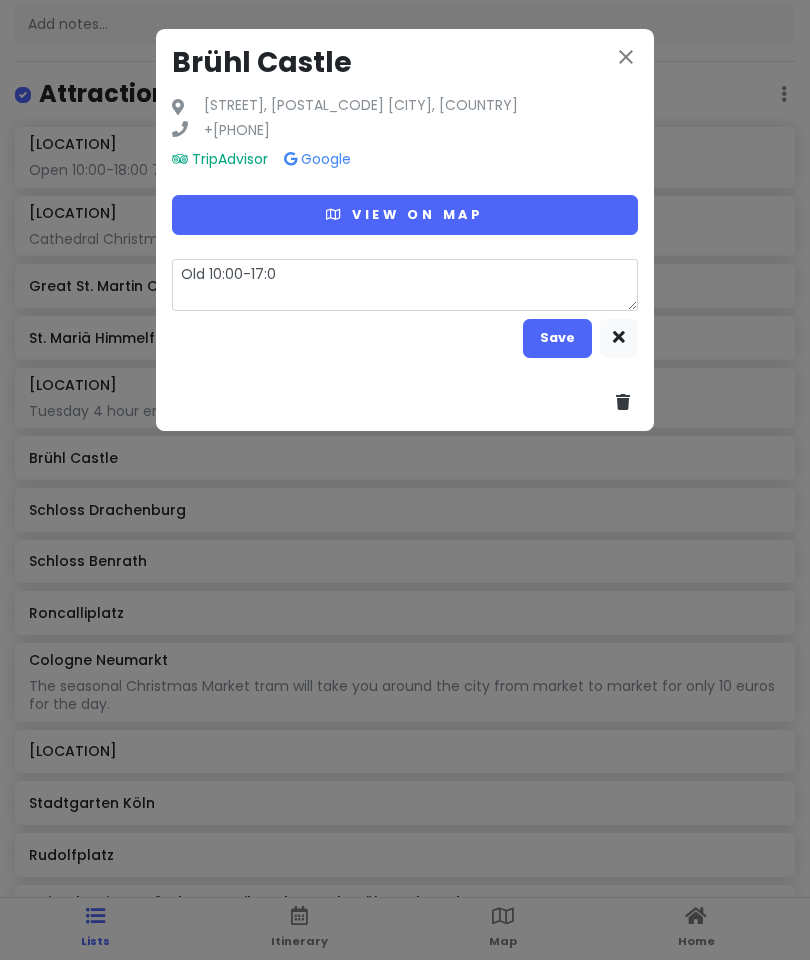 type on "x" 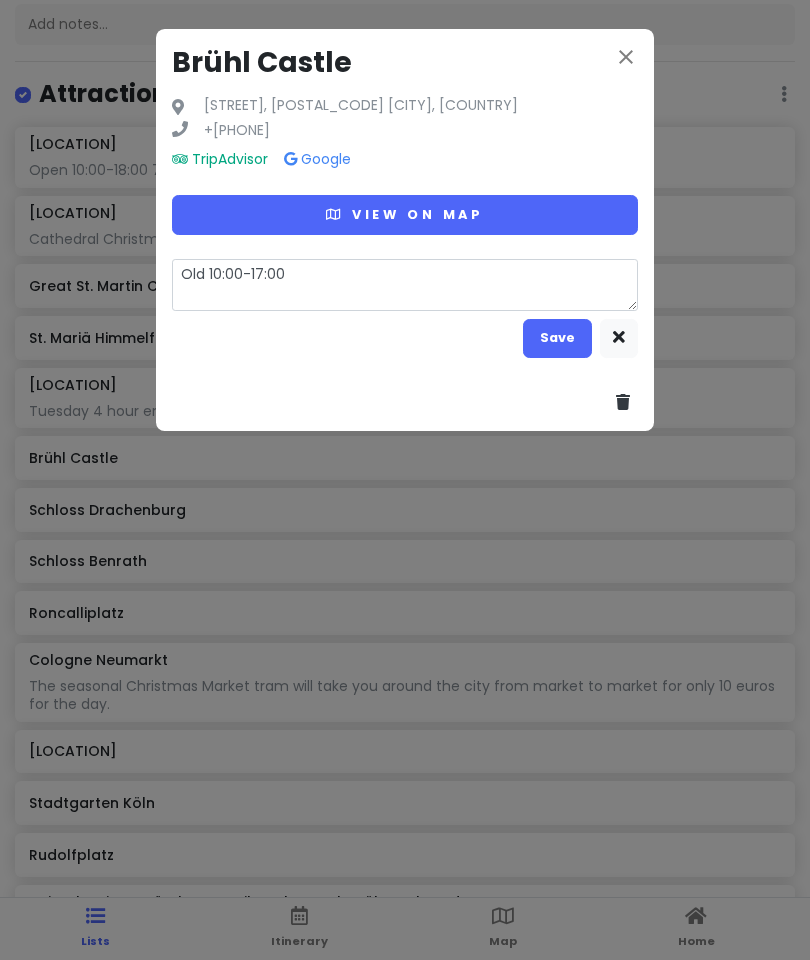 click on "Old 10:00-17:00" at bounding box center (405, 285) 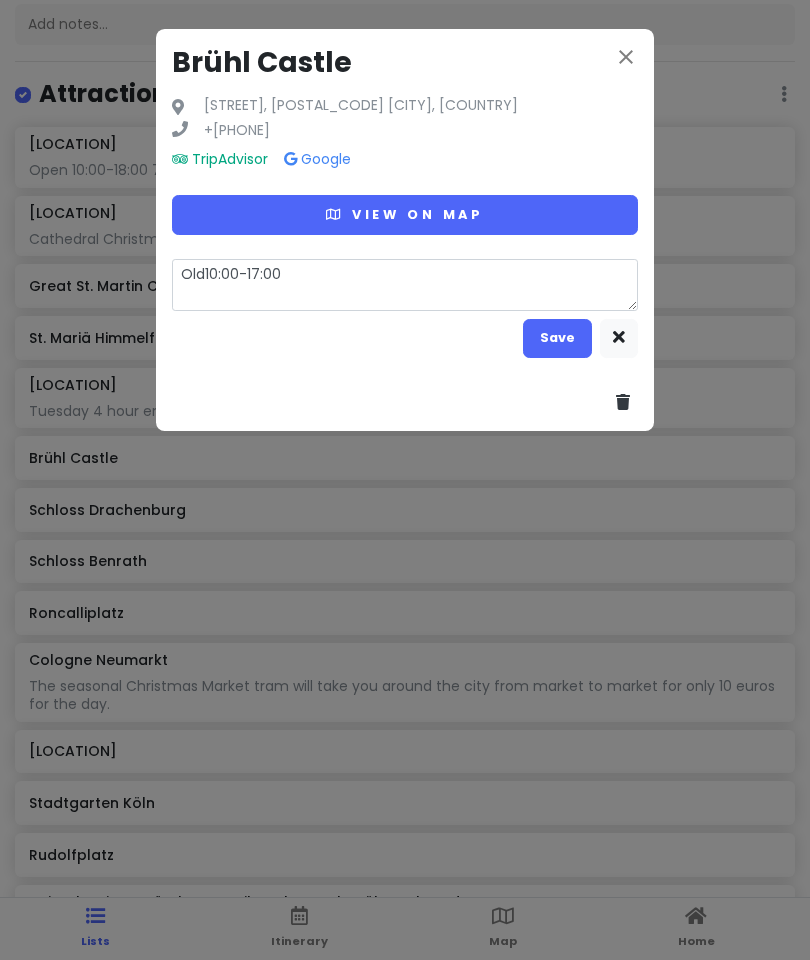 type on "x" 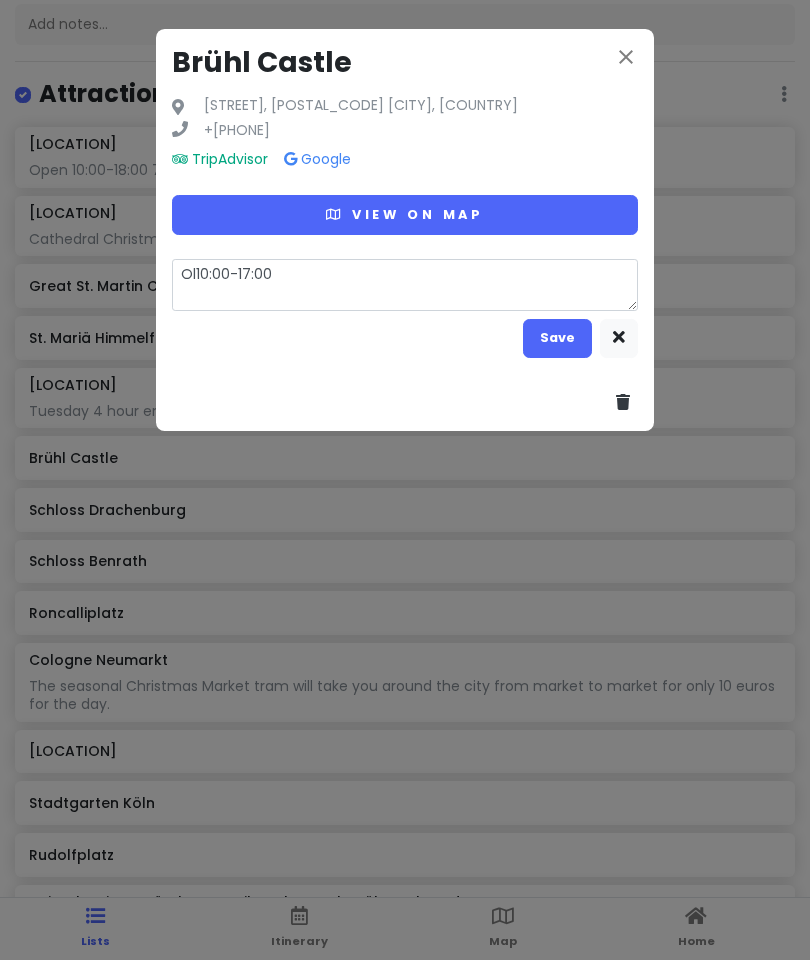 type on "O10:00-17:00" 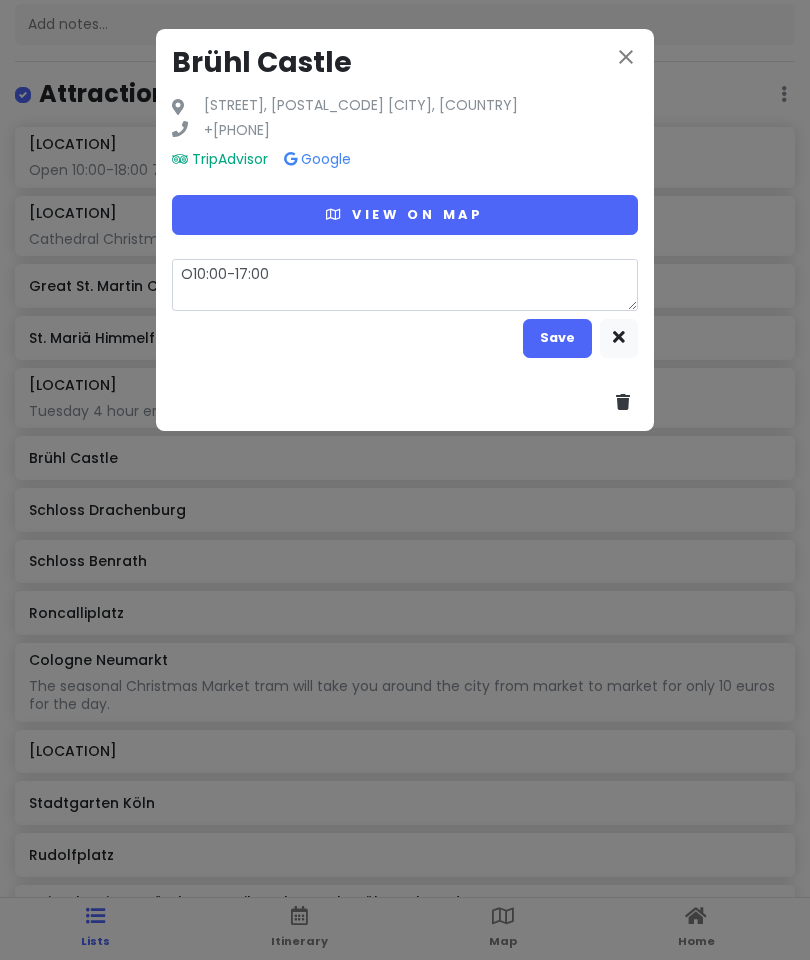 type on "x" 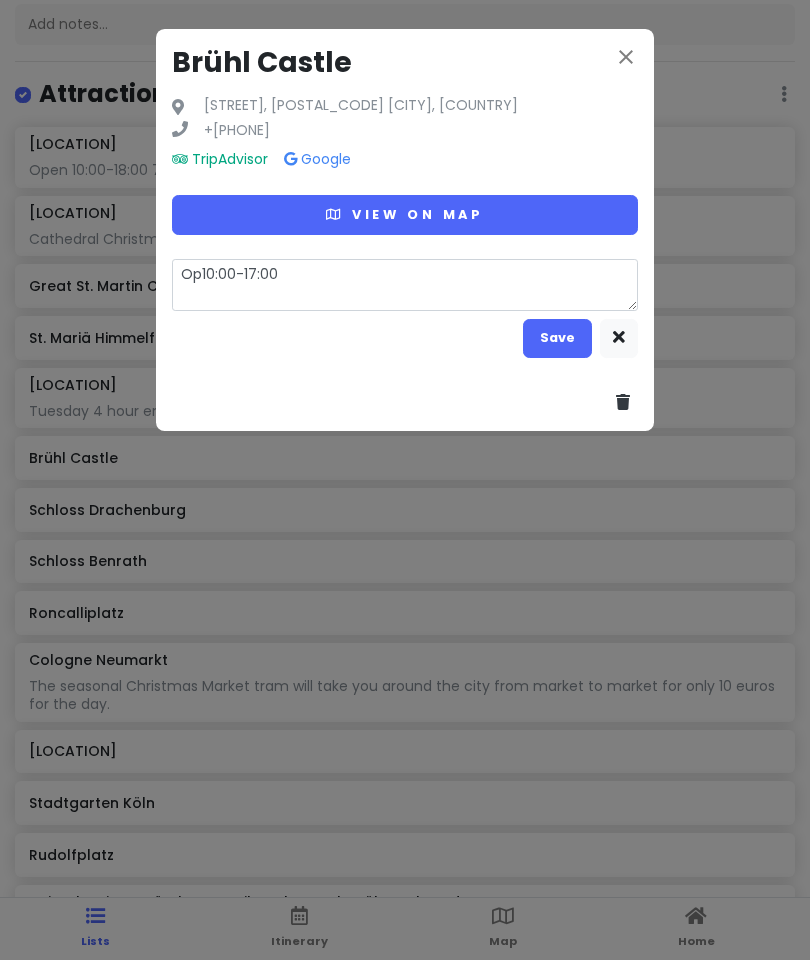 type on "Ope10:00-17:00" 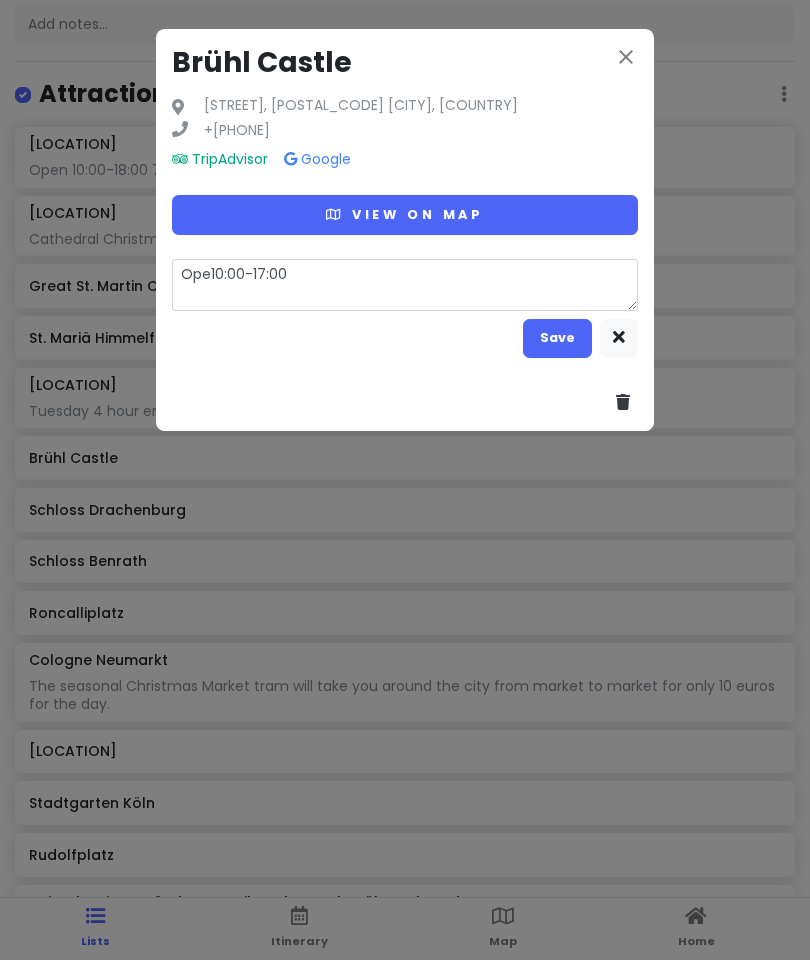 type on "x" 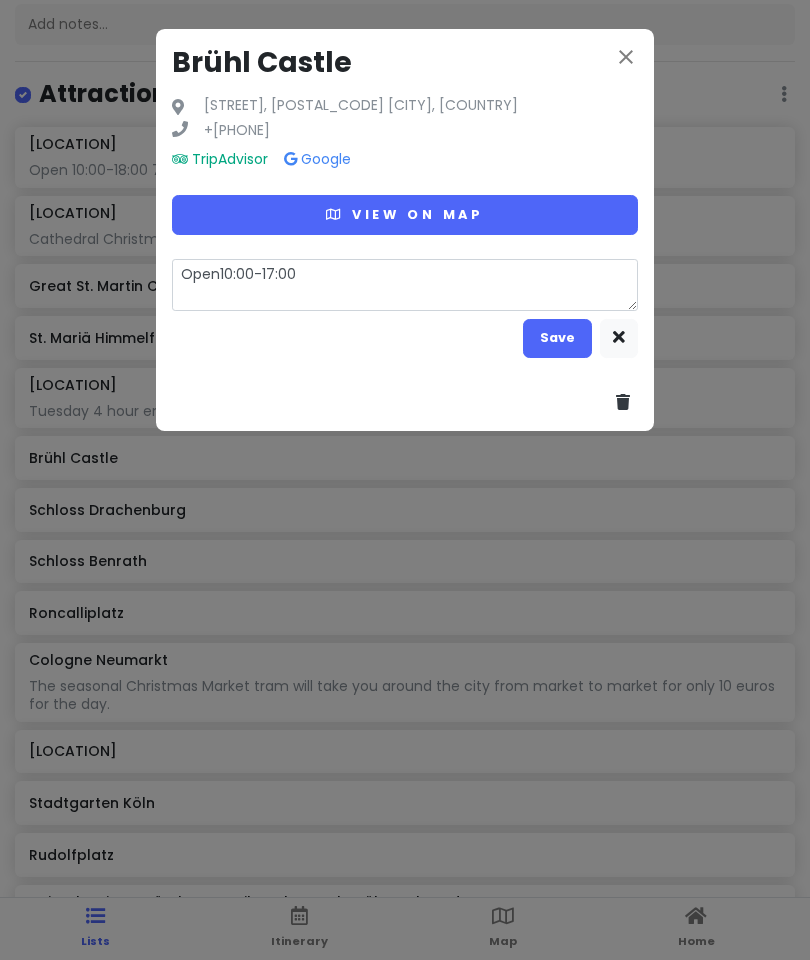 type on "x" 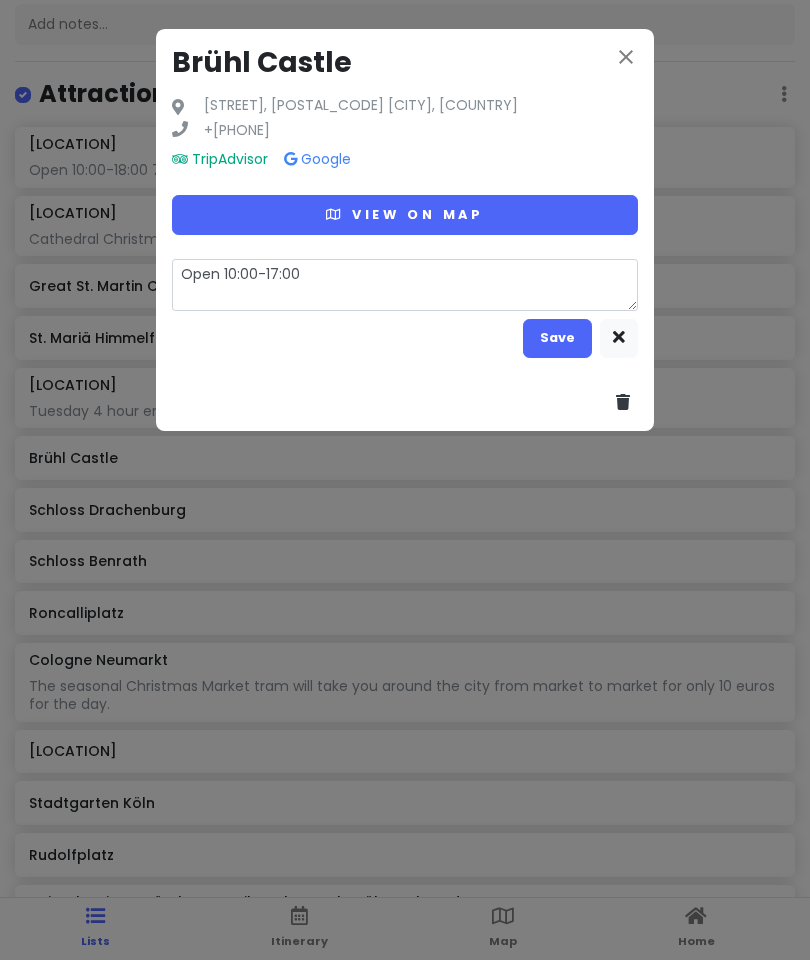 type on "x" 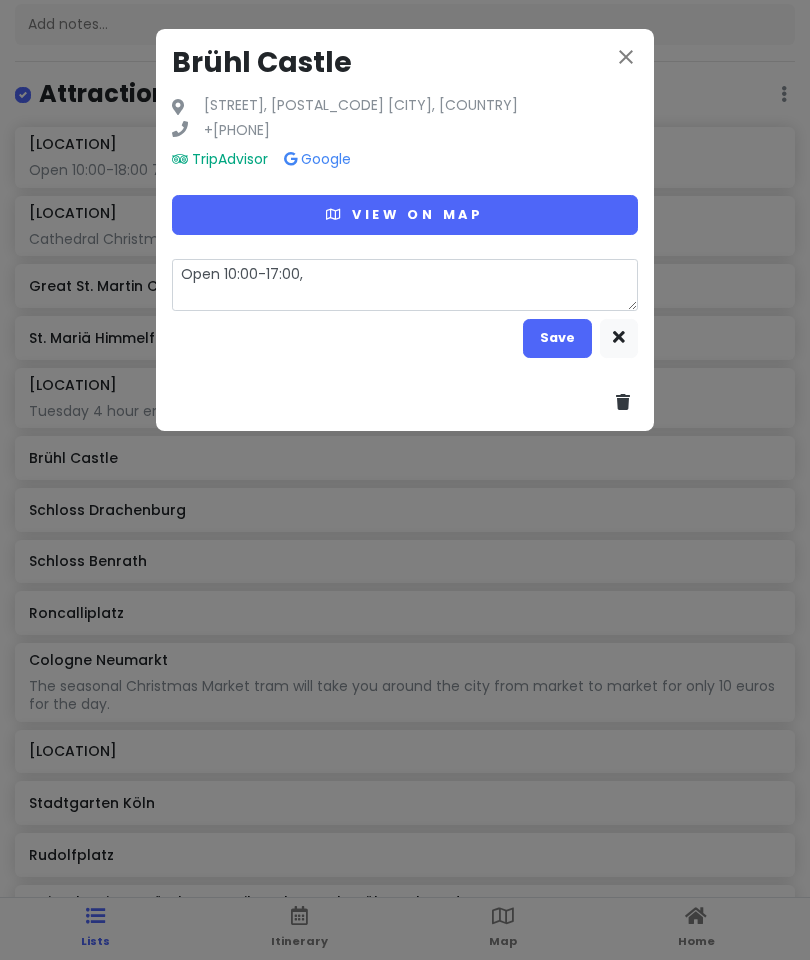 type on "x" 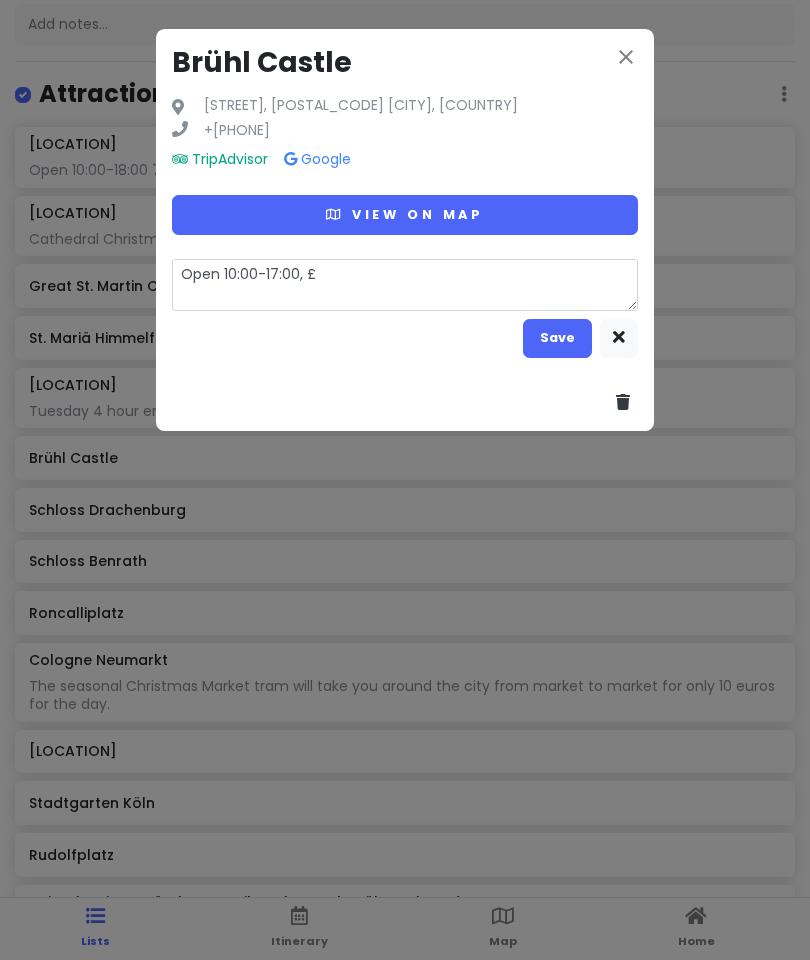 type on "x" 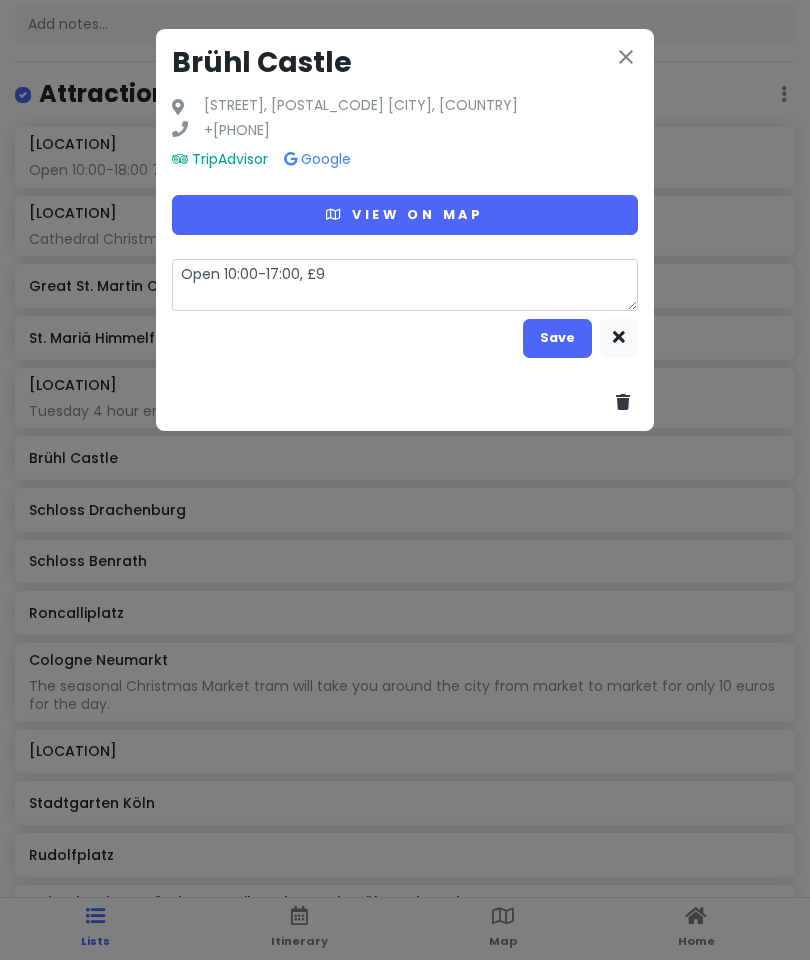 type on "x" 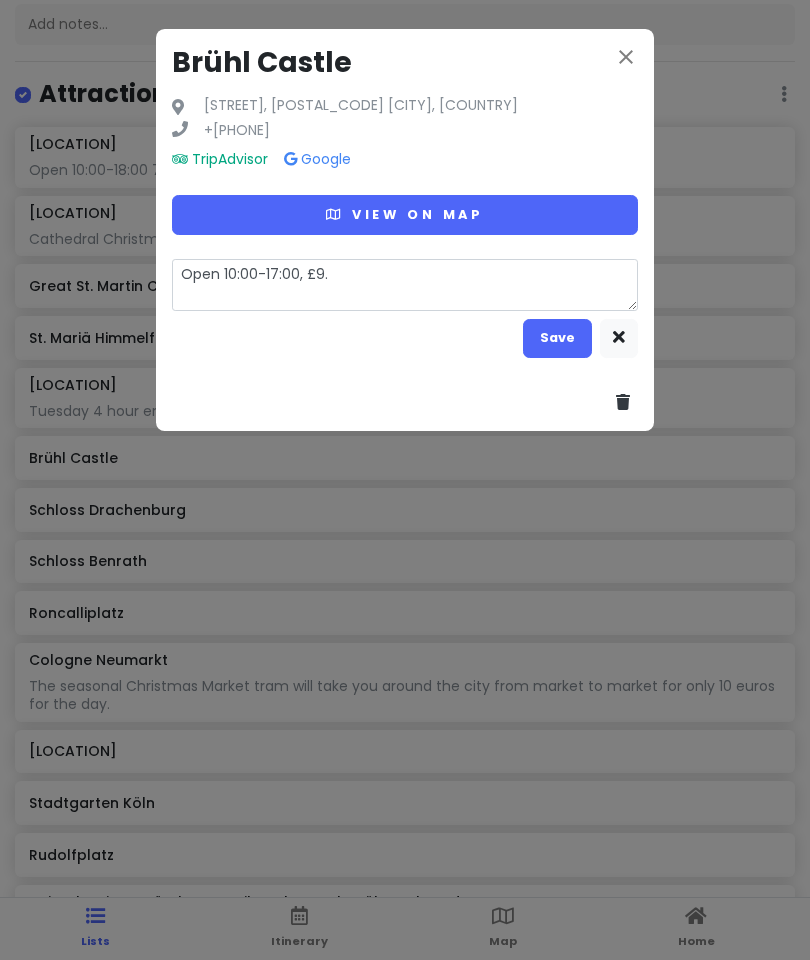type on "Open 10:00-17:00, £9.5" 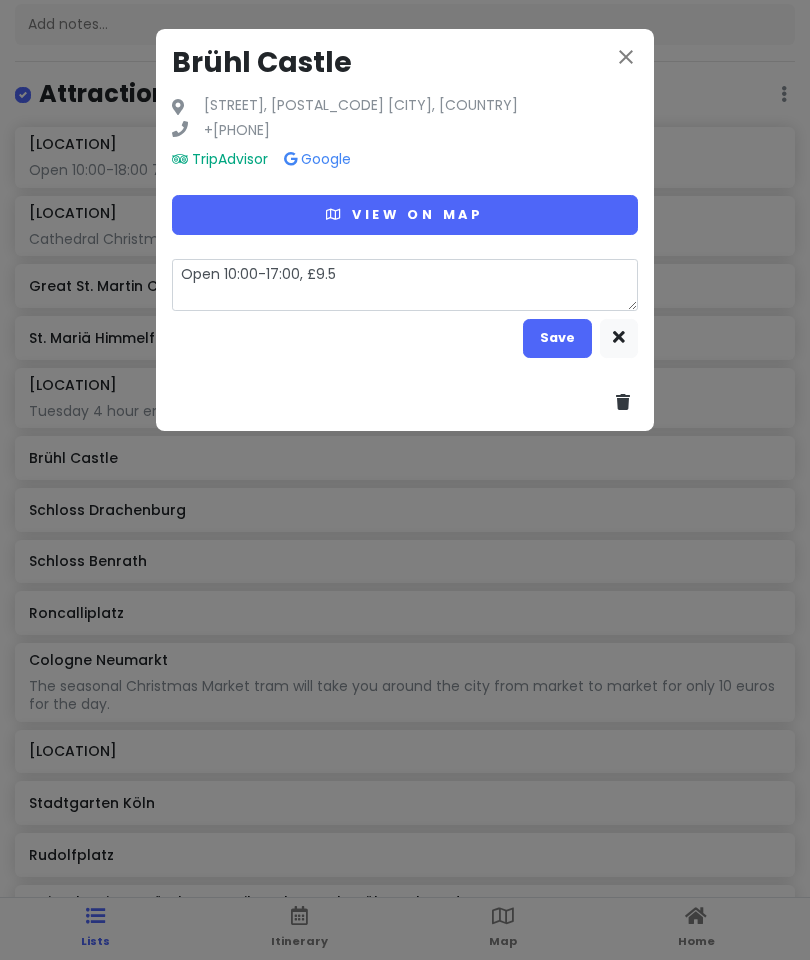 type on "x" 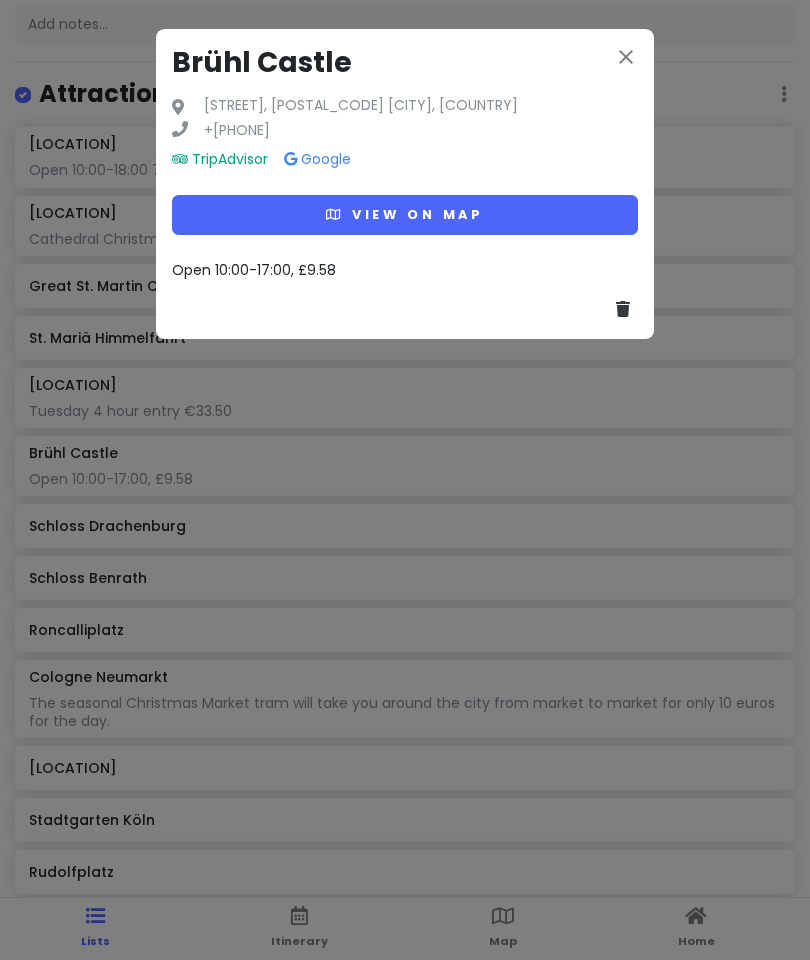click on "close Brühl Castle Parkplatz, Max-Ernst-Allee, [POSTAL_CODE] [CITY], [COUNTRY] +[PHONE]  TripAdvisor  Google View on map Open 10:00-17:00, £9.58" at bounding box center (405, 480) 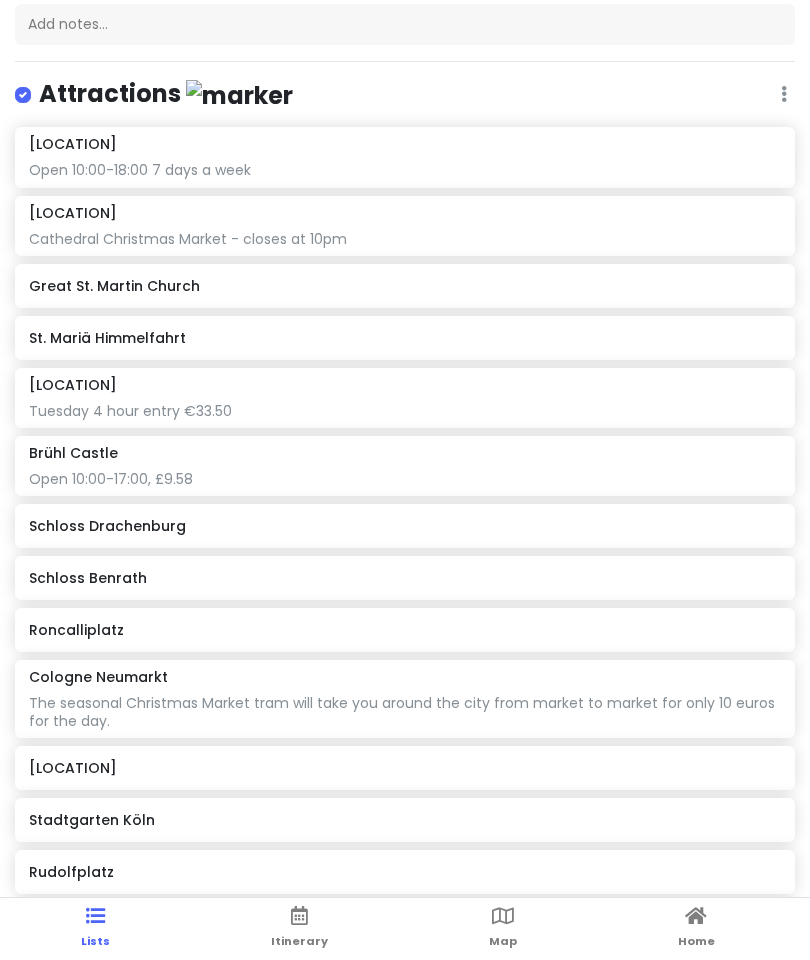 click on "Schloss Drachenburg" at bounding box center (404, 526) 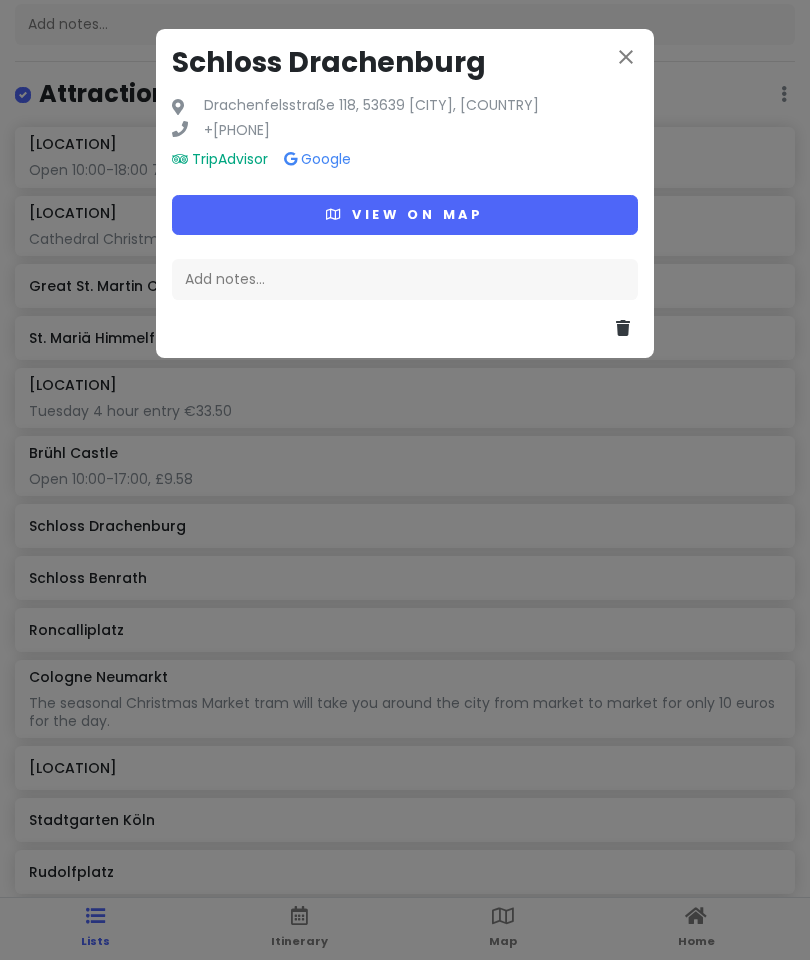 click on "Drachenfelsstraße 118, 53639 [CITY], [COUNTRY]" at bounding box center (371, 106) 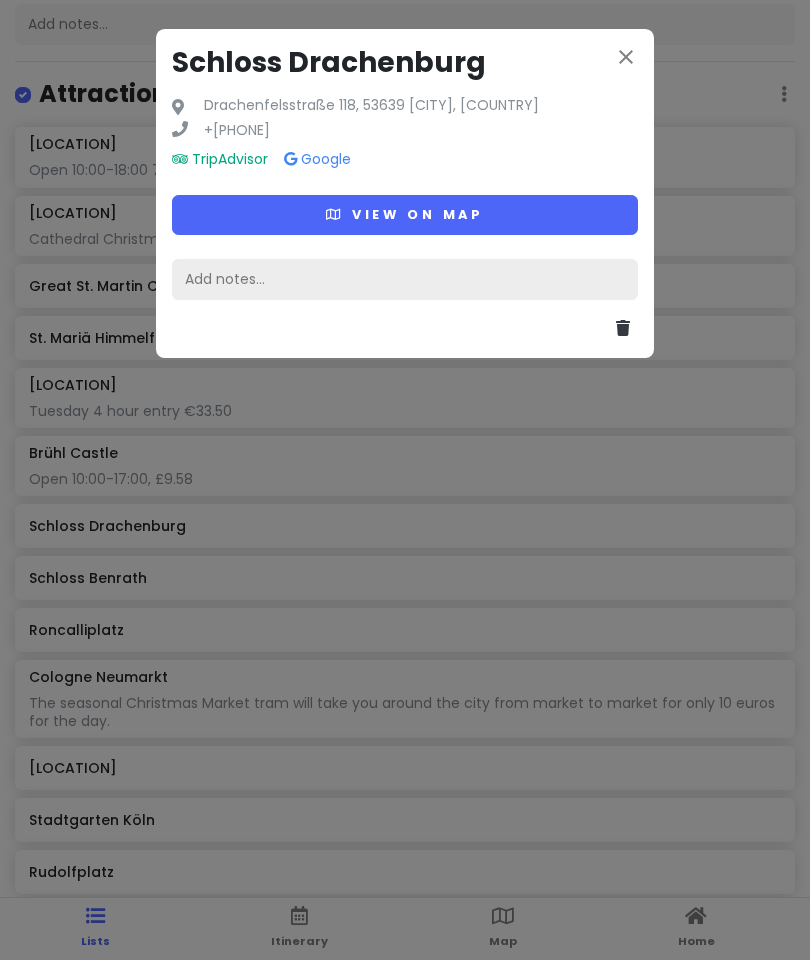 click on "Add notes..." at bounding box center [405, 280] 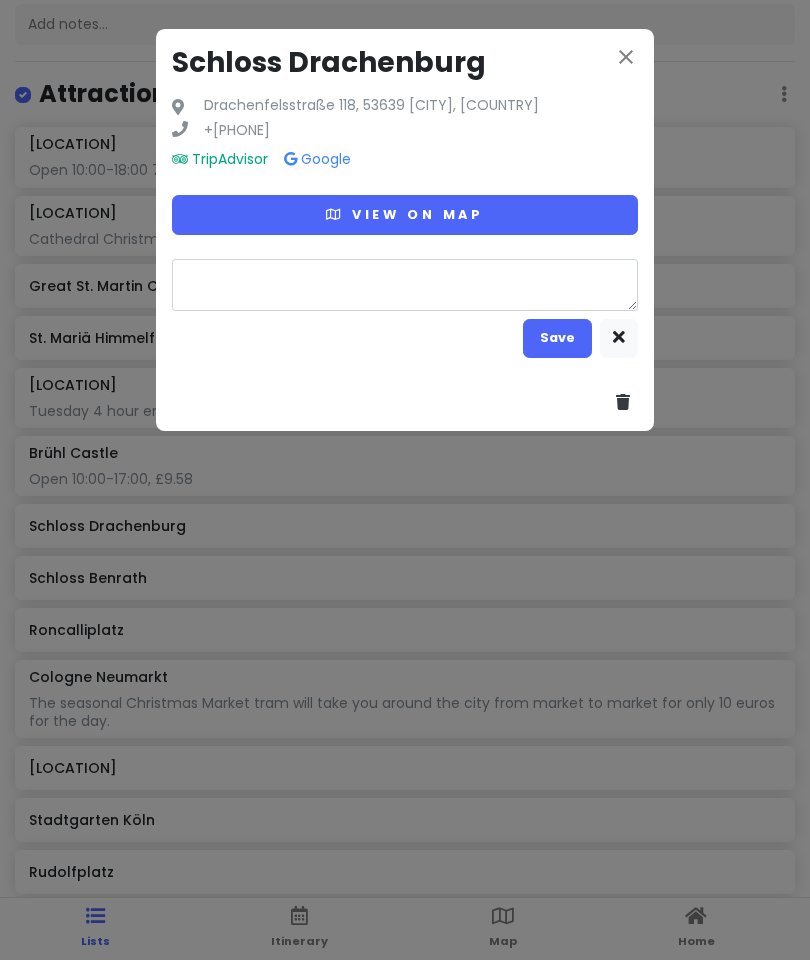 type on "x" 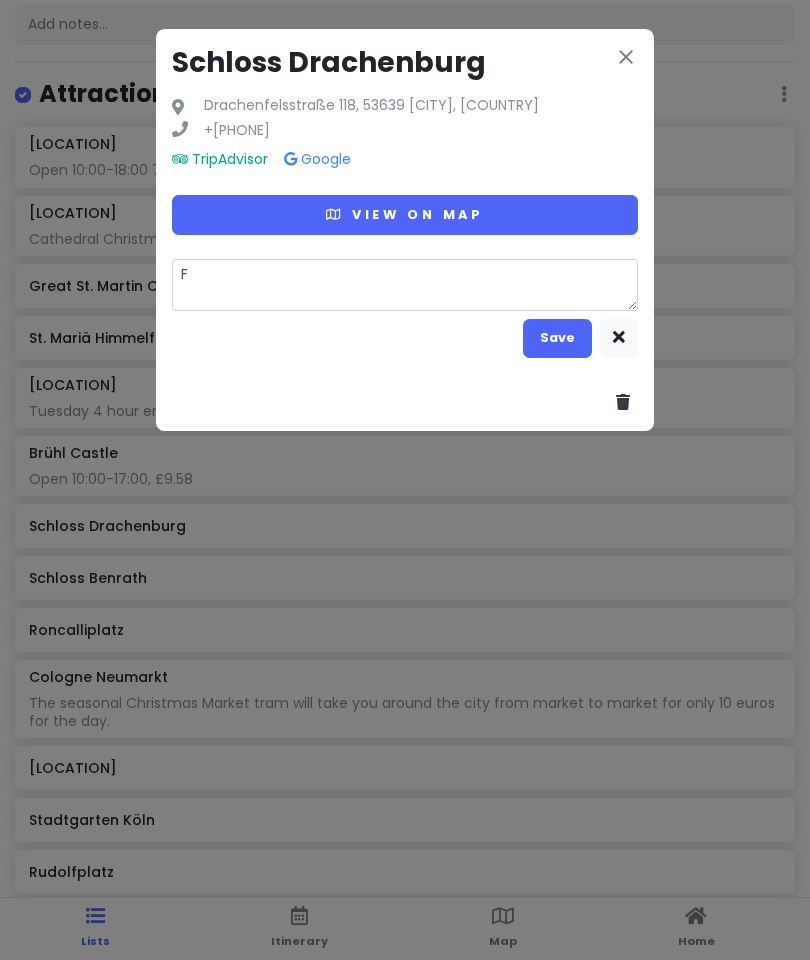 type on "x" 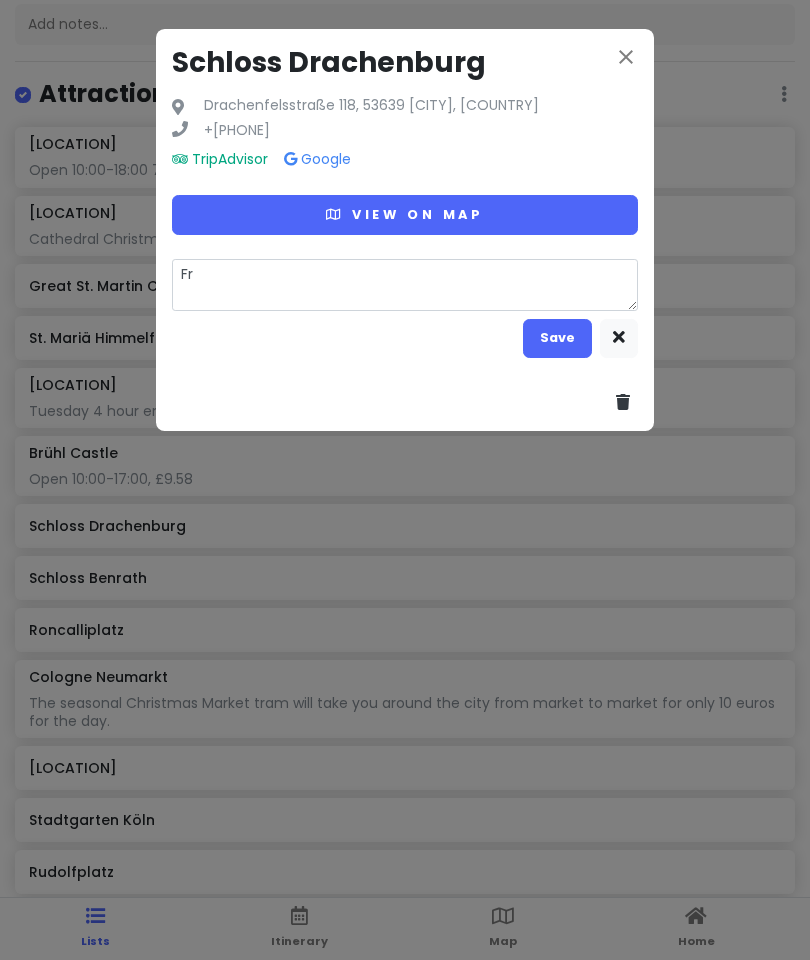 type on "Frm" 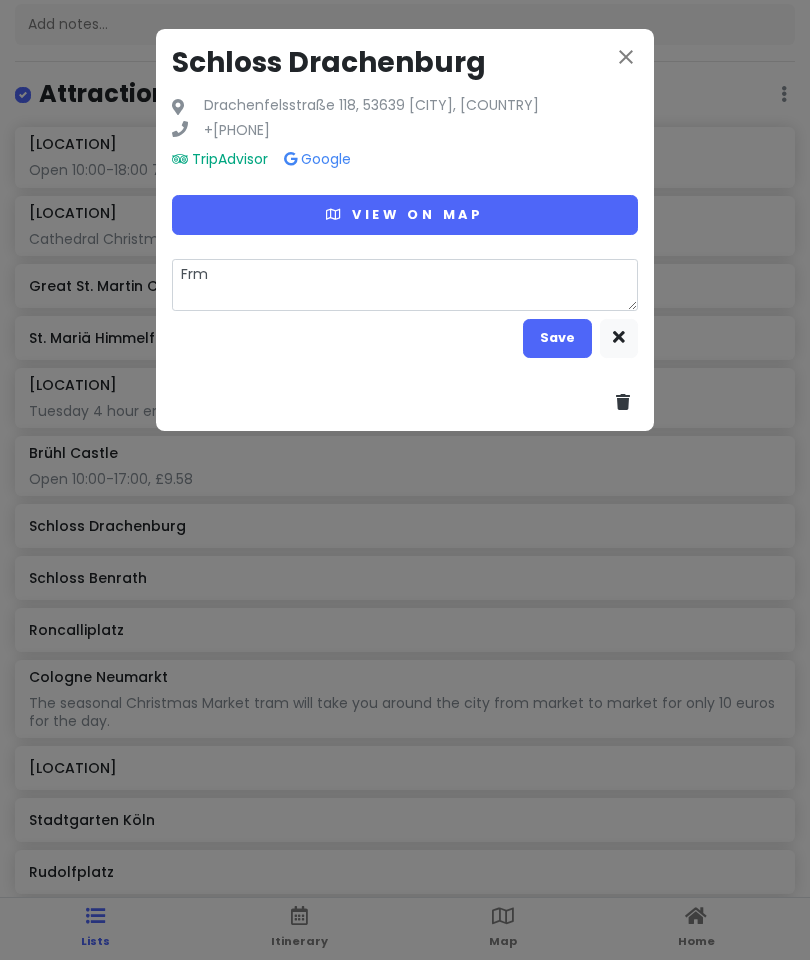 type on "x" 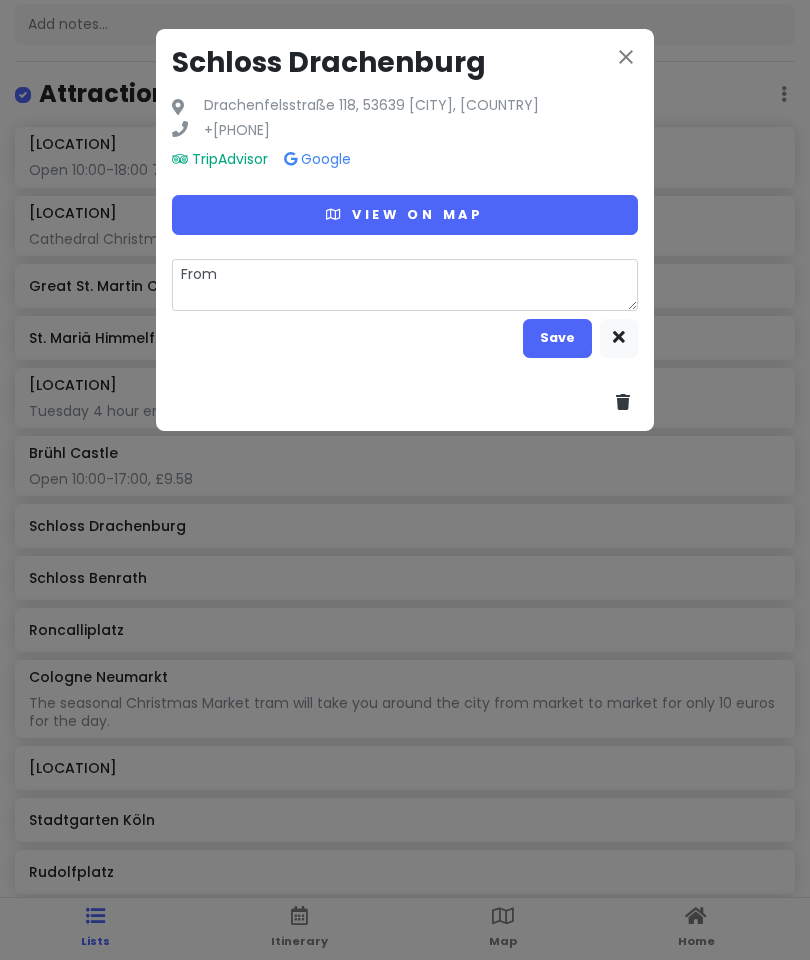 type on "x" 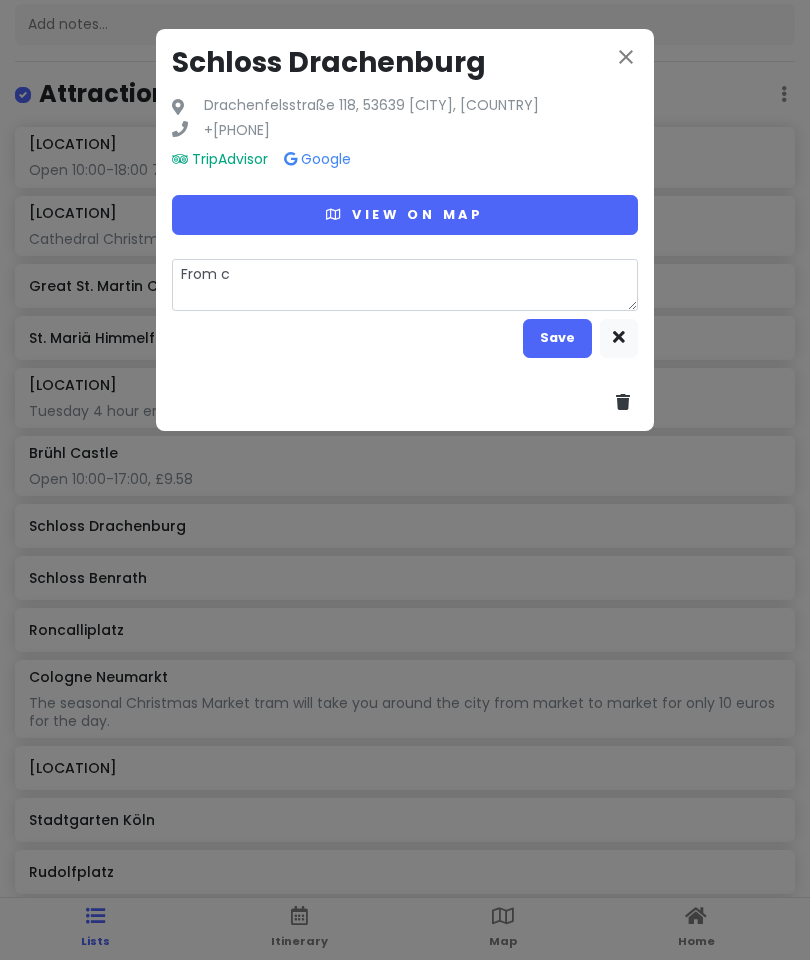 type on "x" 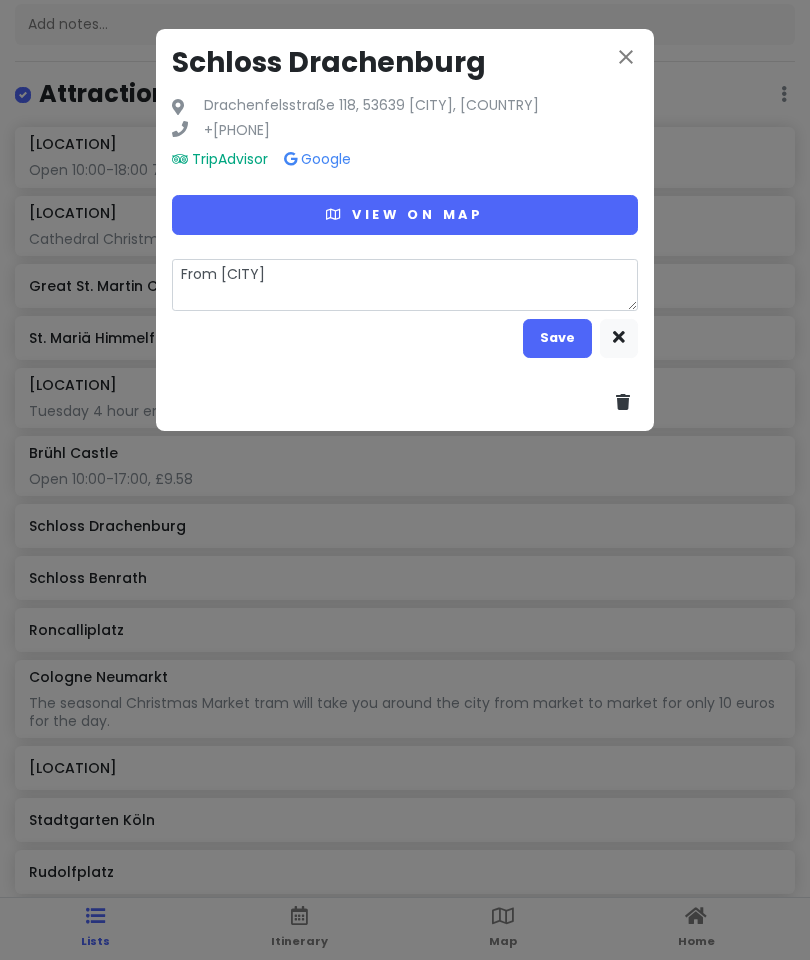 type on "x" 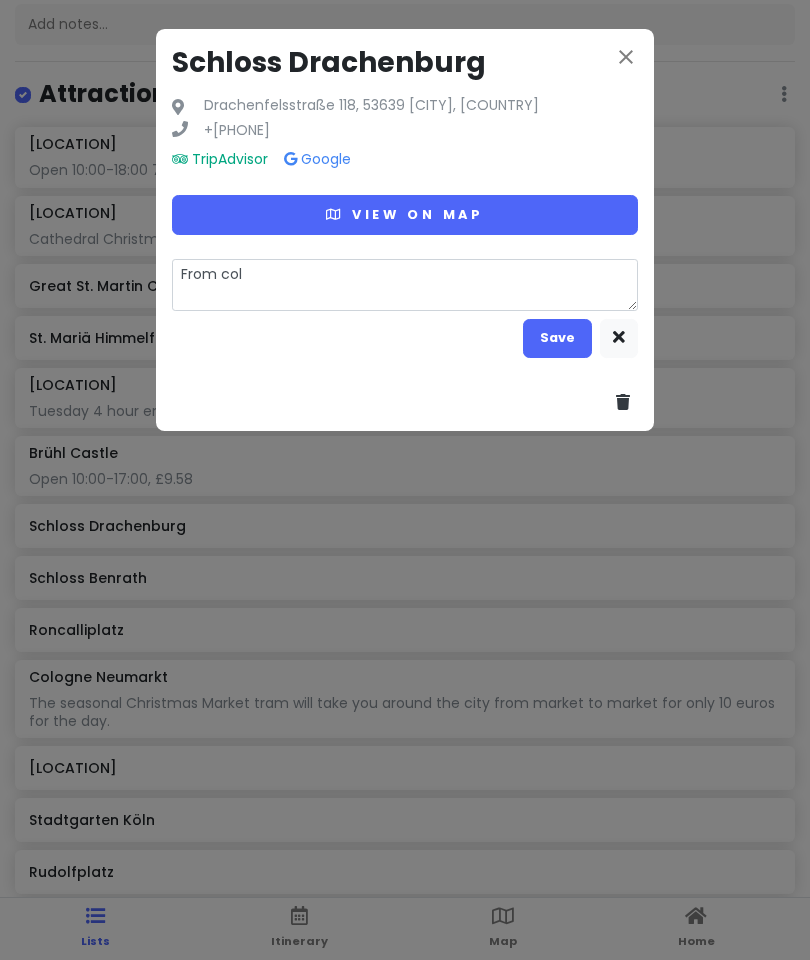 type on "x" 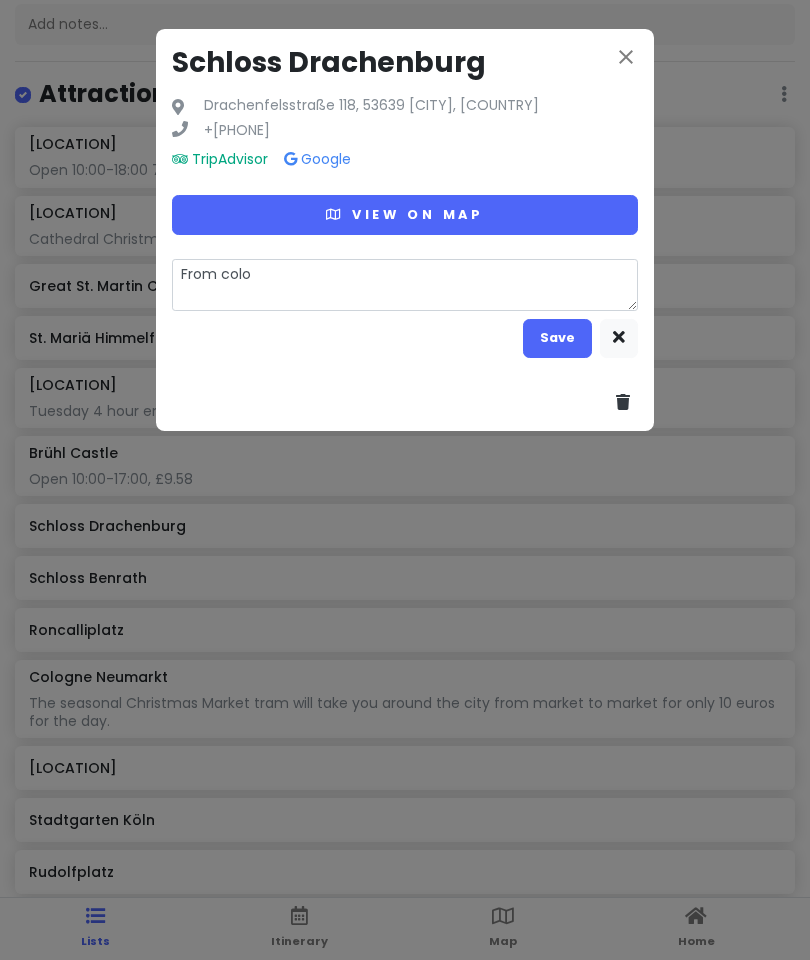 type on "x" 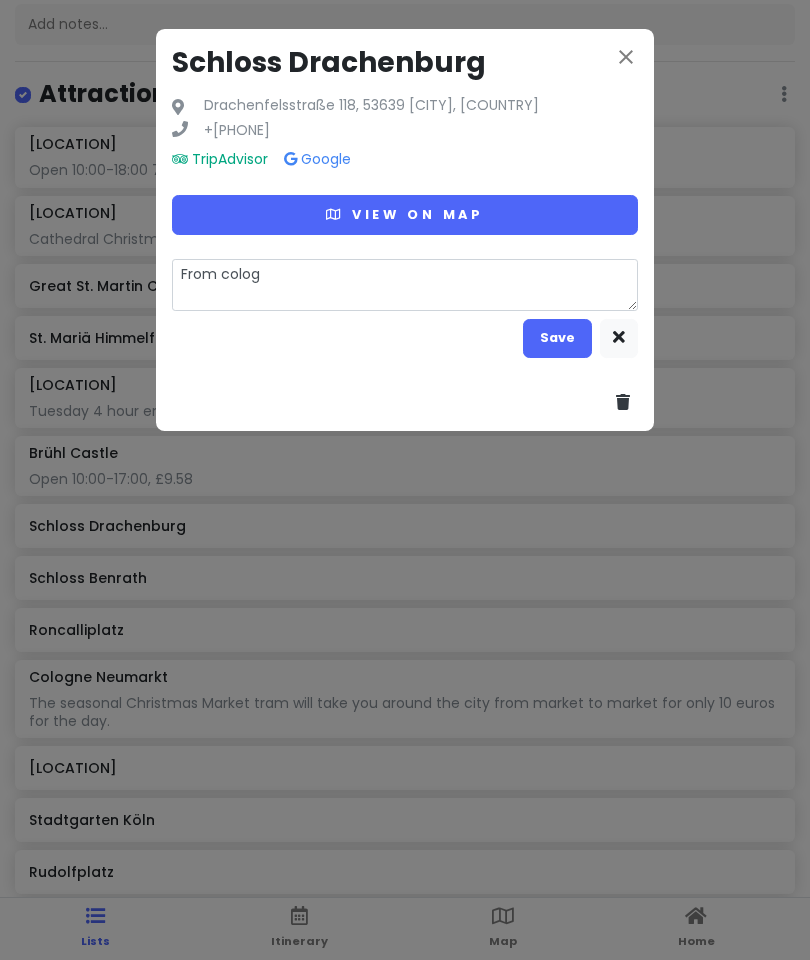 type on "x" 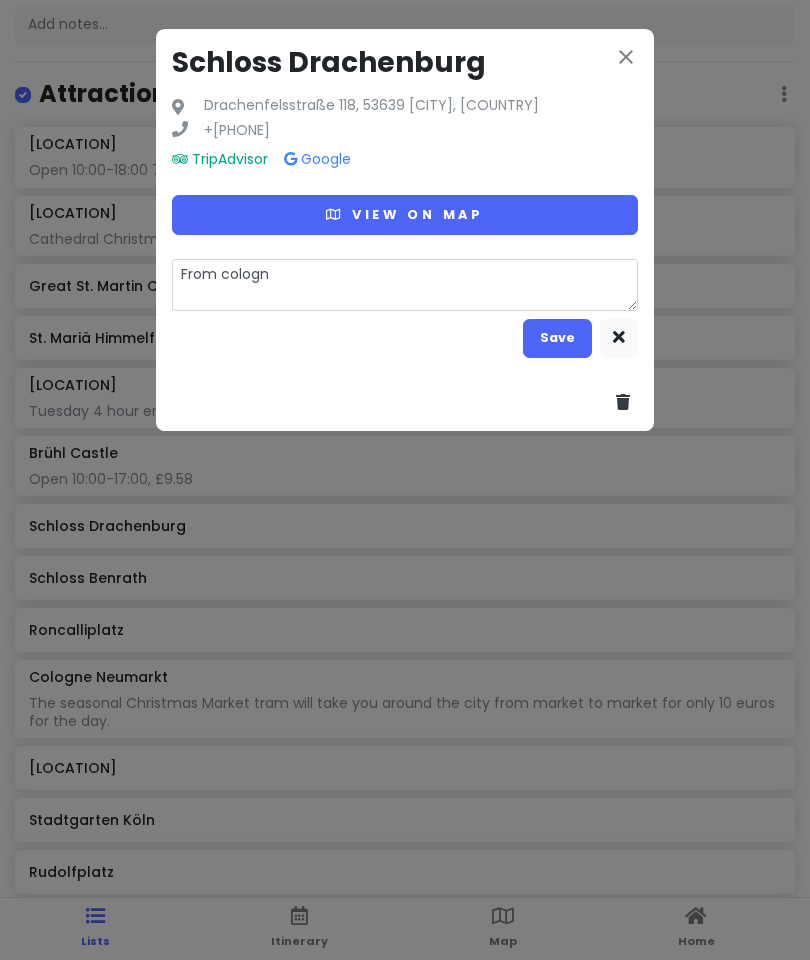 type on "x" 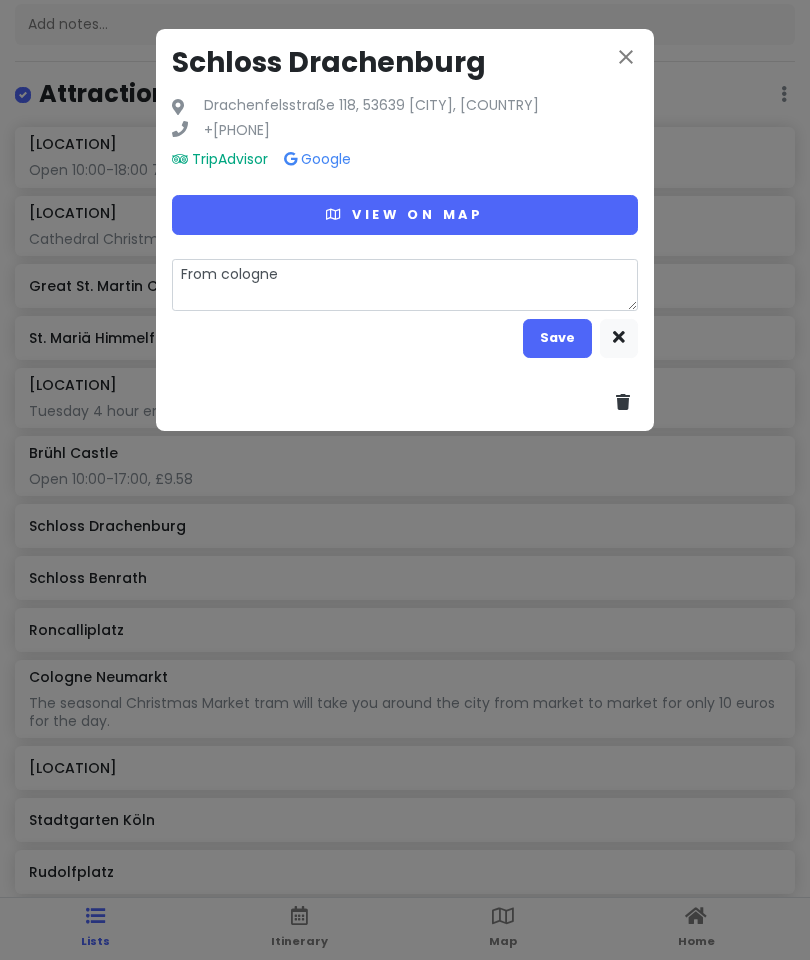 type on "x" 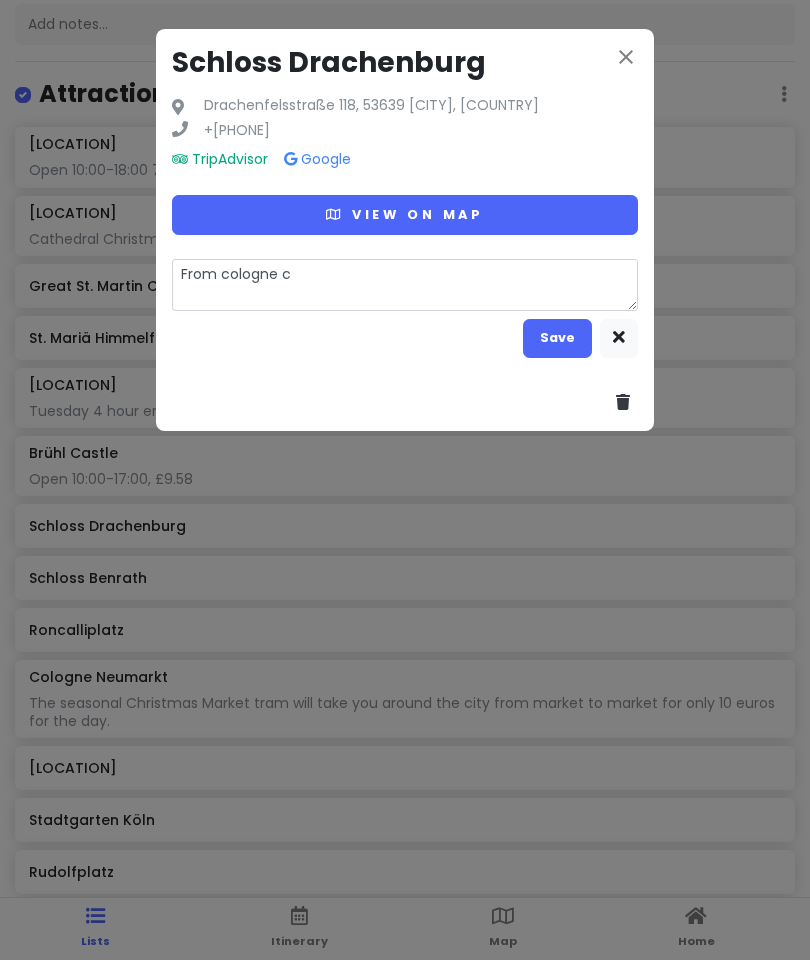 type 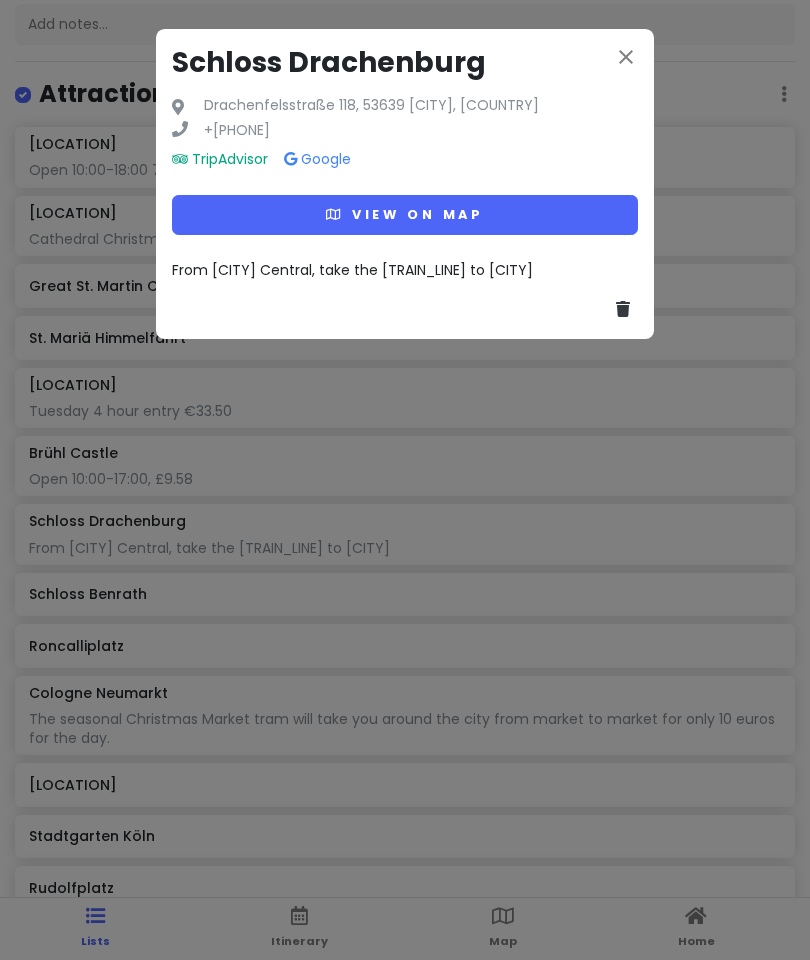 click on "From [CITY] Central, take the [TRAIN_LINE] to [CITY]" at bounding box center [405, 270] 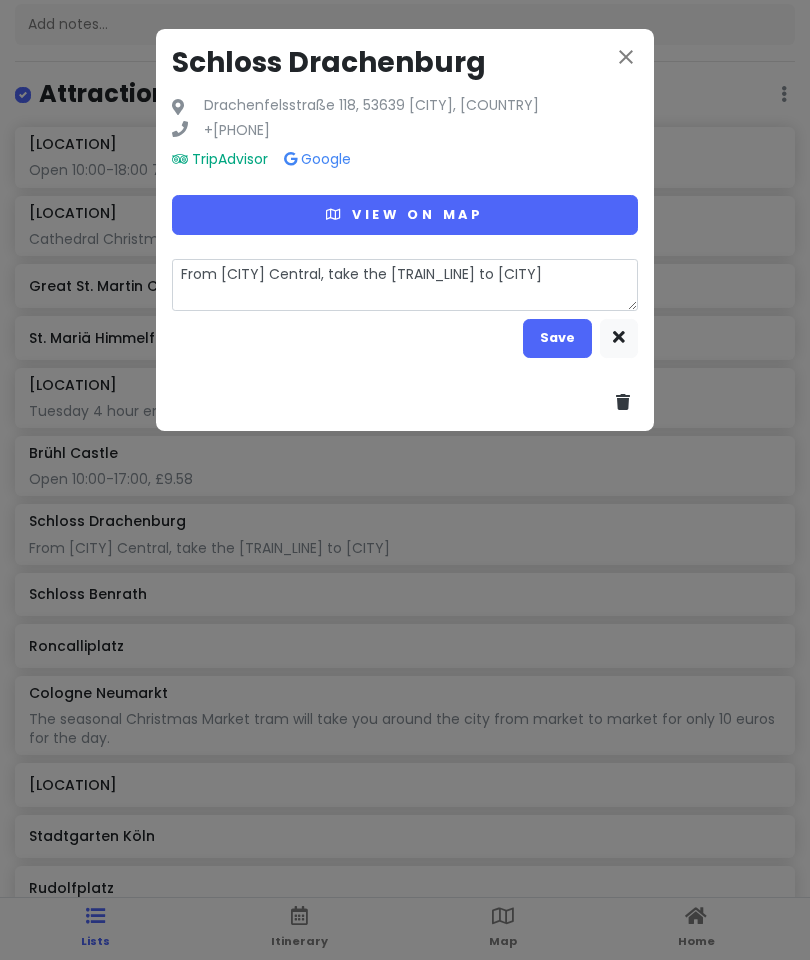 click on "From [CITY] Central, take the [TRAIN_LINE] to [CITY]" at bounding box center (405, 285) 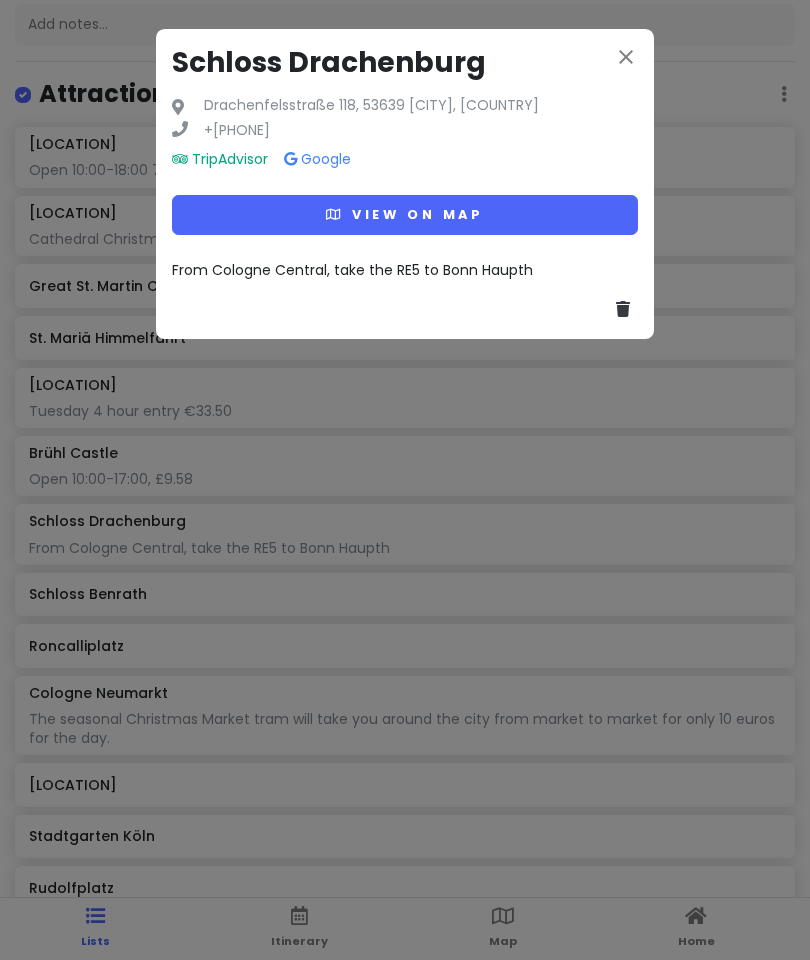 click on "From Cologne Central, take the RE5 to Bonn Haupth" at bounding box center [405, 270] 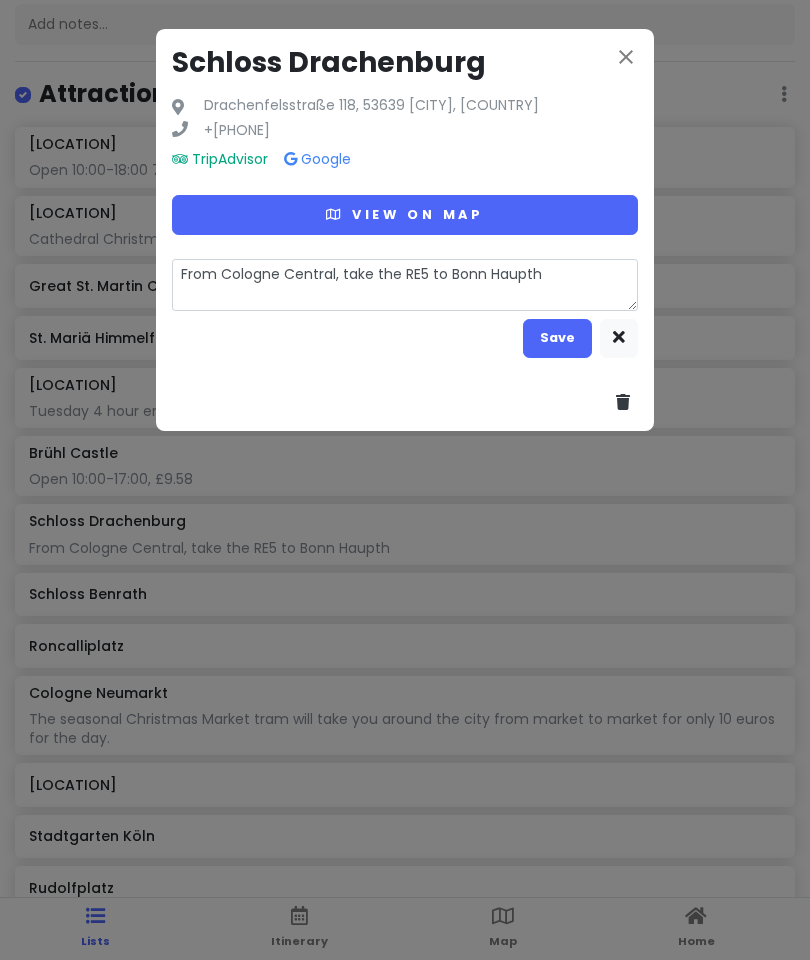 click on "From Cologne Central, take the RE5 to Bonn Haupth" at bounding box center [405, 285] 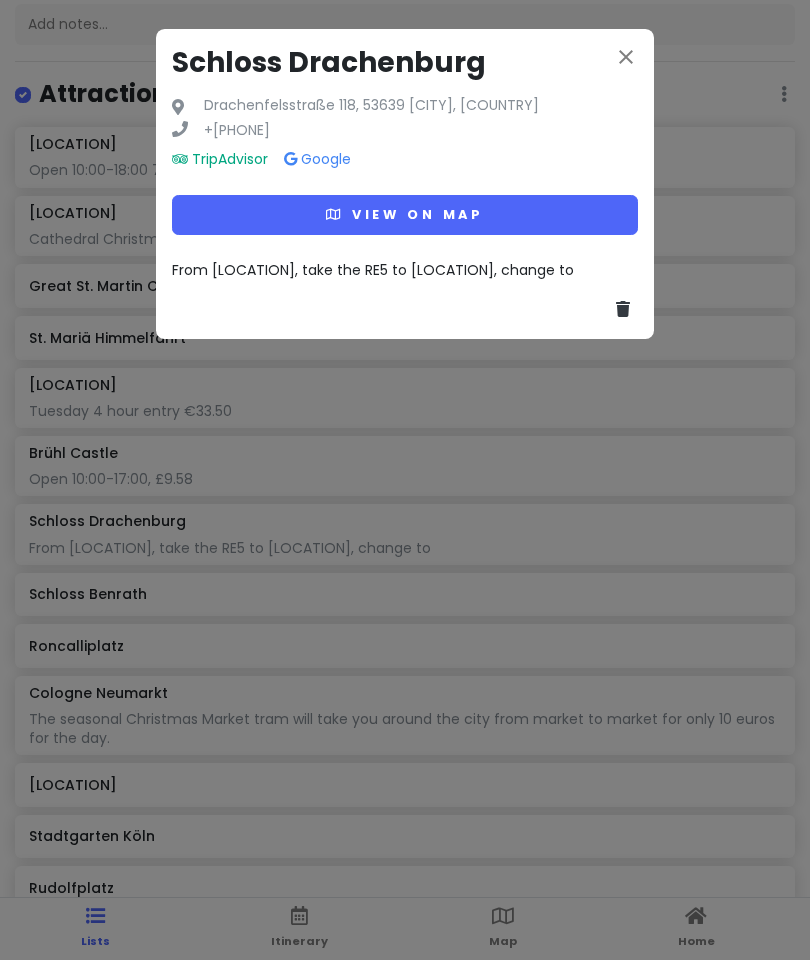 click on "From [LOCATION], take the RE5 to [LOCATION], change to" at bounding box center [405, 270] 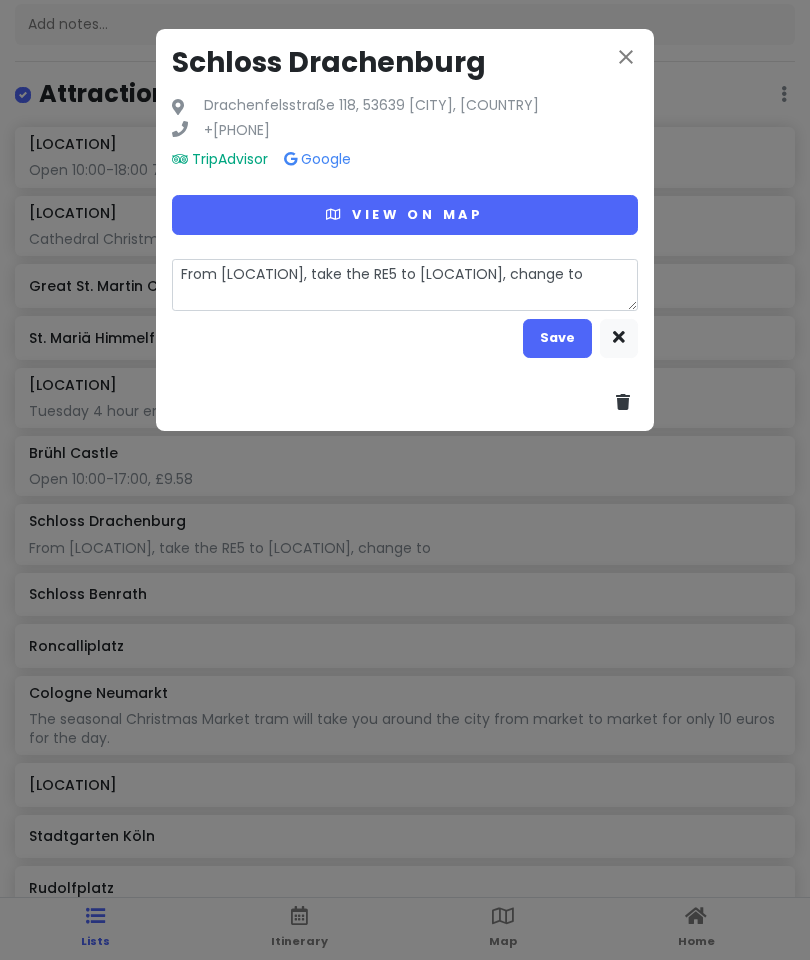 click on "From [LOCATION], take the RE5 to [LOCATION], change to" at bounding box center (405, 285) 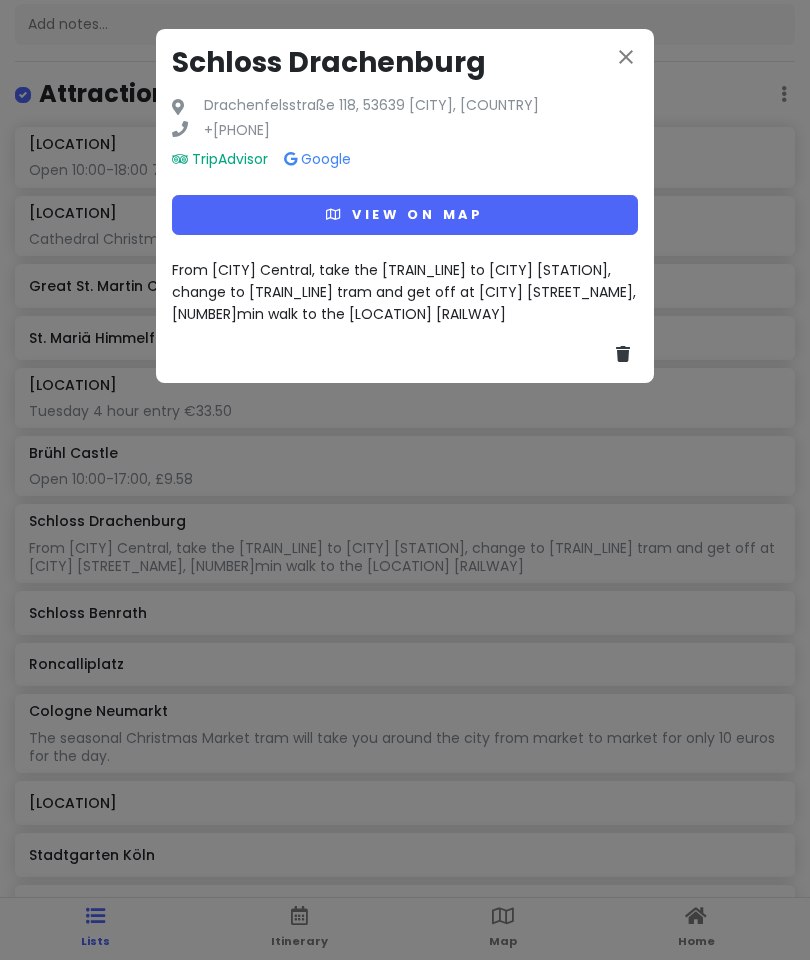 click on "close [LOCATION] [STREET], [POSTAL_CODE] [COUNTRY] +[PHONE] TripAdvisor Google View on map From [LOCATION], take the RE5 to [LOCATION], change to 66 tram and get off at [LOCATION], 10min walk to the Drachenfels Railway" at bounding box center (405, 480) 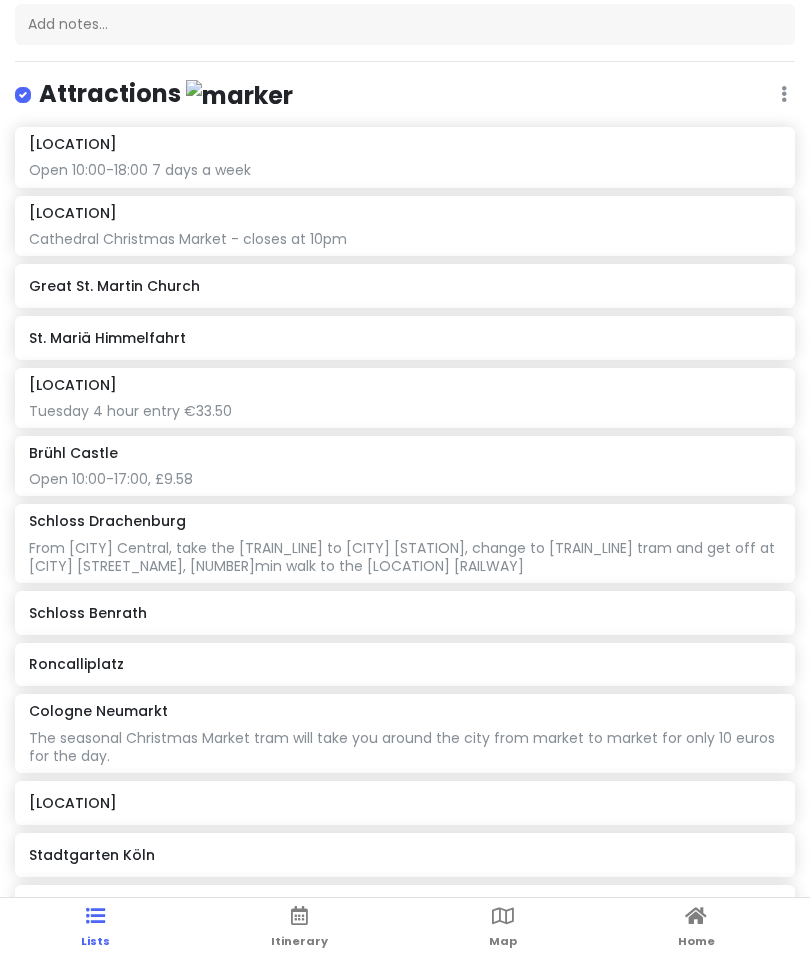 click on "Schloss Benrath" at bounding box center [404, 613] 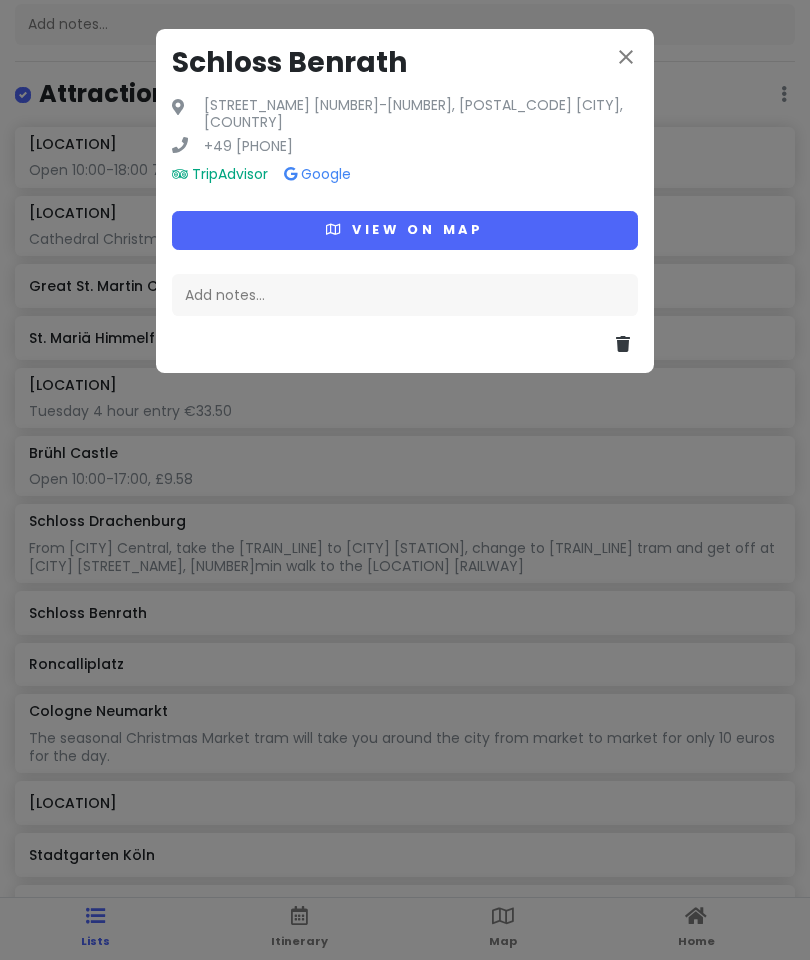 click on "[STREET_NAME] [NUMBER]-[NUMBER], [POSTAL_CODE] [CITY], [COUNTRY]" at bounding box center [421, 114] 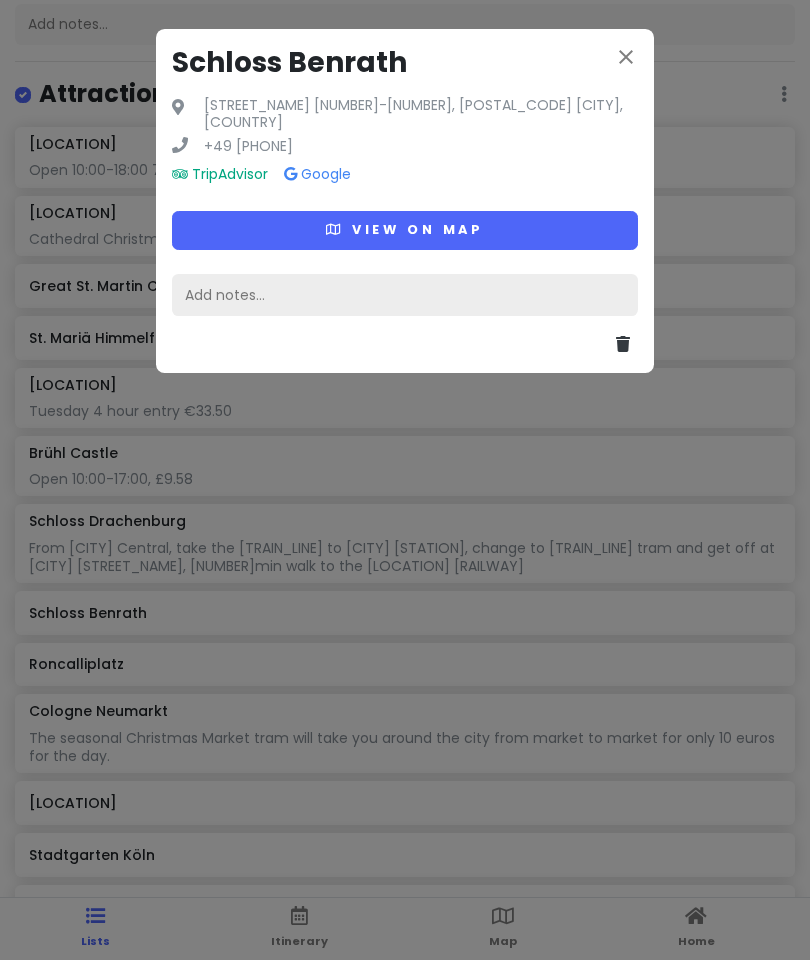 click on "Add notes..." at bounding box center (405, 295) 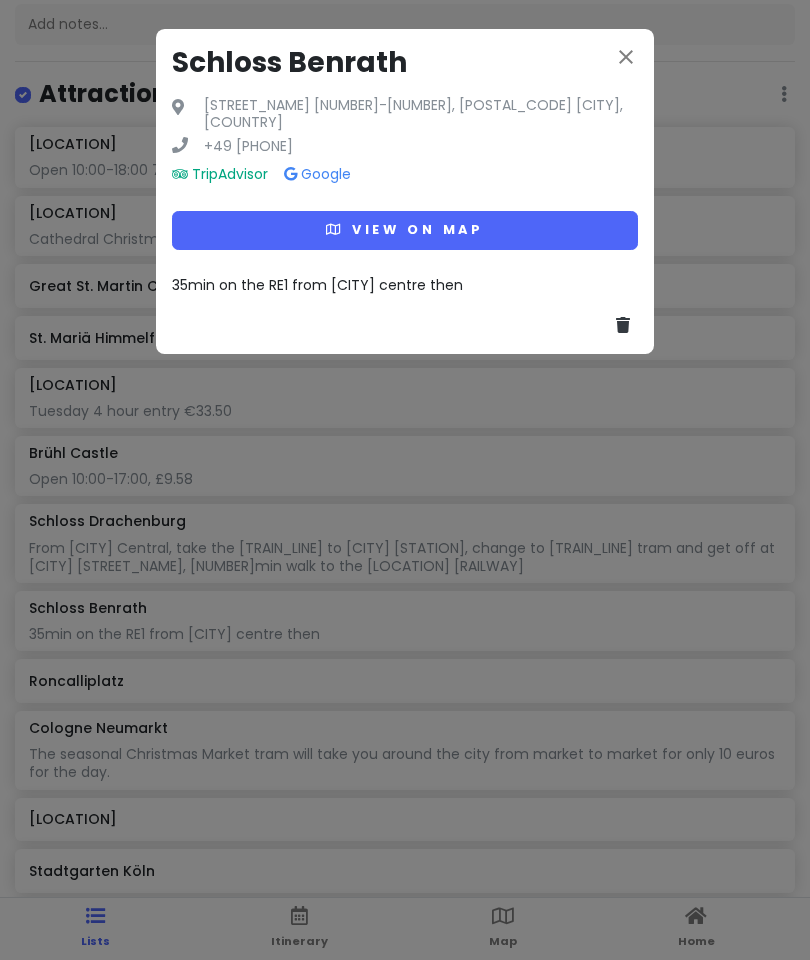 click on "35min on the RE1 from [CITY] centre then" at bounding box center (405, 285) 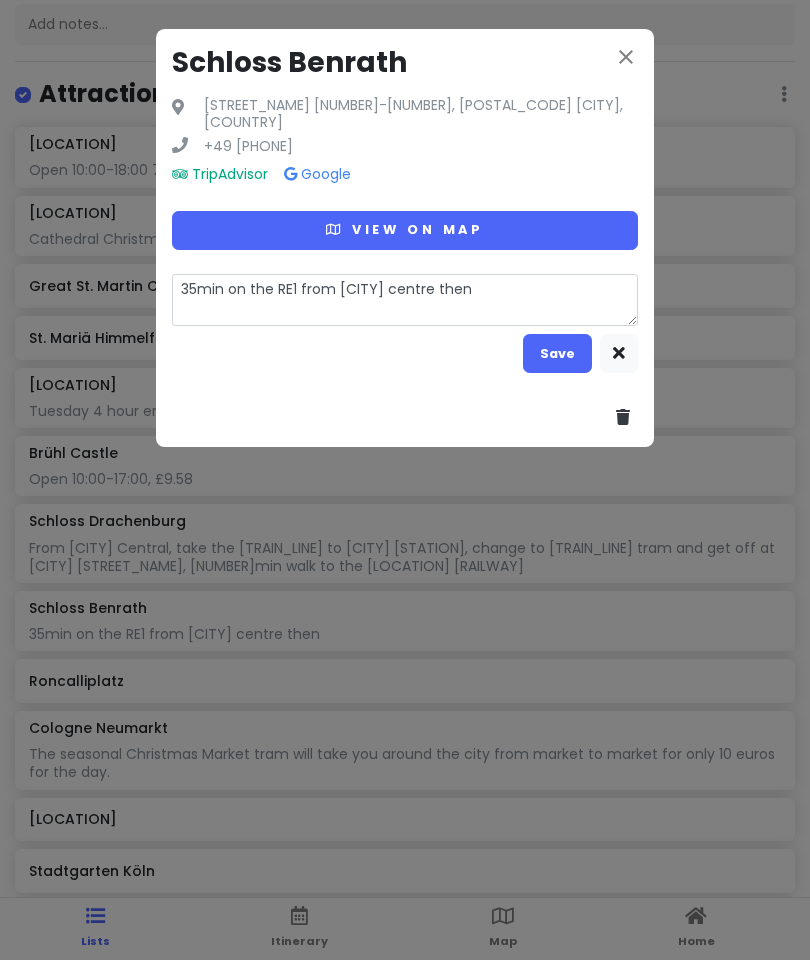 click on "35min on the RE1 from [CITY] centre then" at bounding box center [405, 300] 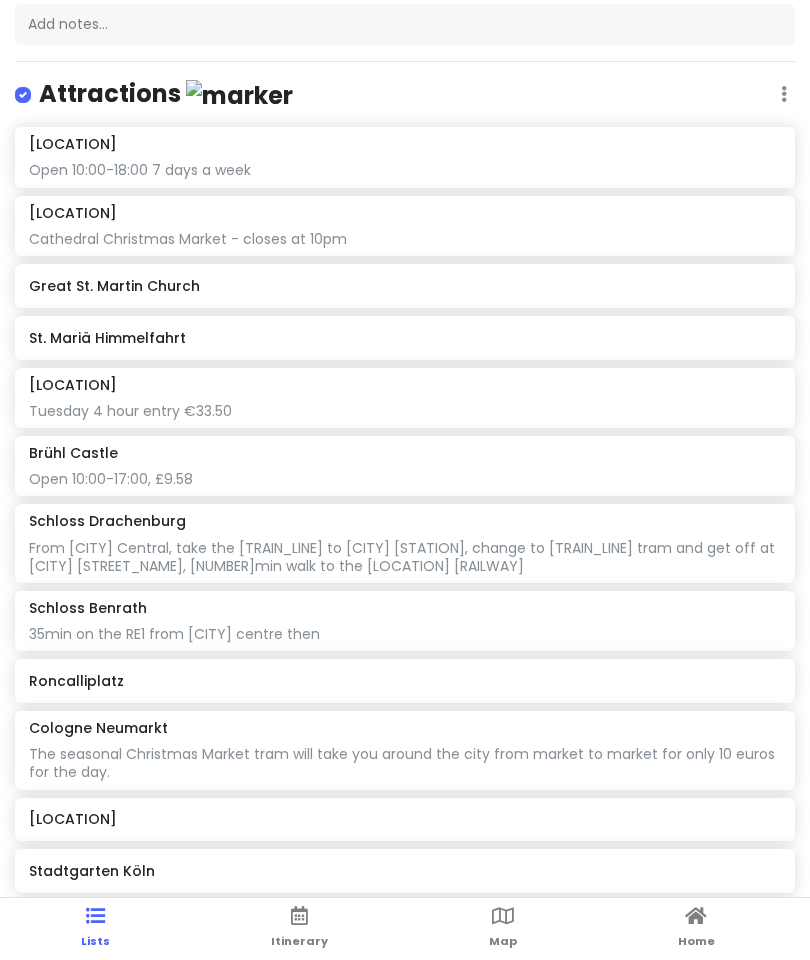 click on "35min on the RE1 from [CITY] centre then" at bounding box center (404, 170) 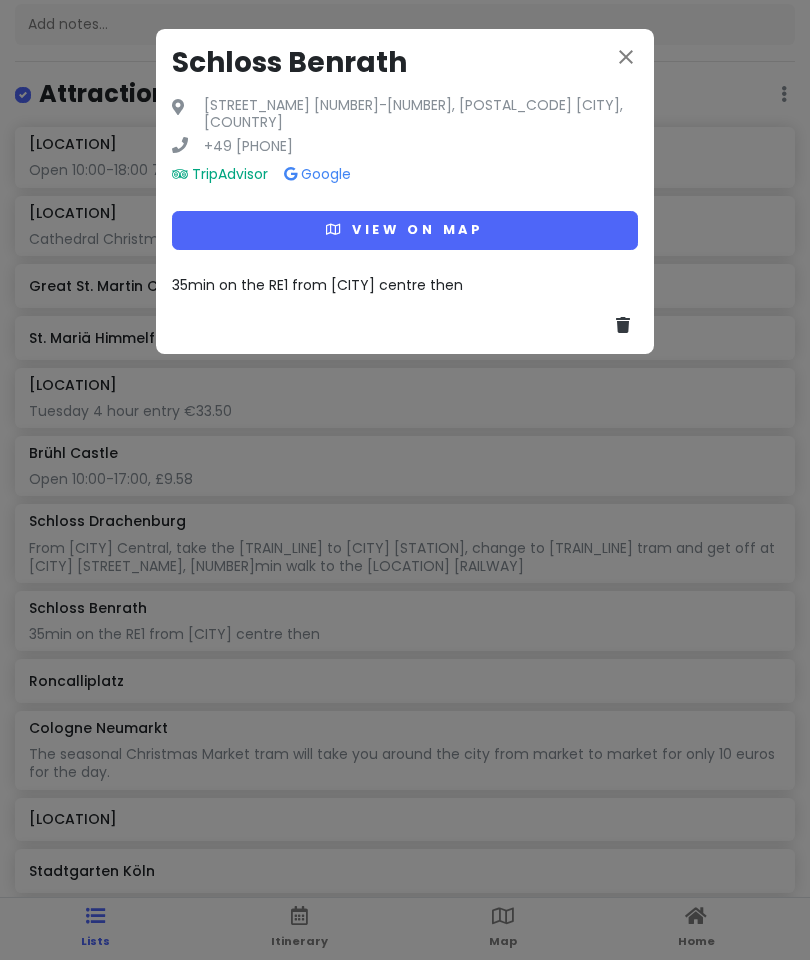 click on "35min on the RE1 from [CITY] centre then" at bounding box center (405, 285) 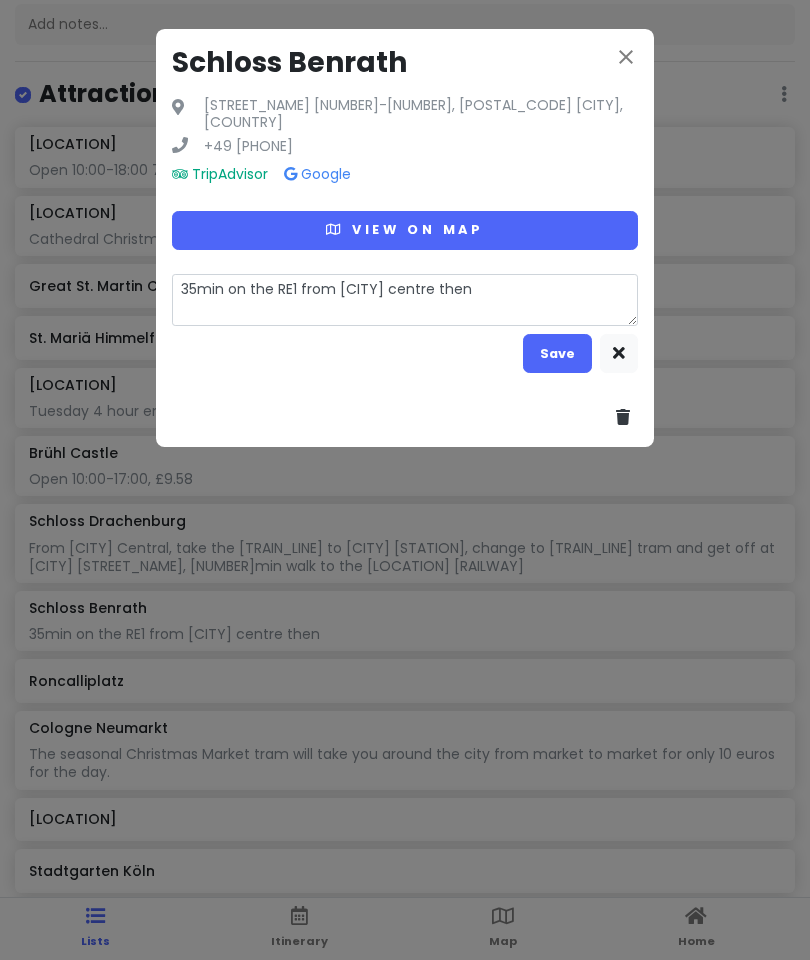 click on "35min on the RE1 from [CITY] centre then" at bounding box center (405, 300) 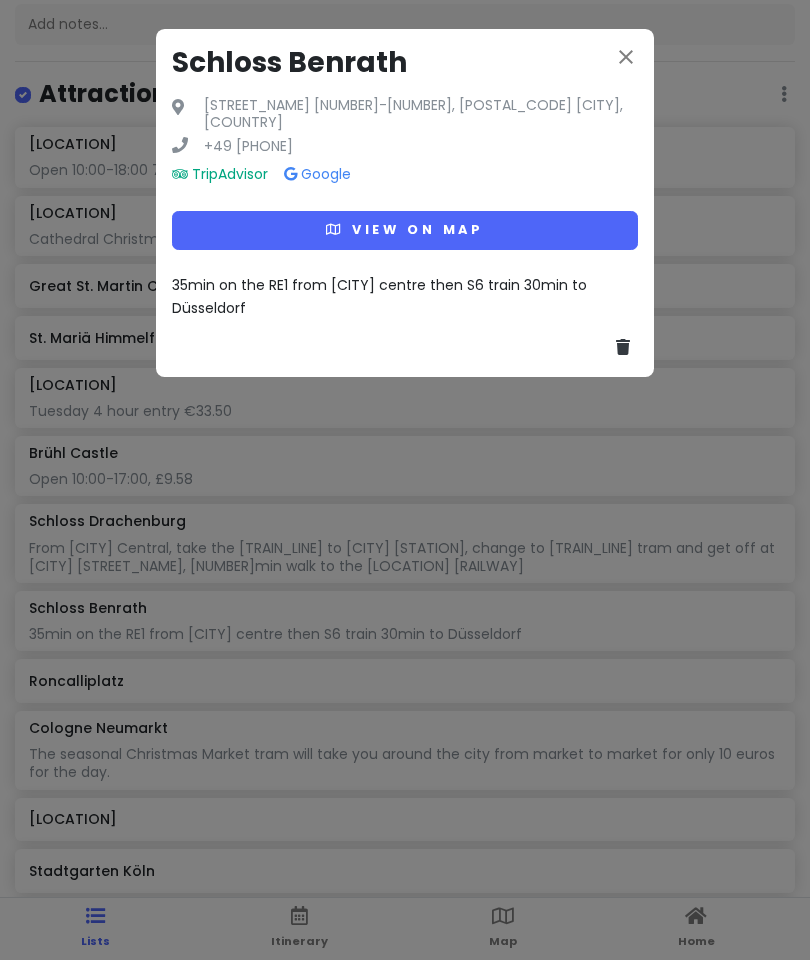 click on "close [LOCATION] [STREET_NAME] [NUMBER]-[NUMBER], [POSTAL_CODE] [CITY], [COUNTRY] [PHONE] [URL] [URL] [URL] [NUMBER]min on the [TRAIN_LINE] from [CITY] centre then [TRAIN_LINE] [NUMBER]min to [CITY]" at bounding box center [405, 480] 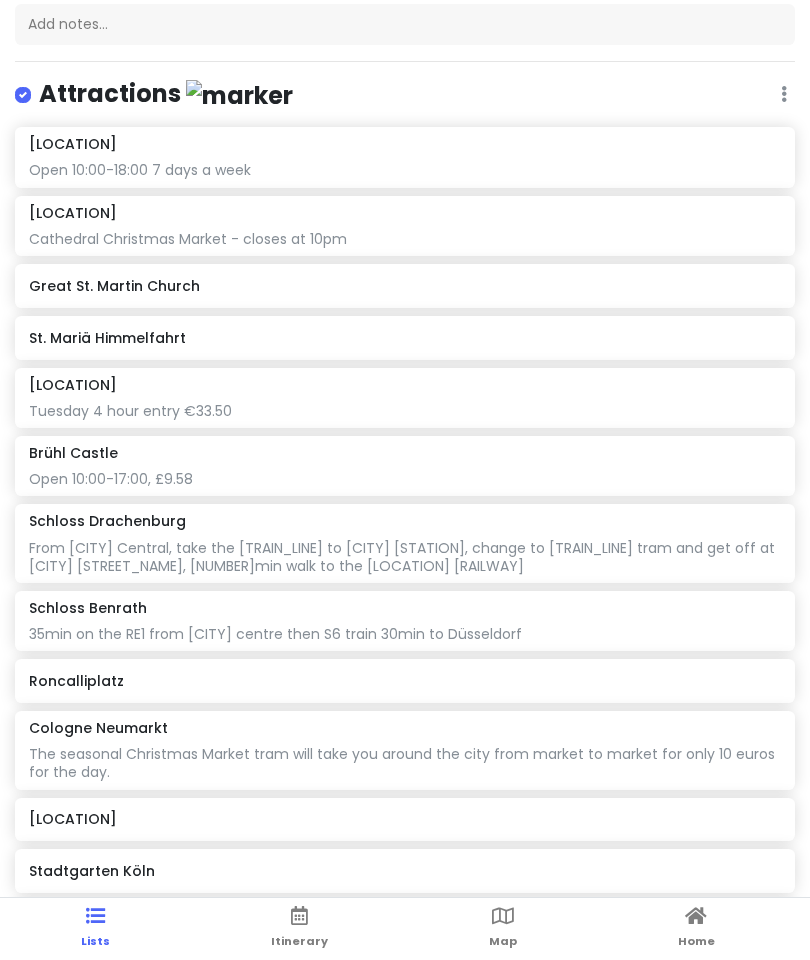 click on "Great St. Martin Church" at bounding box center (404, 286) 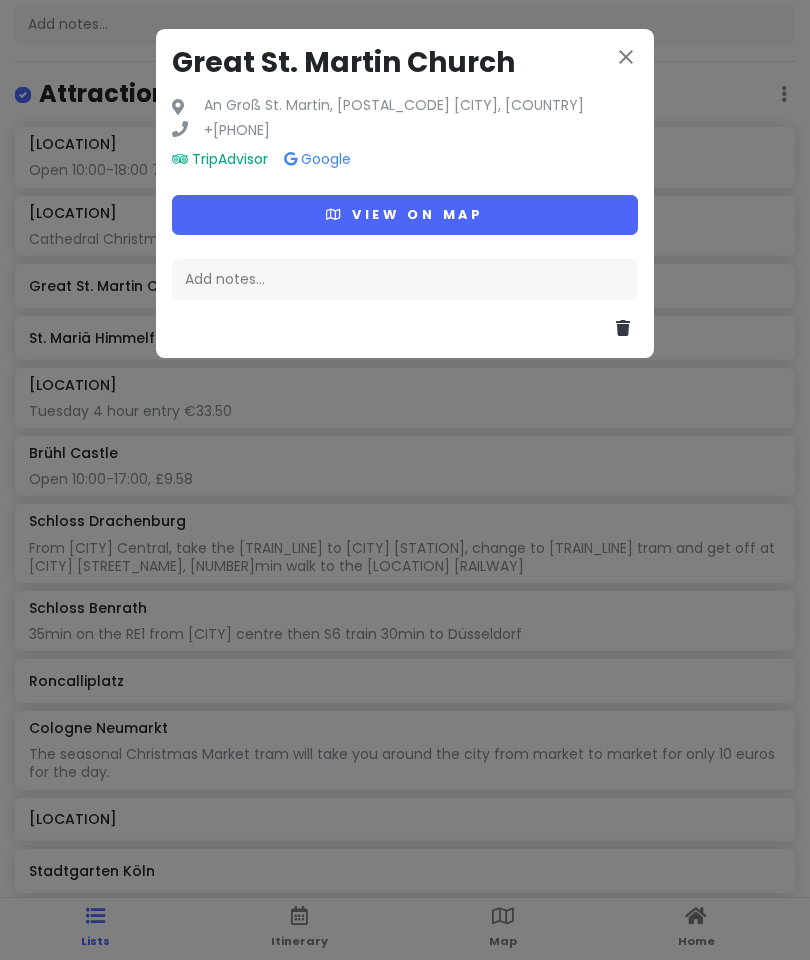 click on "An Groß St. Martin, [POSTAL_CODE] [CITY], [COUNTRY]" at bounding box center [394, 106] 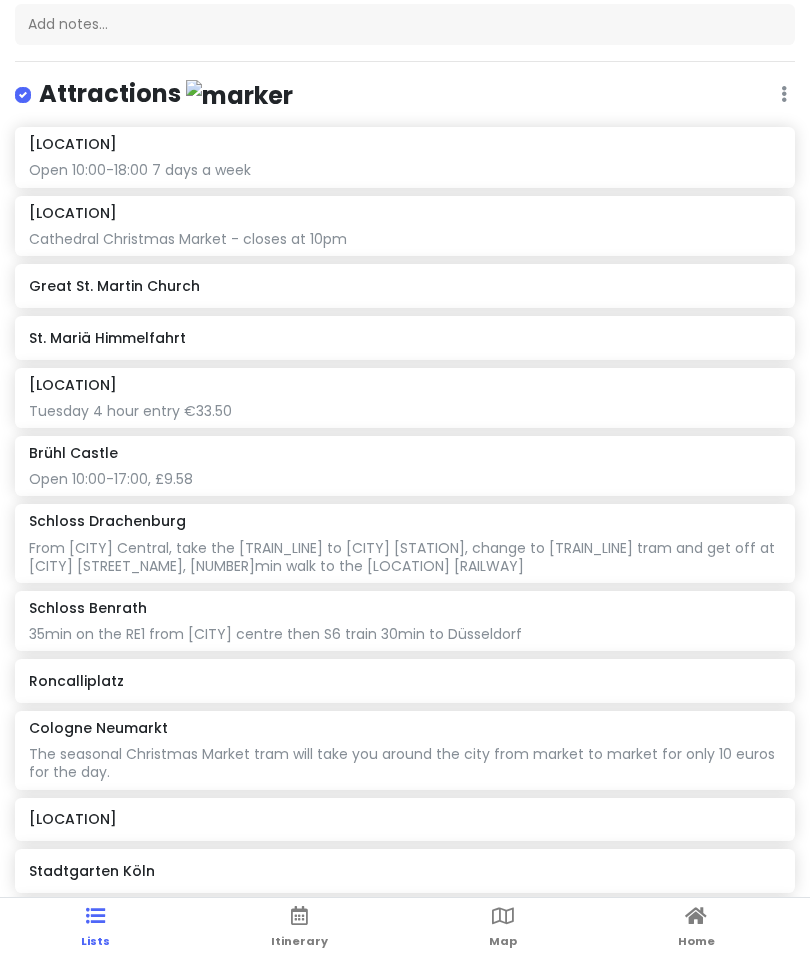 click on "Roncalliplatz" at bounding box center (404, 681) 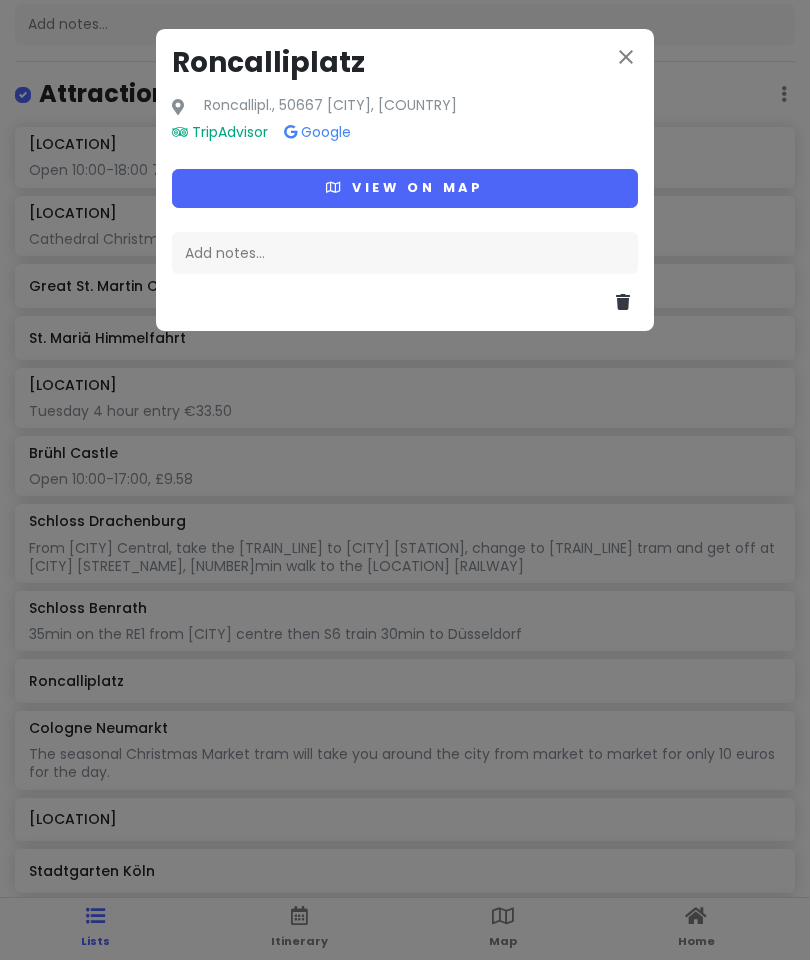 click on "Roncallipl., 50667 [CITY], [COUNTRY]" at bounding box center (330, 106) 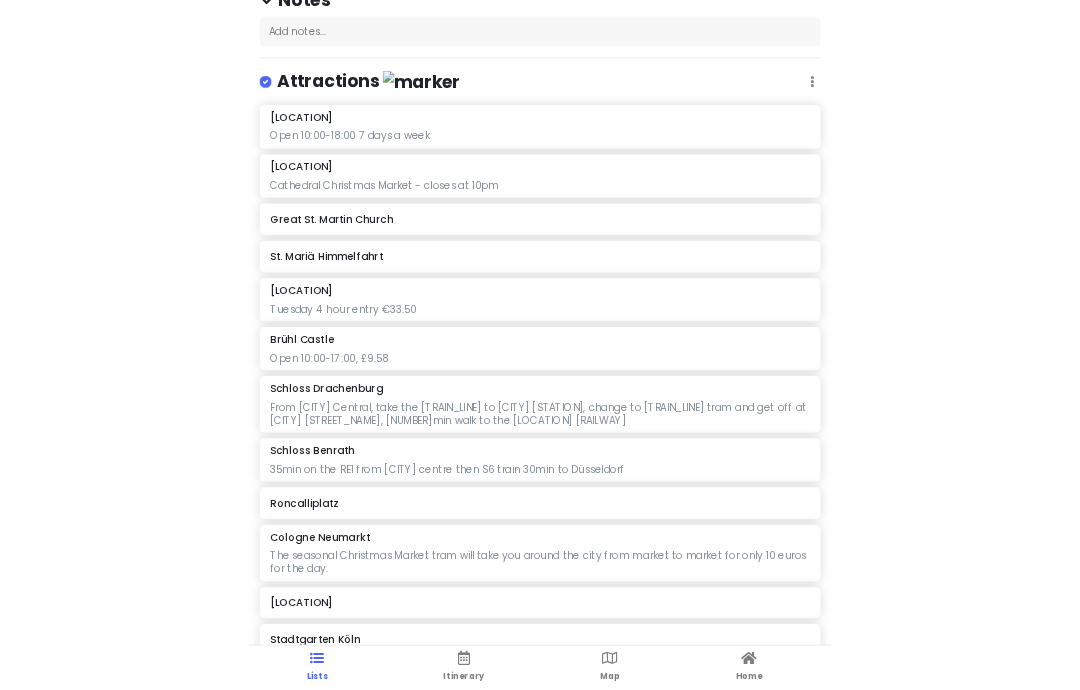 scroll, scrollTop: 197, scrollLeft: 0, axis: vertical 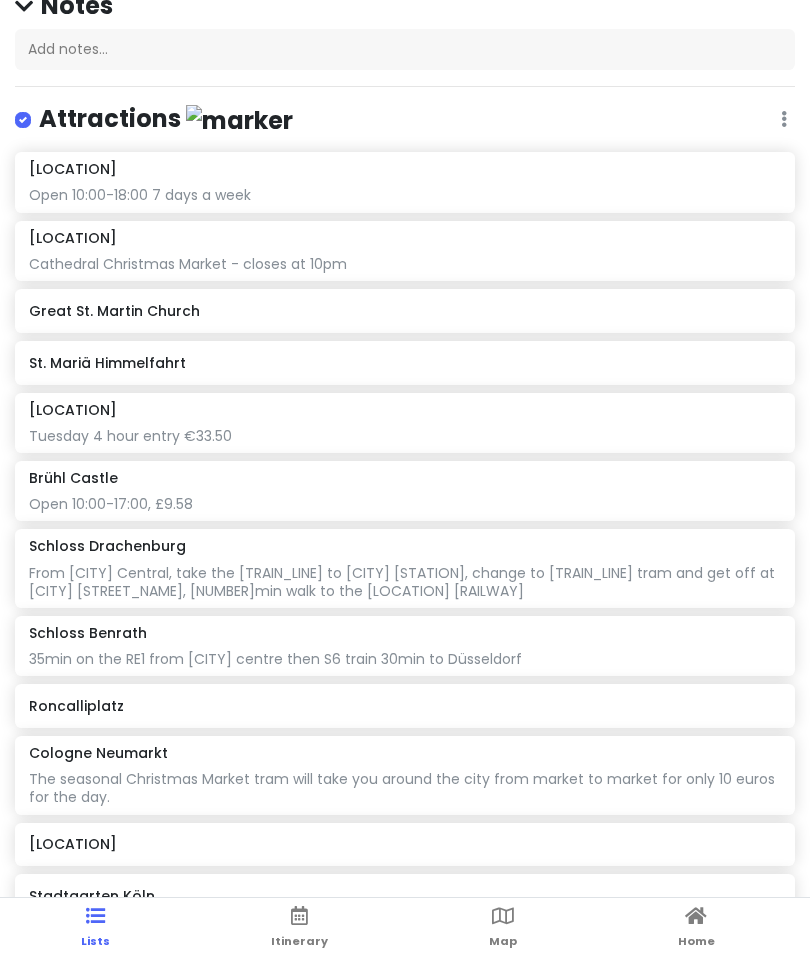click on "Lindt Chocolate Museum Open 10:00-18:00 7 days a week" at bounding box center [404, 182] 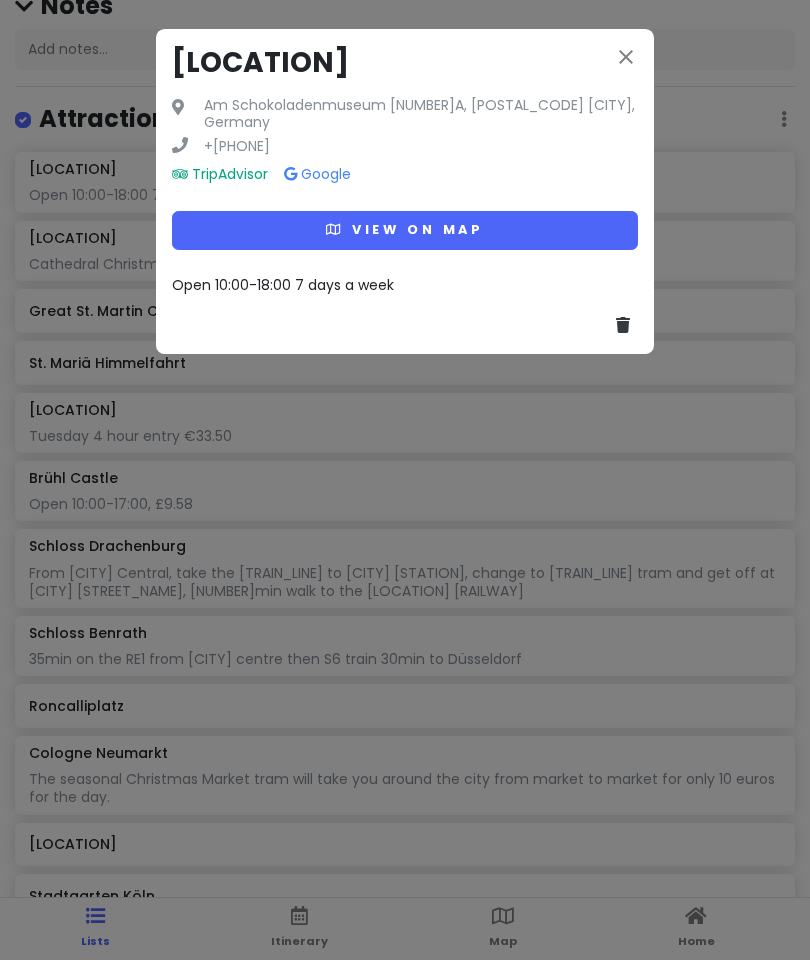 click on "close" at bounding box center [626, 57] 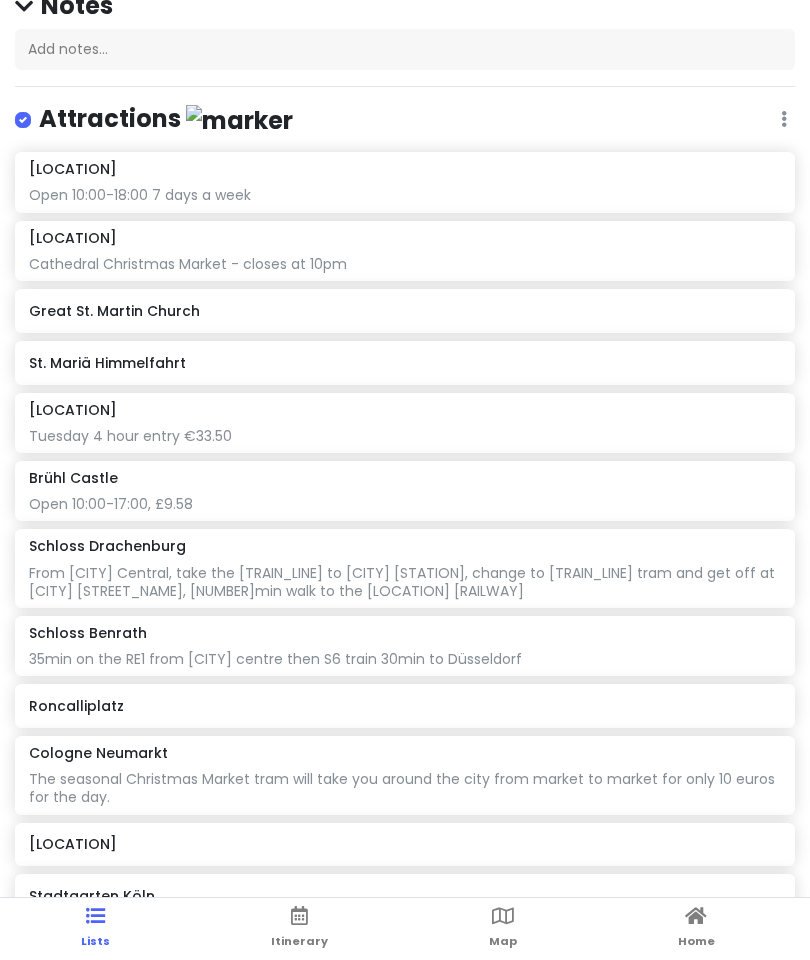 click at bounding box center (299, 916) 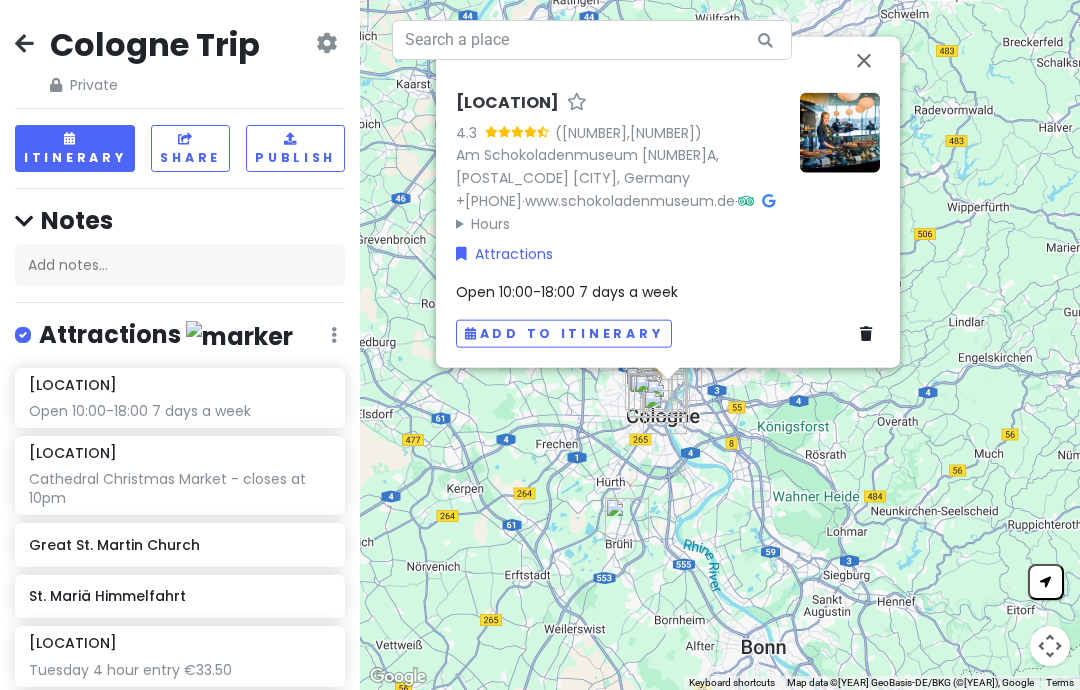 click on "Add to itinerary" at bounding box center [564, 333] 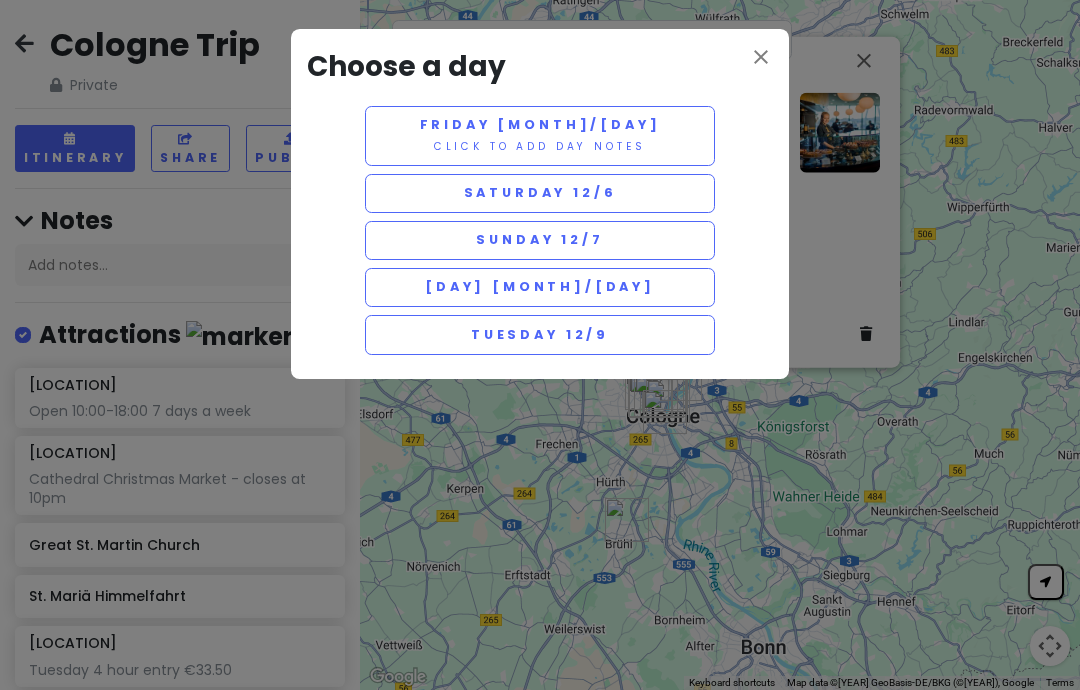 click on "Saturday 12/6" at bounding box center [540, 193] 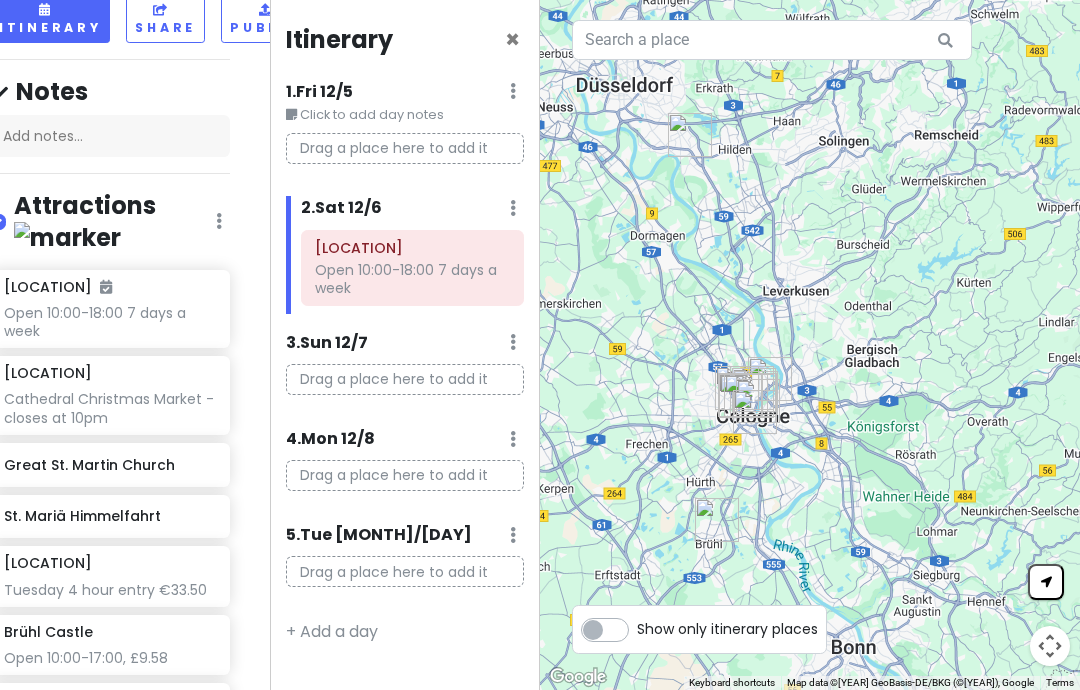 scroll, scrollTop: 171, scrollLeft: 23, axis: both 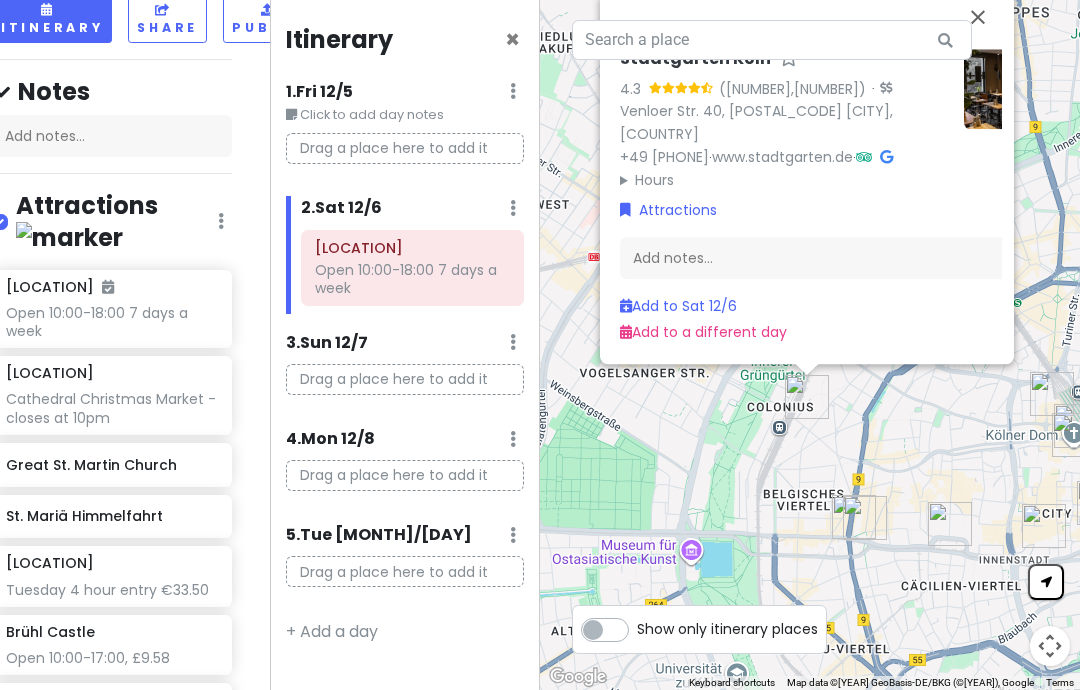 click at bounding box center [978, 17] 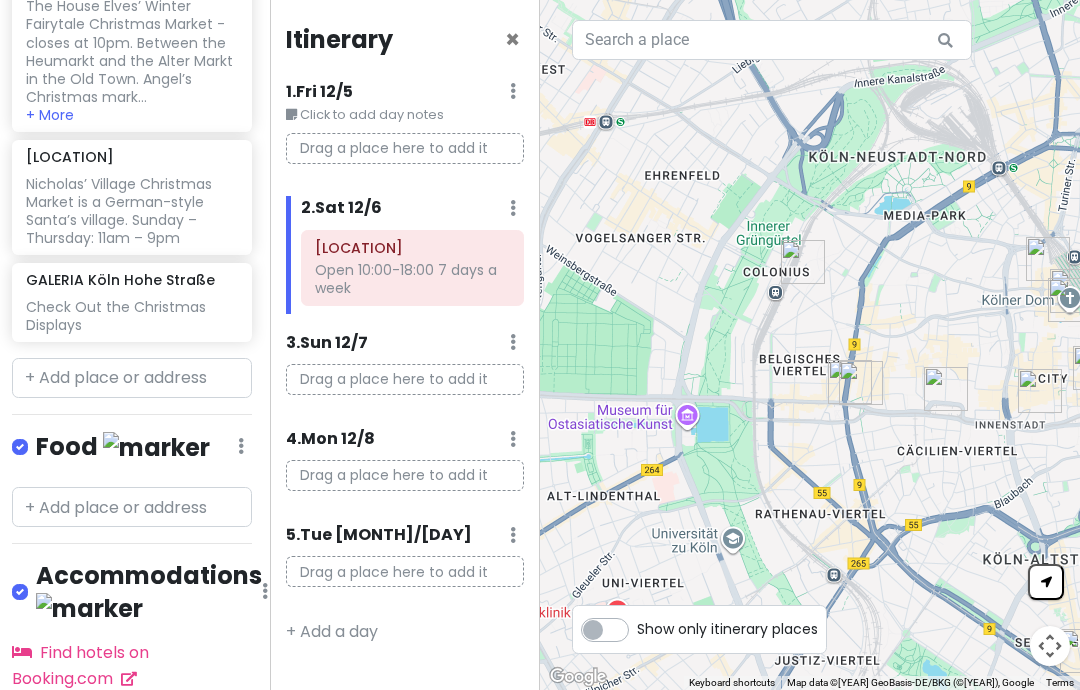 scroll, scrollTop: 1557, scrollLeft: 0, axis: vertical 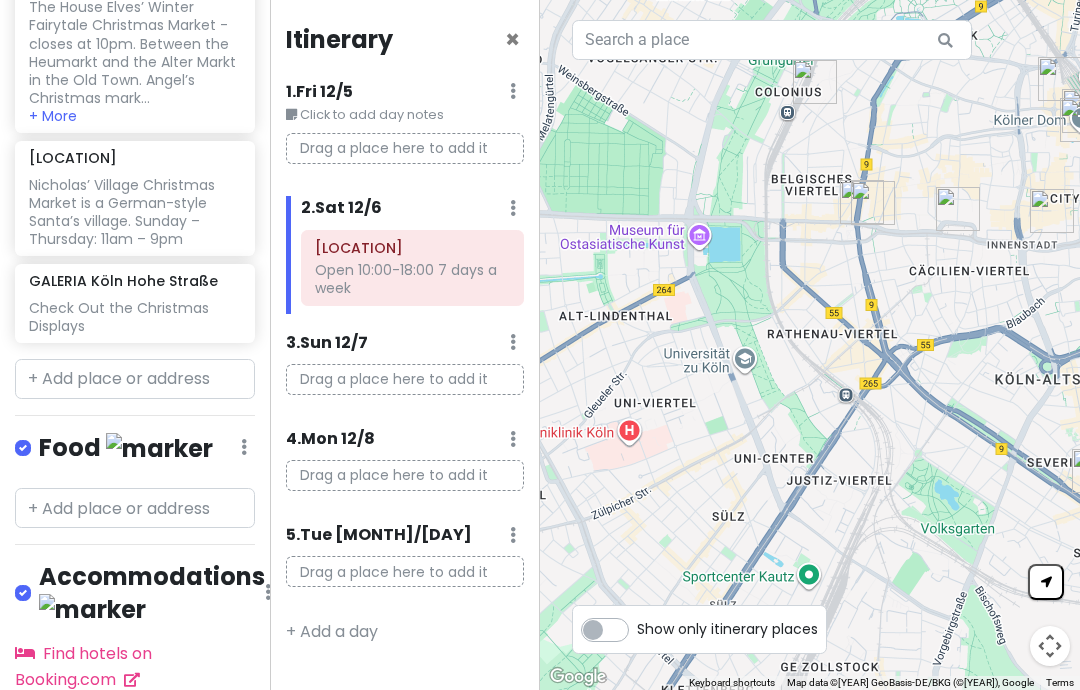 click at bounding box center (135, 728) 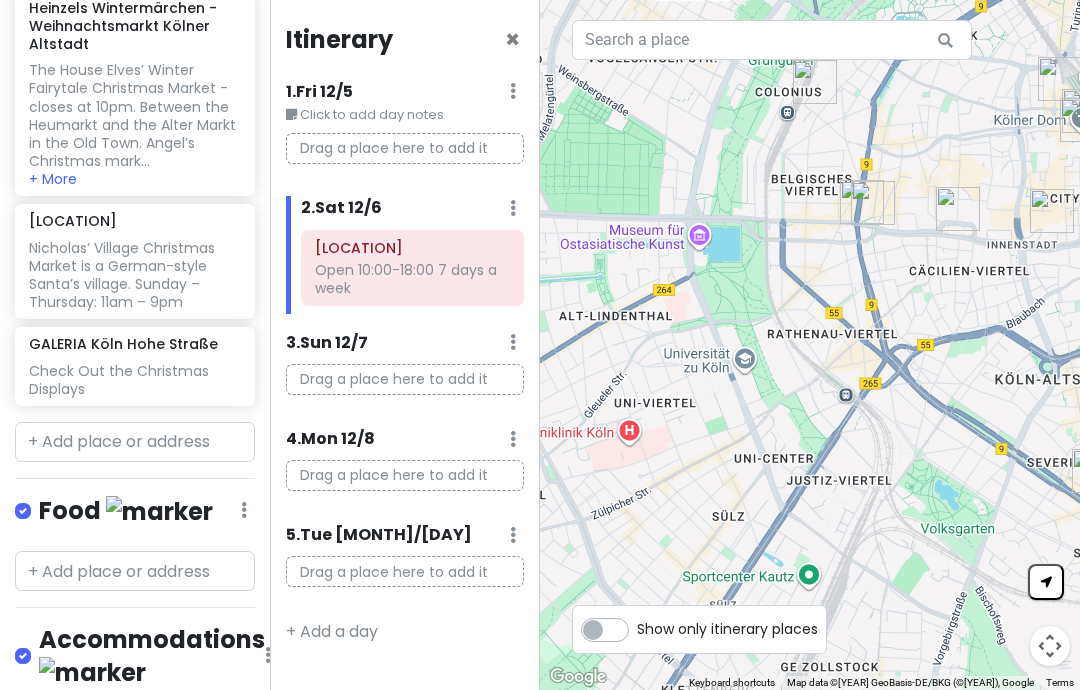 scroll, scrollTop: 1493, scrollLeft: 0, axis: vertical 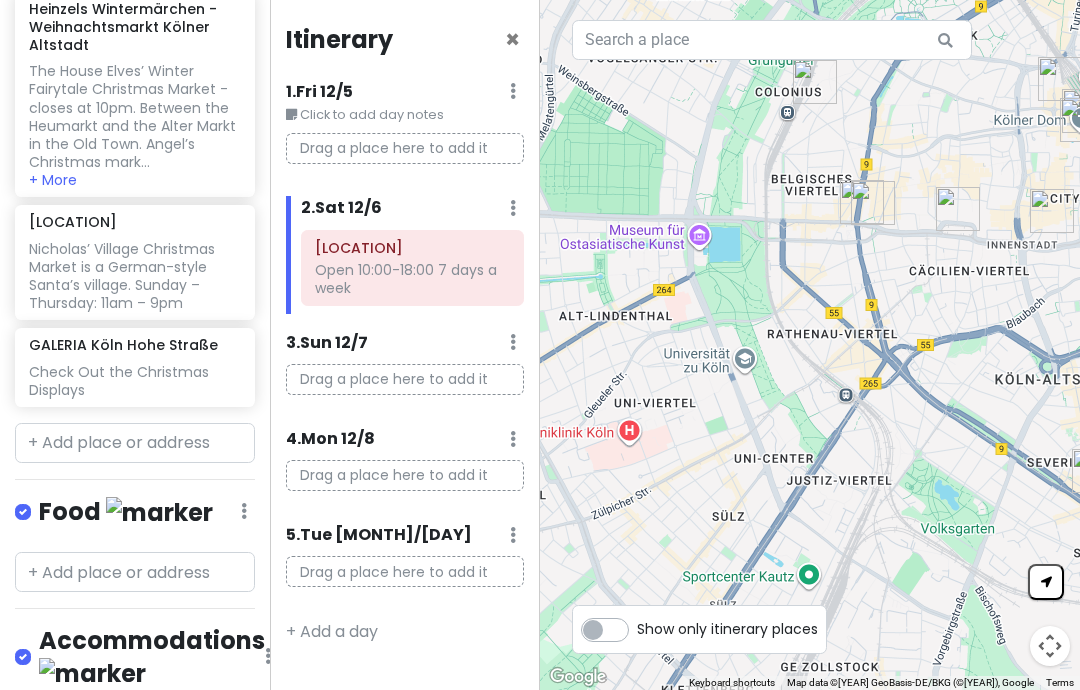 paste on "[STREET_NAME] [NUMBER]-[NUMBER], [POSTAL_CODE] [CITY], [COUNTRY]" 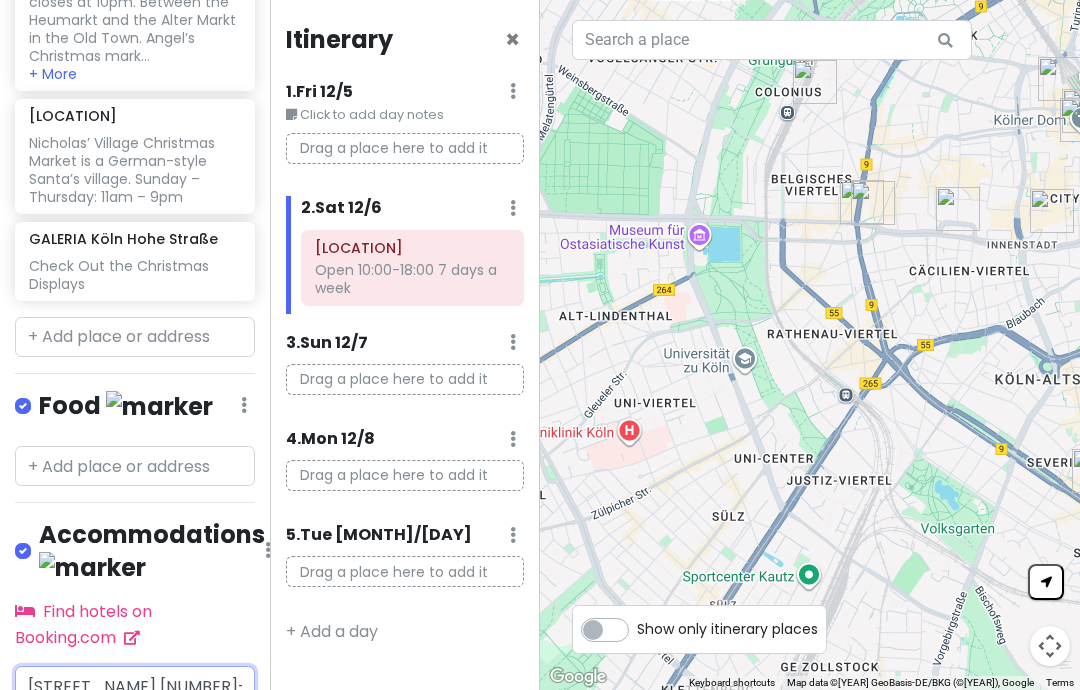 scroll, scrollTop: 1604, scrollLeft: -1, axis: both 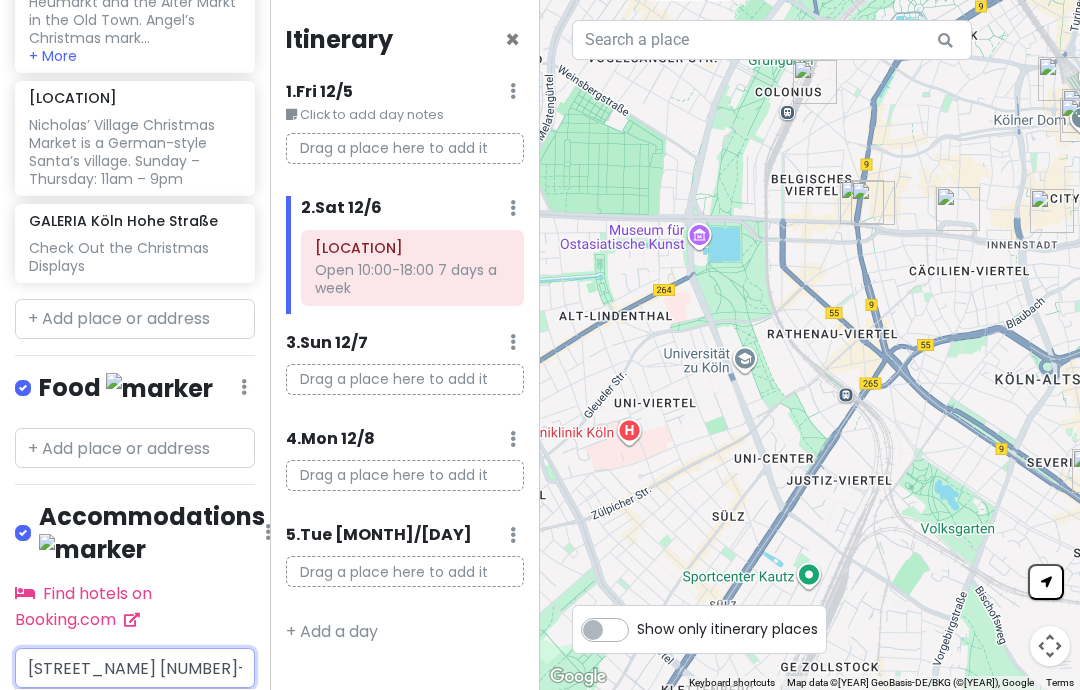 click on "Händelstraße 2-4   50674 [CITY], [COUNTRY]" at bounding box center [135, 751] 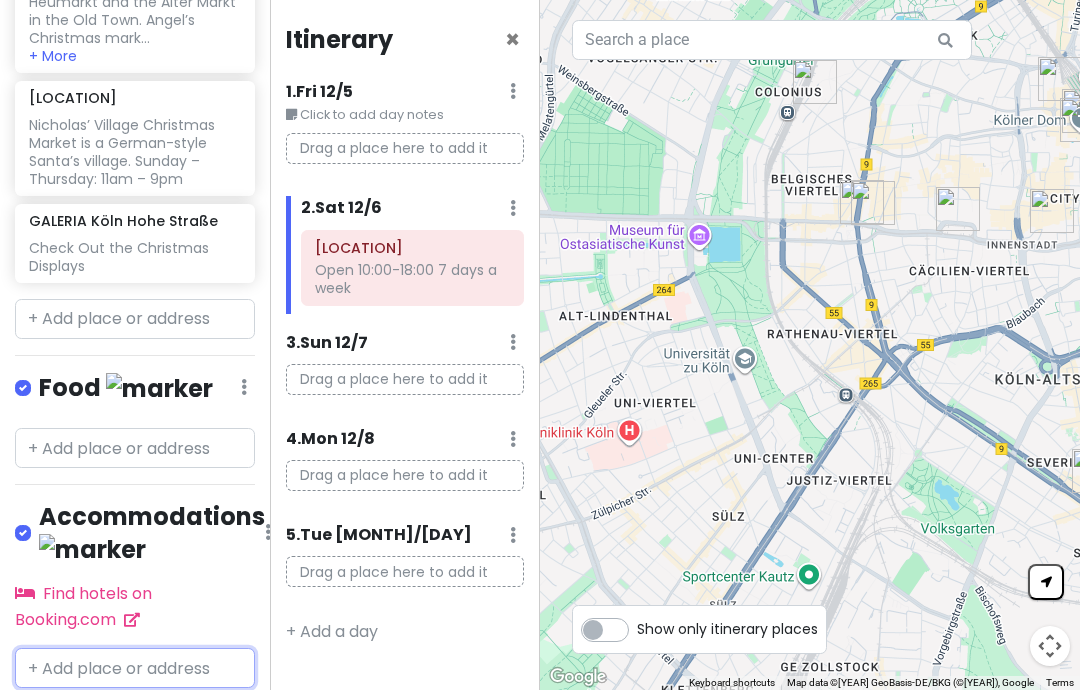 scroll, scrollTop: 1557, scrollLeft: 0, axis: vertical 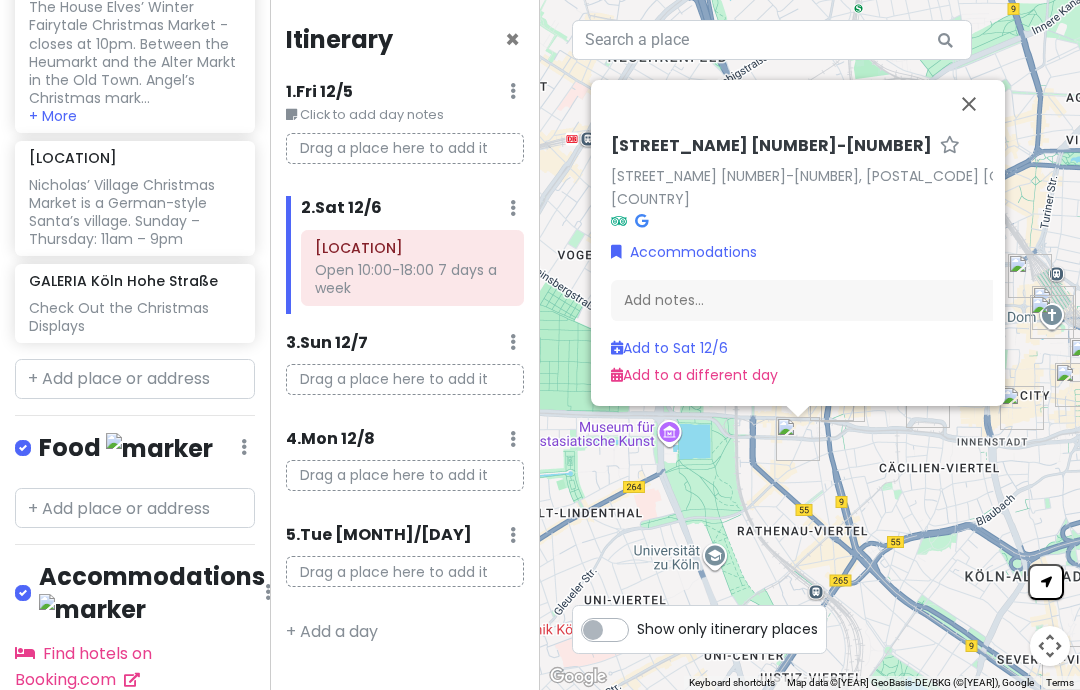 click at bounding box center (969, 104) 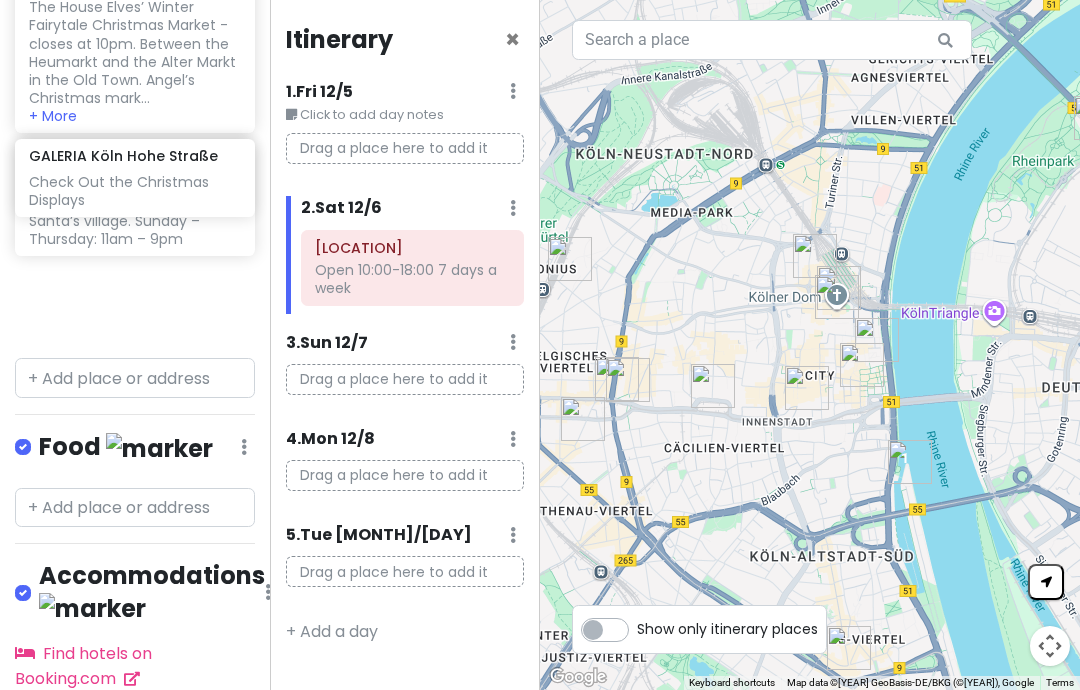 scroll, scrollTop: 1557, scrollLeft: 65, axis: both 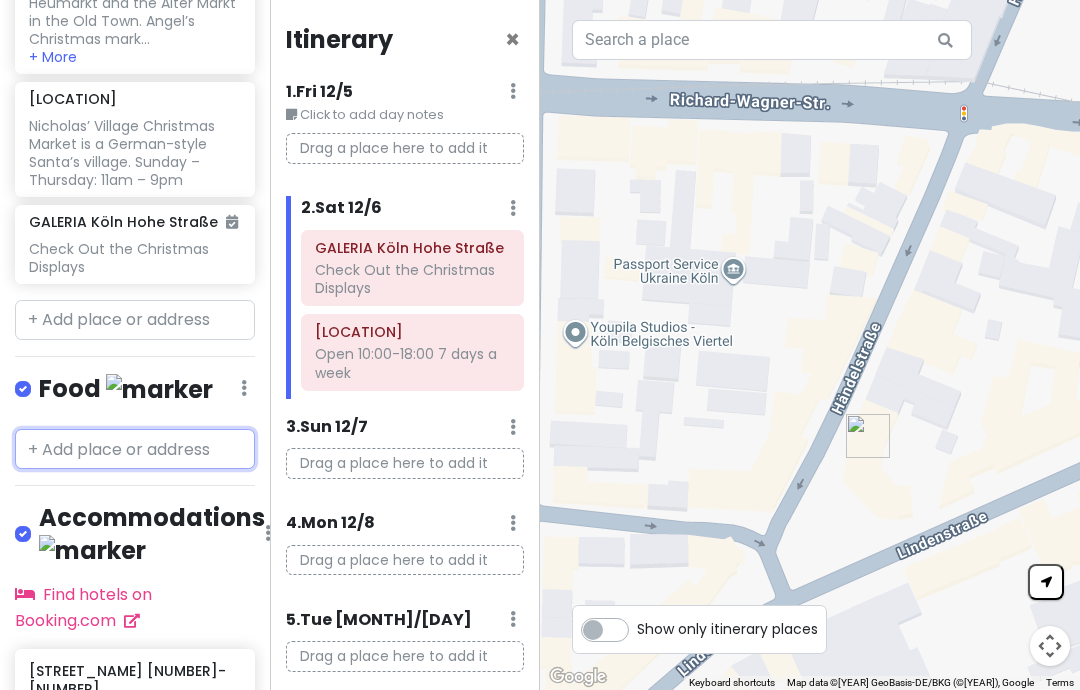 click at bounding box center (135, 449) 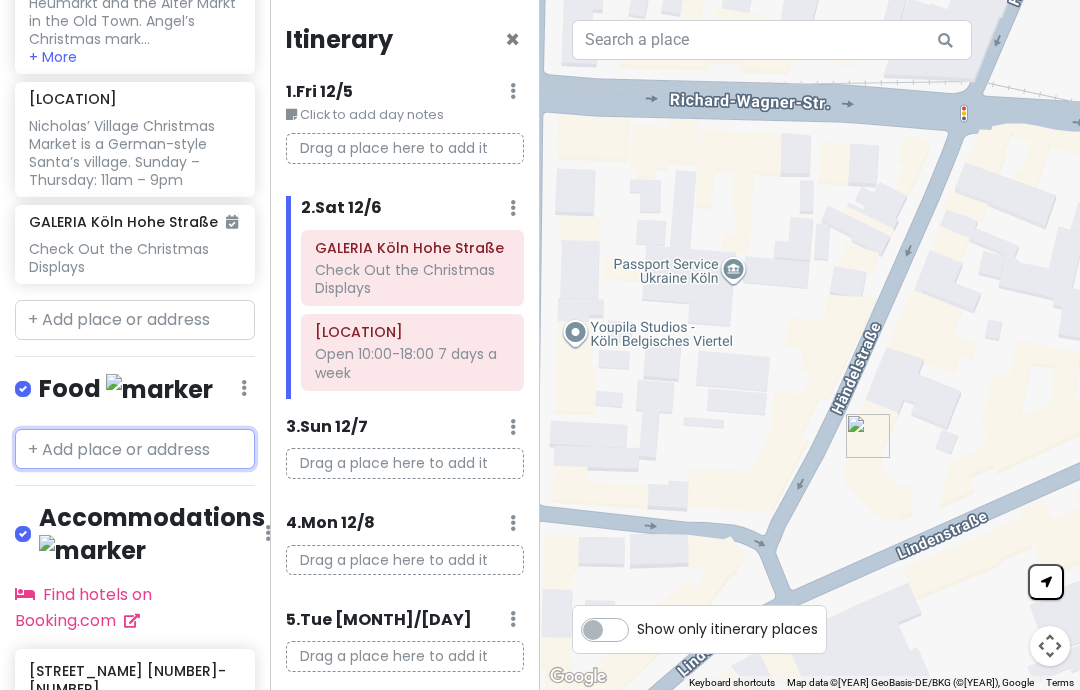 scroll, scrollTop: 80, scrollLeft: 0, axis: vertical 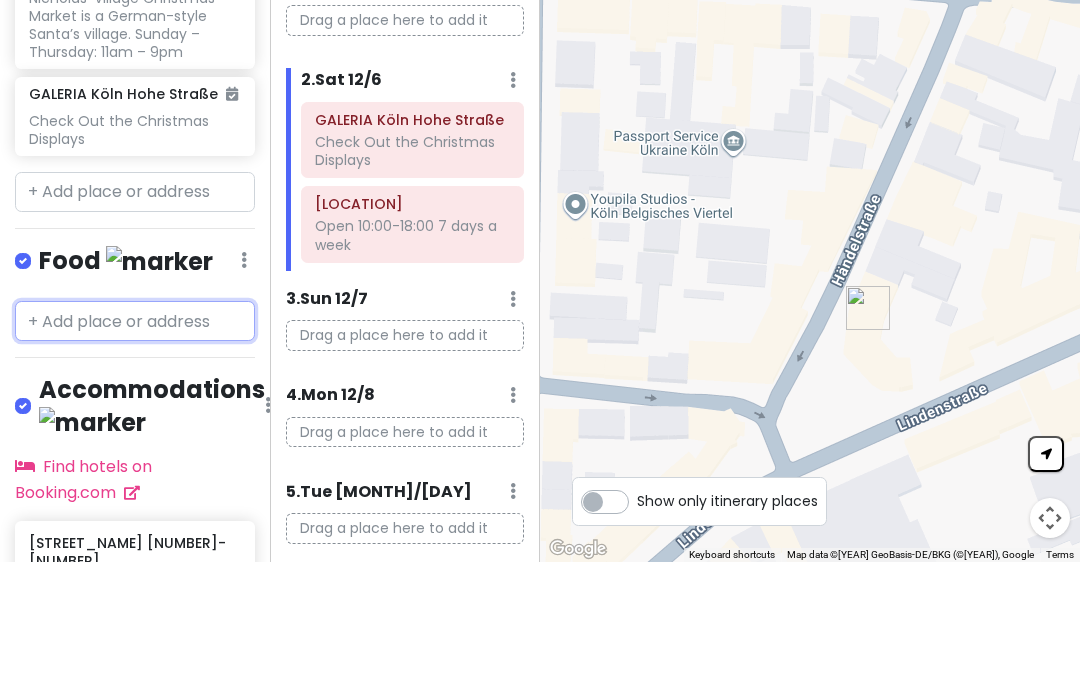 click at bounding box center (135, 449) 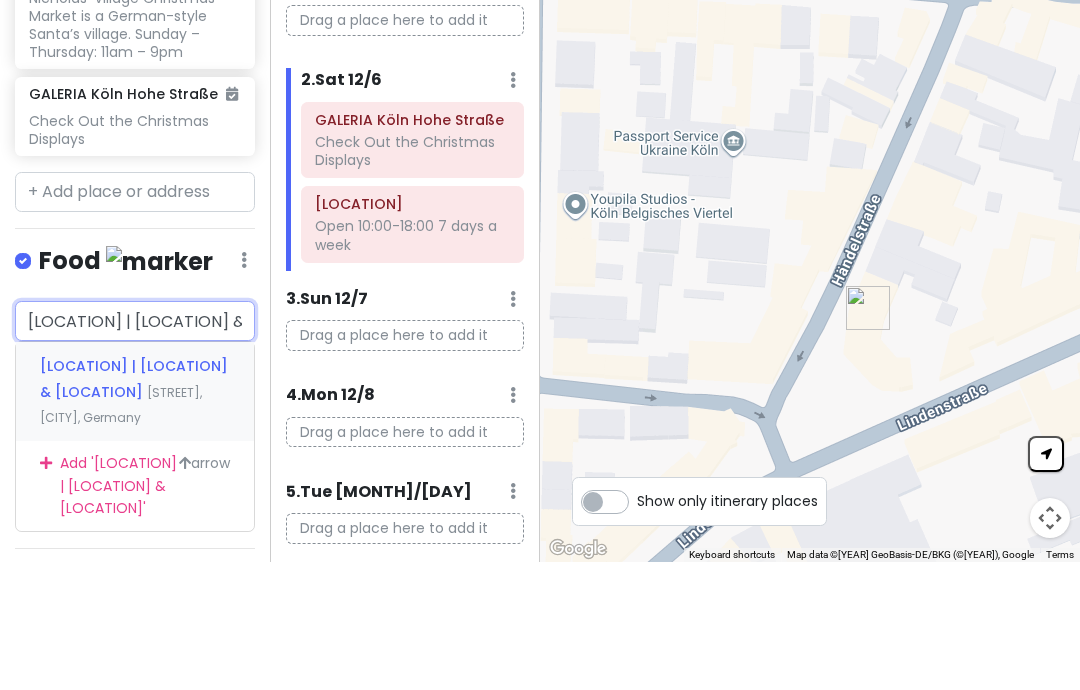 click on "Café Fleur | Bistro & Weinbar [STREET], [CITY], [COUNTRY]" at bounding box center [135, 519] 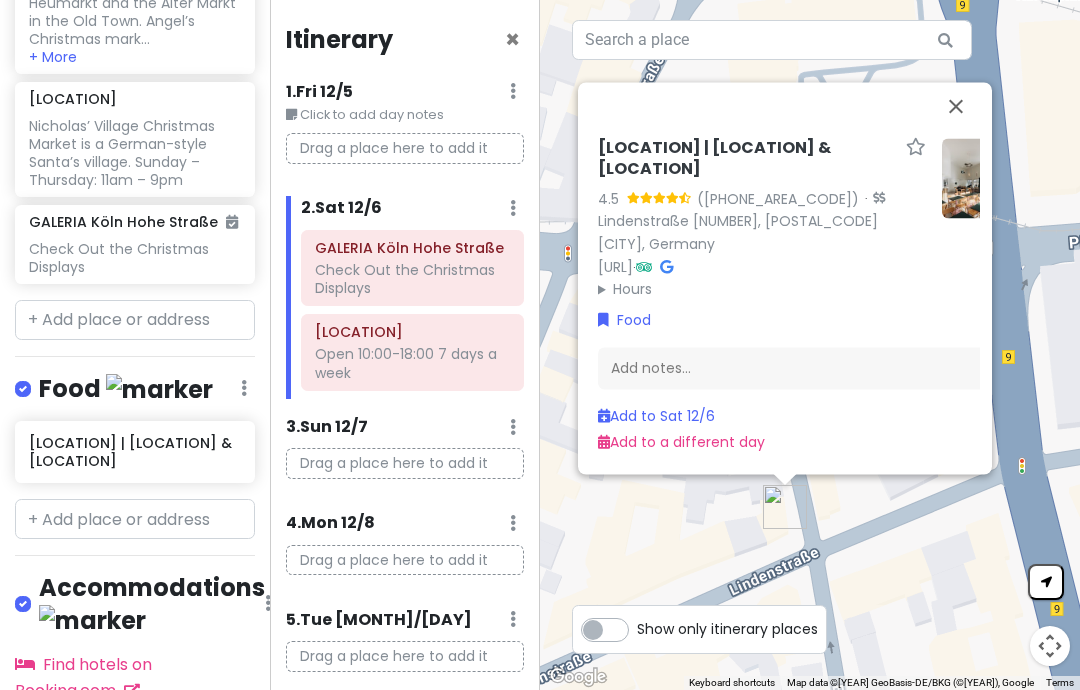 click at bounding box center [956, 106] 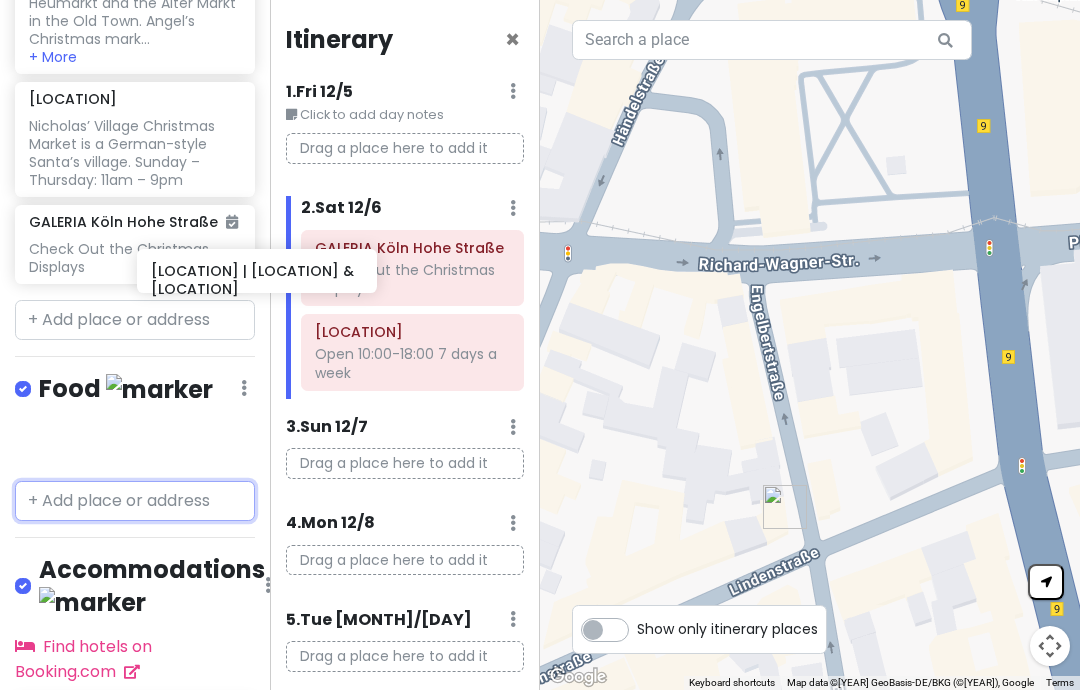 scroll, scrollTop: 1616, scrollLeft: 65, axis: both 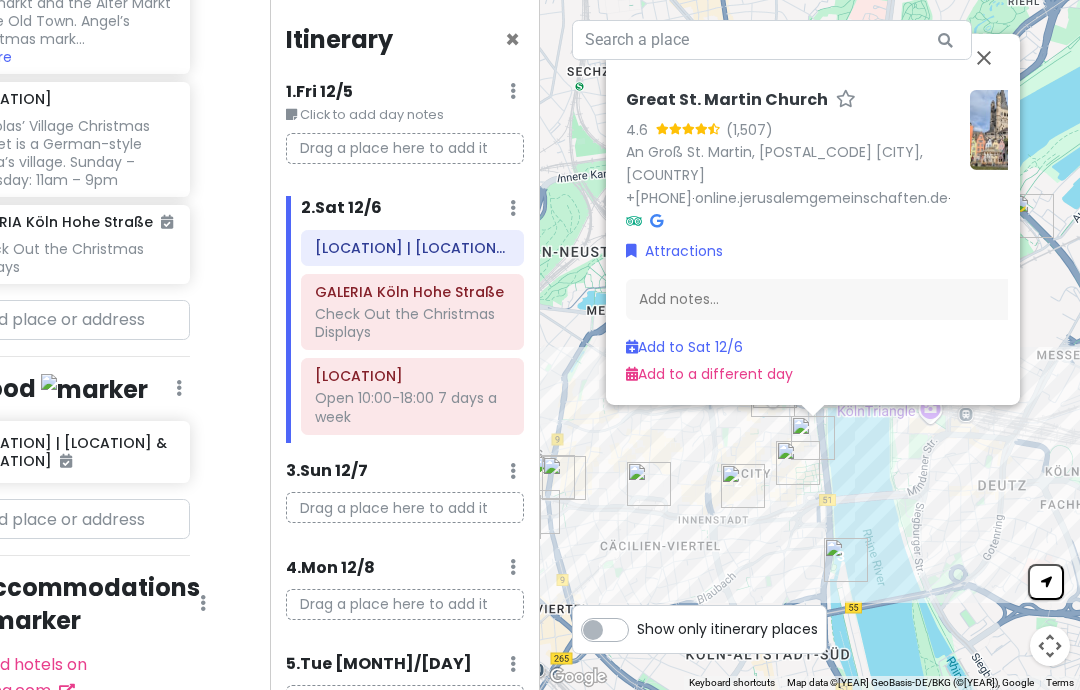 click on "Add to   Sat 12/6" at bounding box center [684, 347] 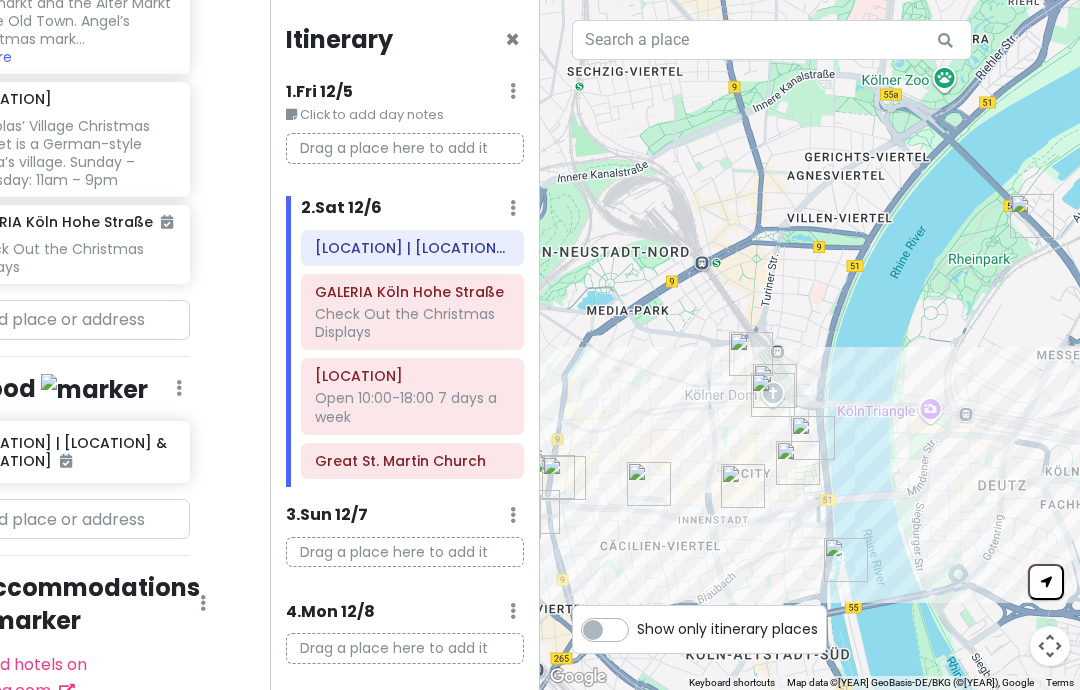 scroll, scrollTop: 0, scrollLeft: 0, axis: both 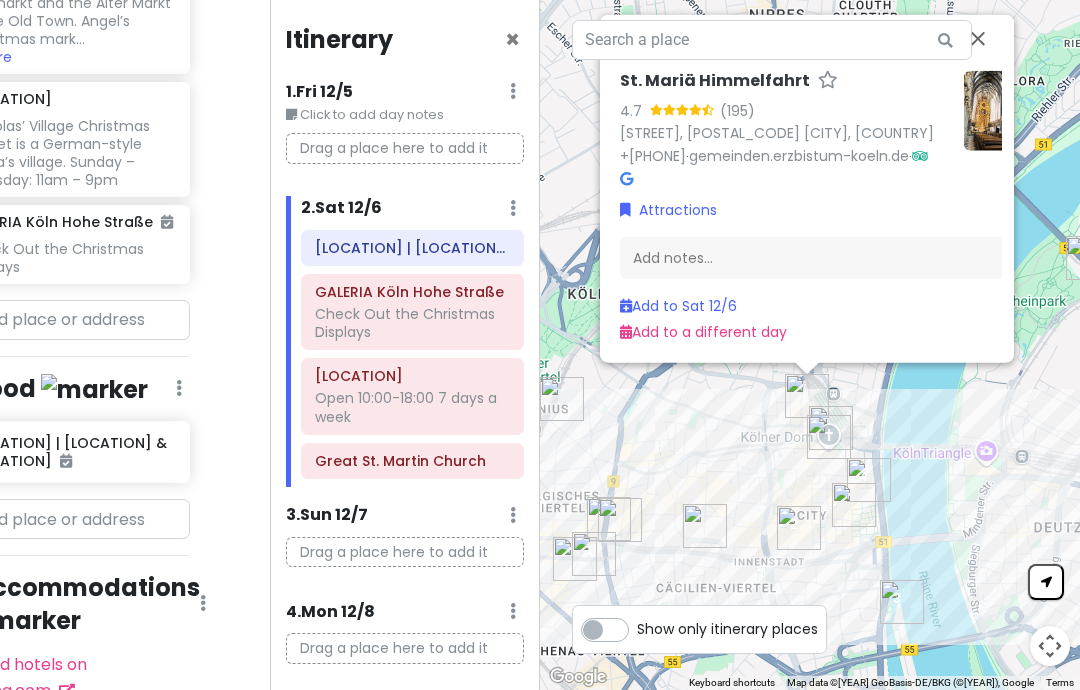 click on "Add to   Sat 12/6" at bounding box center [678, 305] 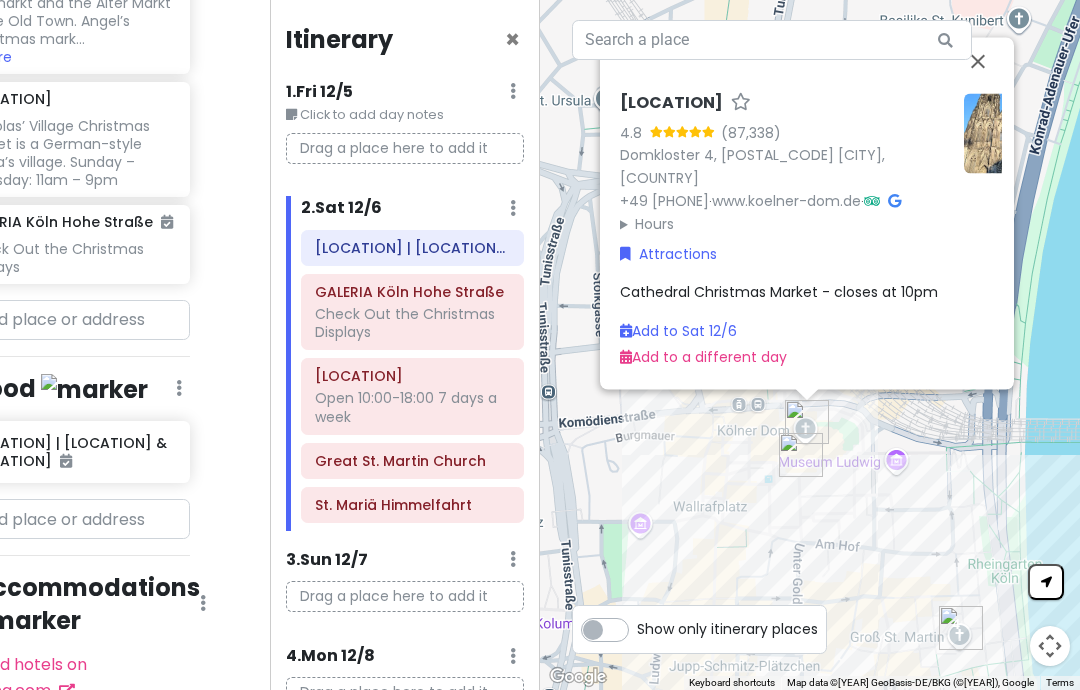 click on "Add to   Sat 12/6" at bounding box center [678, 331] 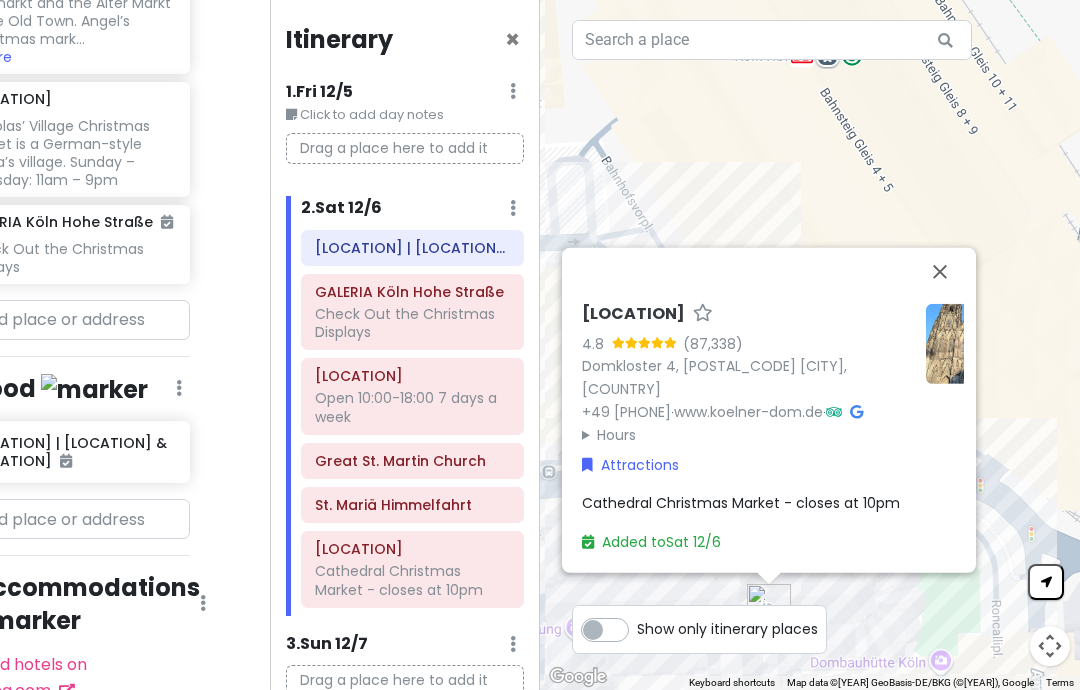 scroll, scrollTop: 80, scrollLeft: 0, axis: vertical 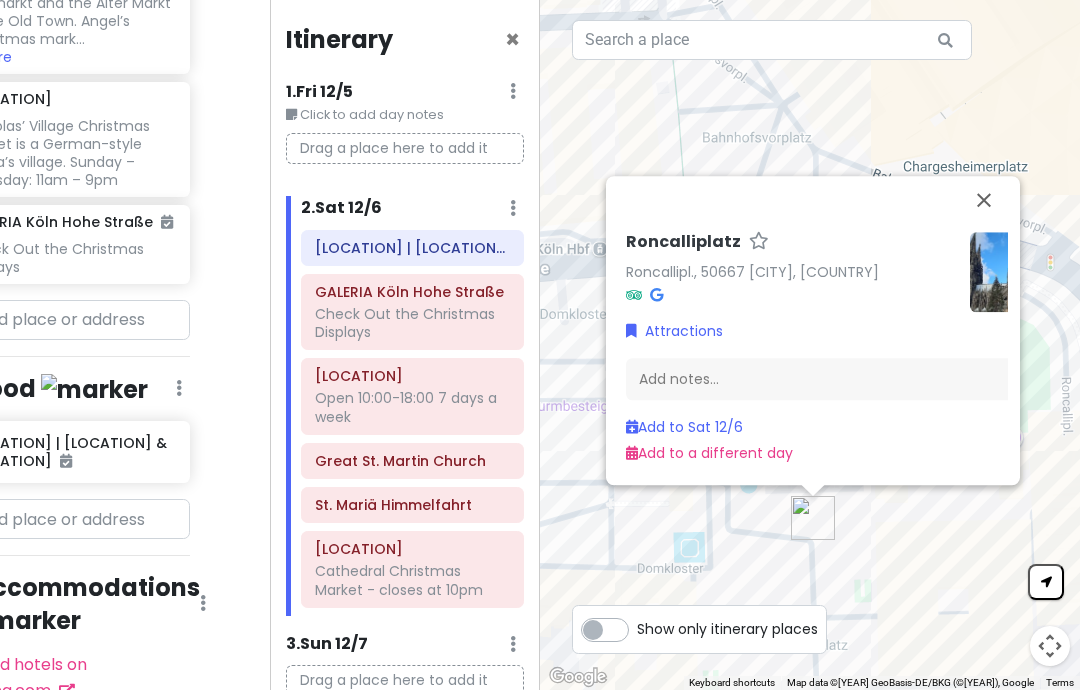 click at bounding box center [984, 200] 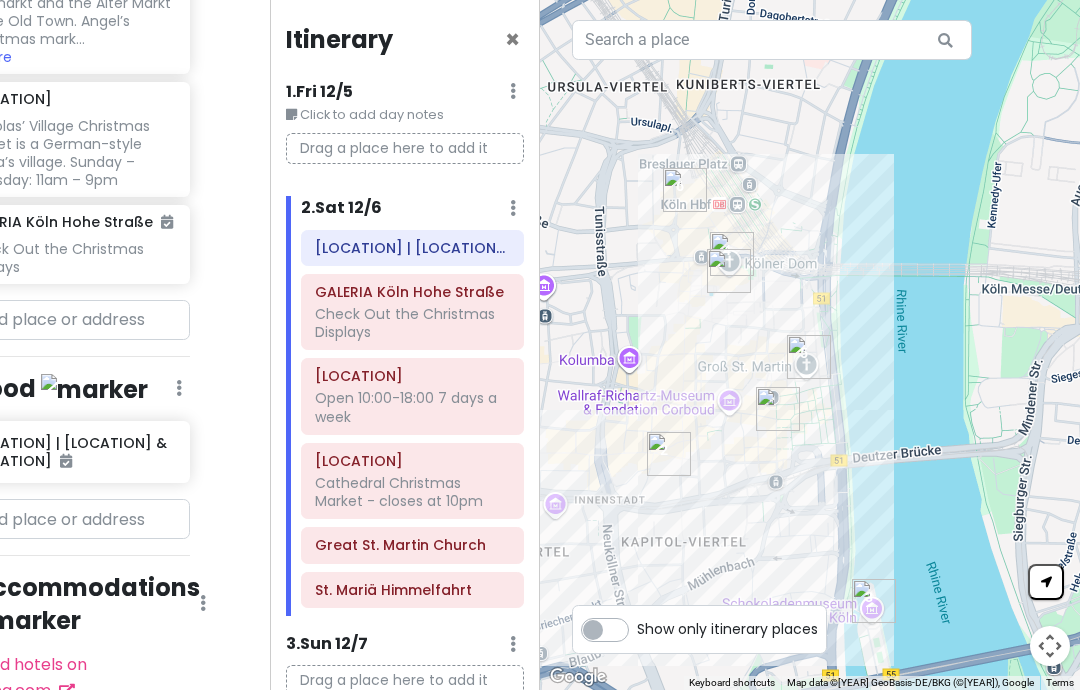 scroll, scrollTop: 59, scrollLeft: 0, axis: vertical 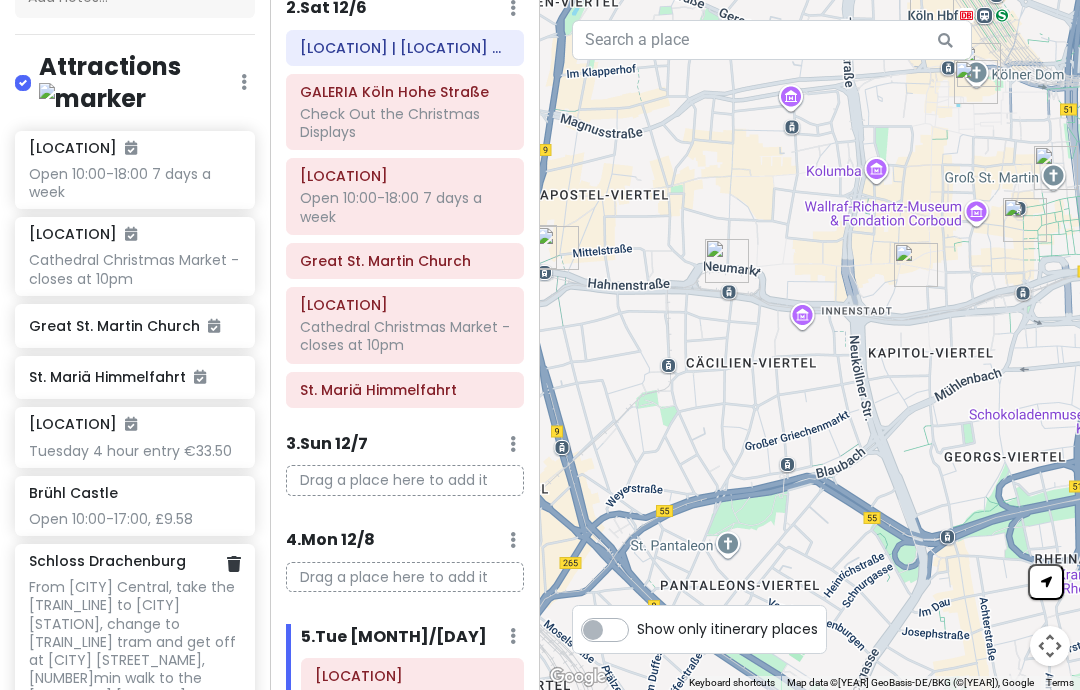 click on "From [CITY] Central, take the [TRAIN_LINE] to [CITY] [STATION], change to [TRAIN_LINE] tram and get off at [CITY] [STREET_NAME], [NUMBER]min walk to the [LOCATION] [RAILWAY]" at bounding box center [134, 183] 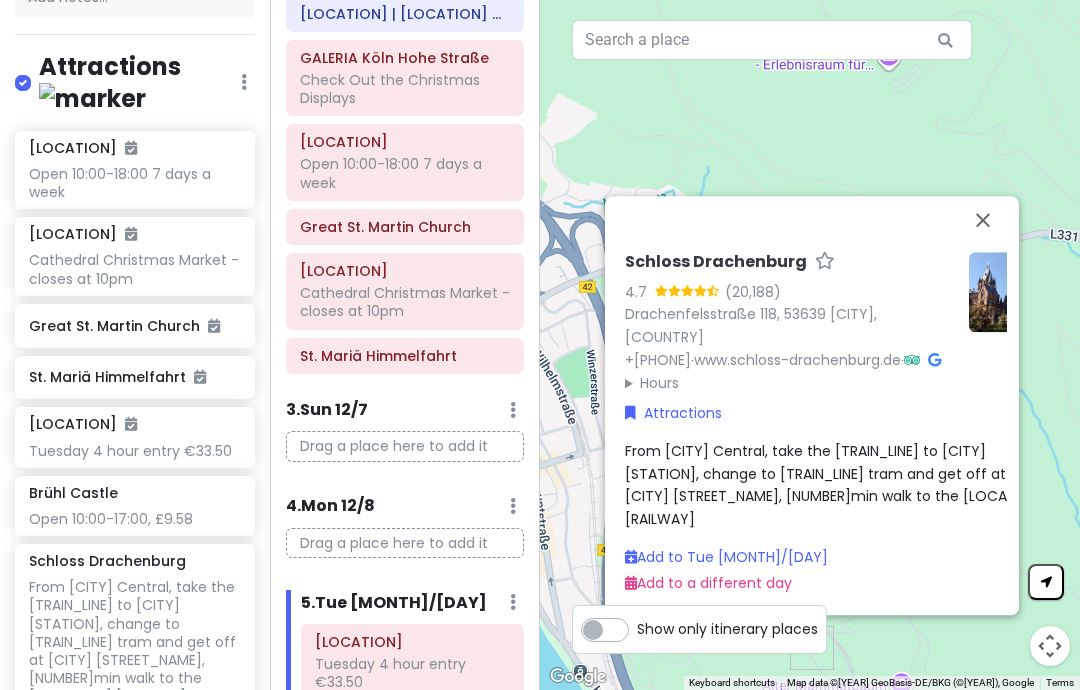 scroll, scrollTop: 230, scrollLeft: 0, axis: vertical 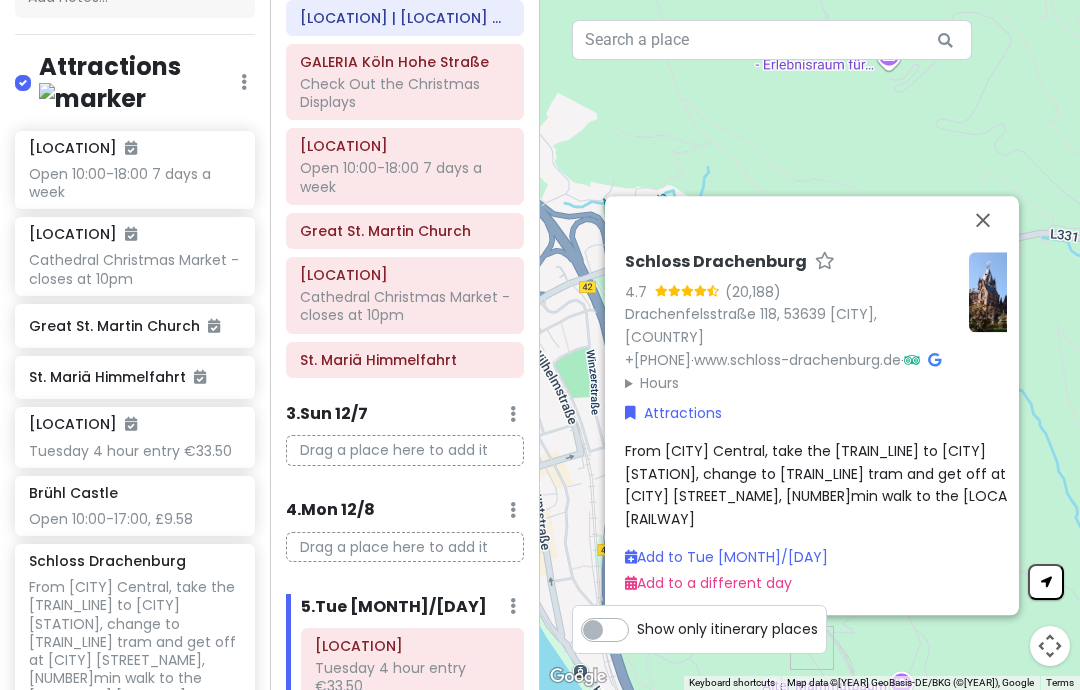 click on "Add to a different day" at bounding box center [708, 584] 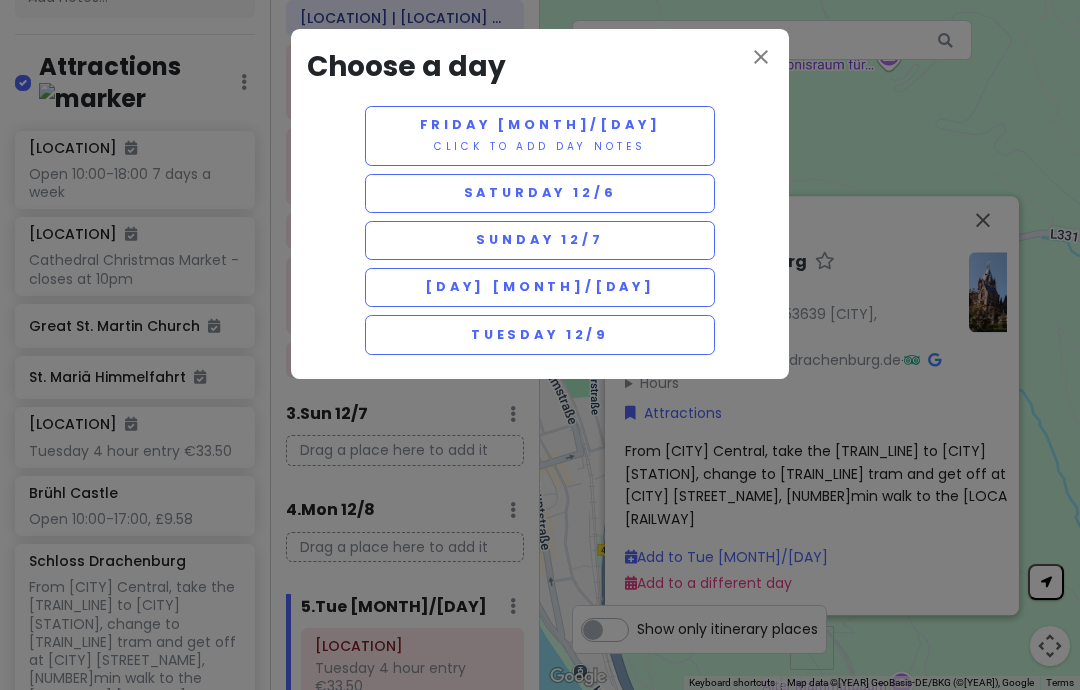 scroll, scrollTop: 0, scrollLeft: 0, axis: both 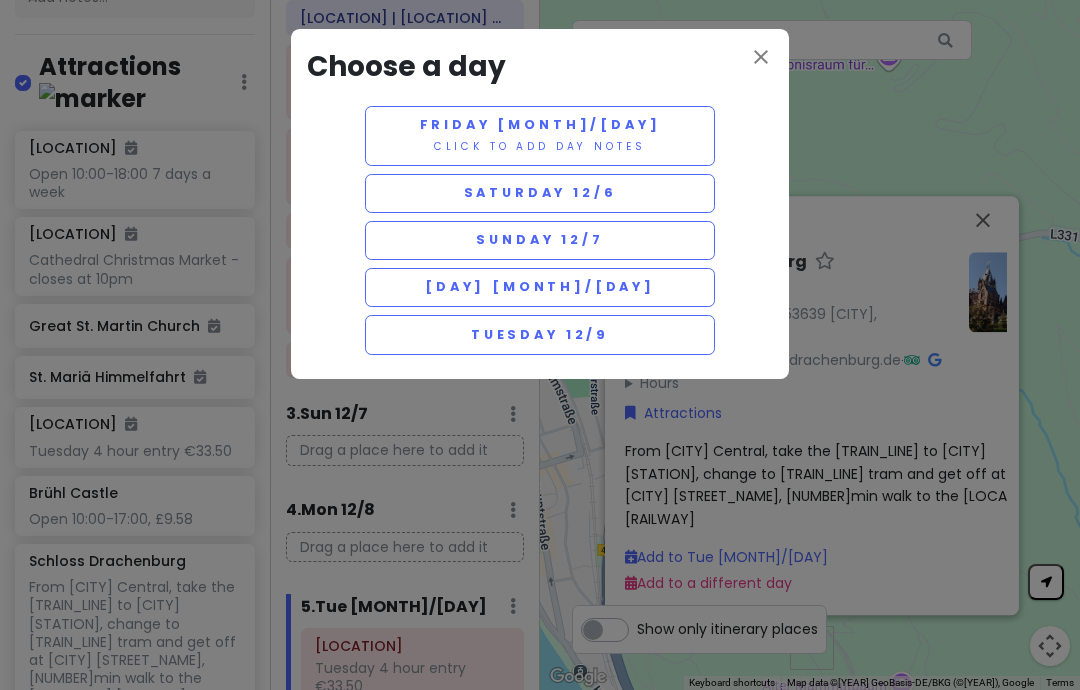 click on "close Choose a day Friday 12/5 Click to add day notes Saturday 12/6 Sunday 12/7 Monday 12/8 Tuesday 12/9" at bounding box center (540, 204) 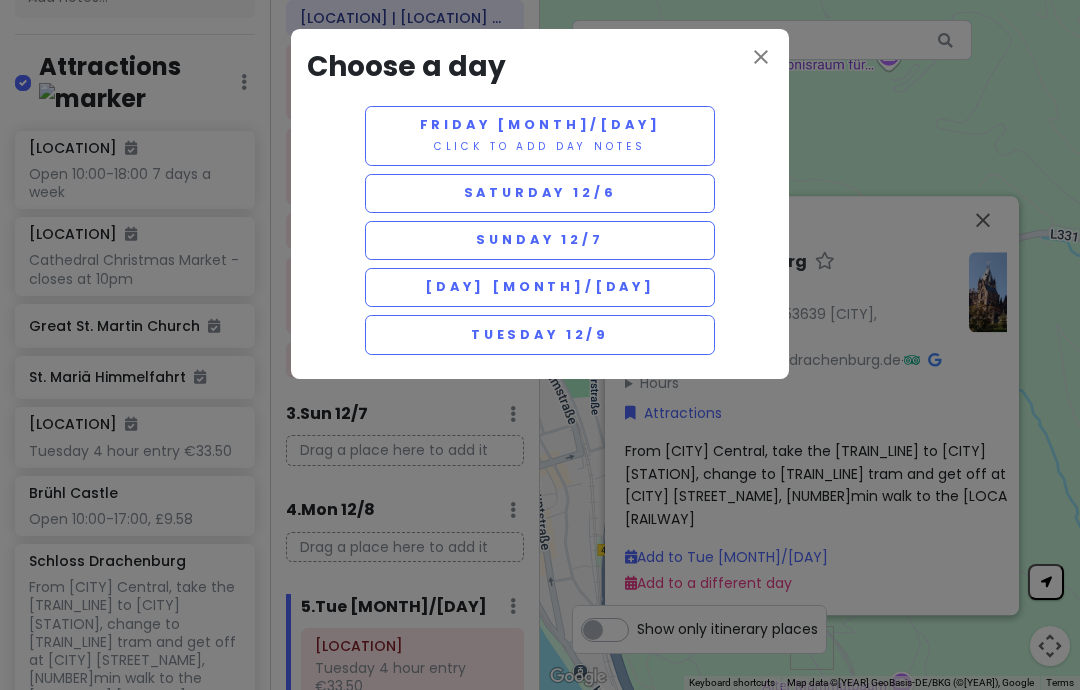 click on "close Choose a day Friday 12/5 Click to add day notes Saturday 12/6 Sunday 12/7 Monday 12/8 Tuesday 12/9" at bounding box center (540, 345) 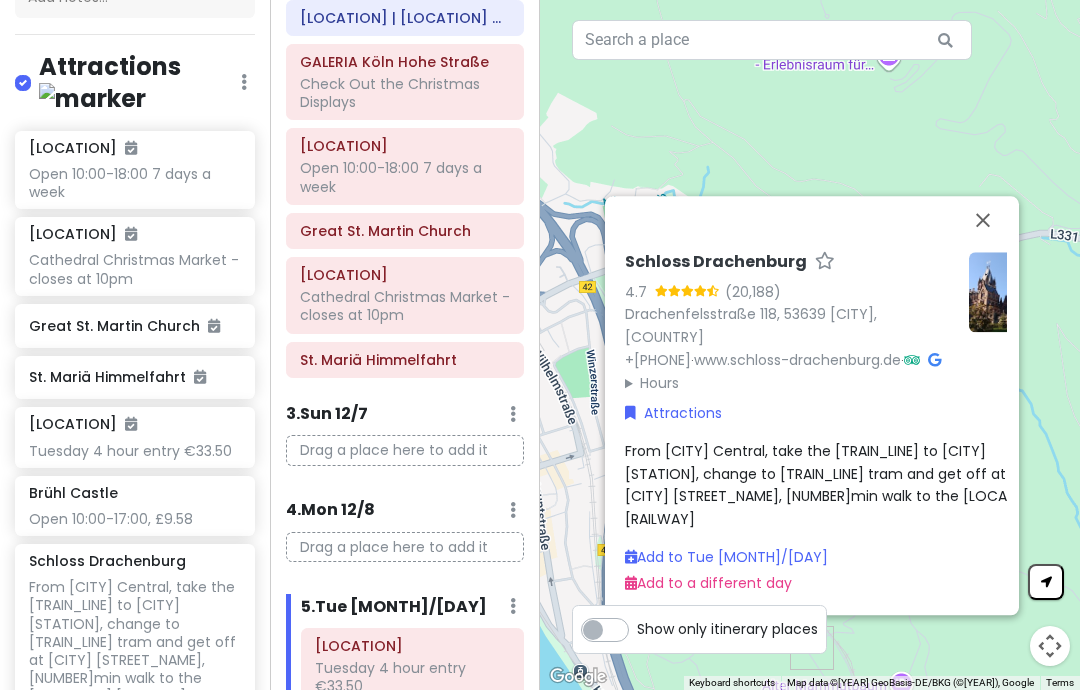 click on "Add to   Tue 12/9" at bounding box center (726, 557) 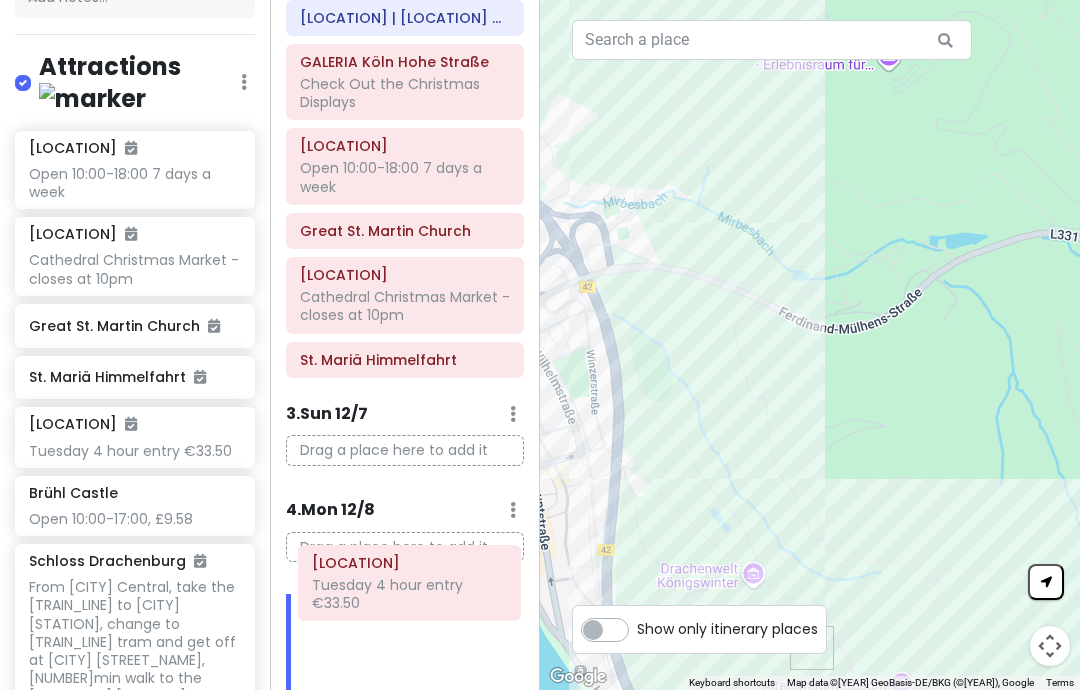 scroll, scrollTop: 80, scrollLeft: 0, axis: vertical 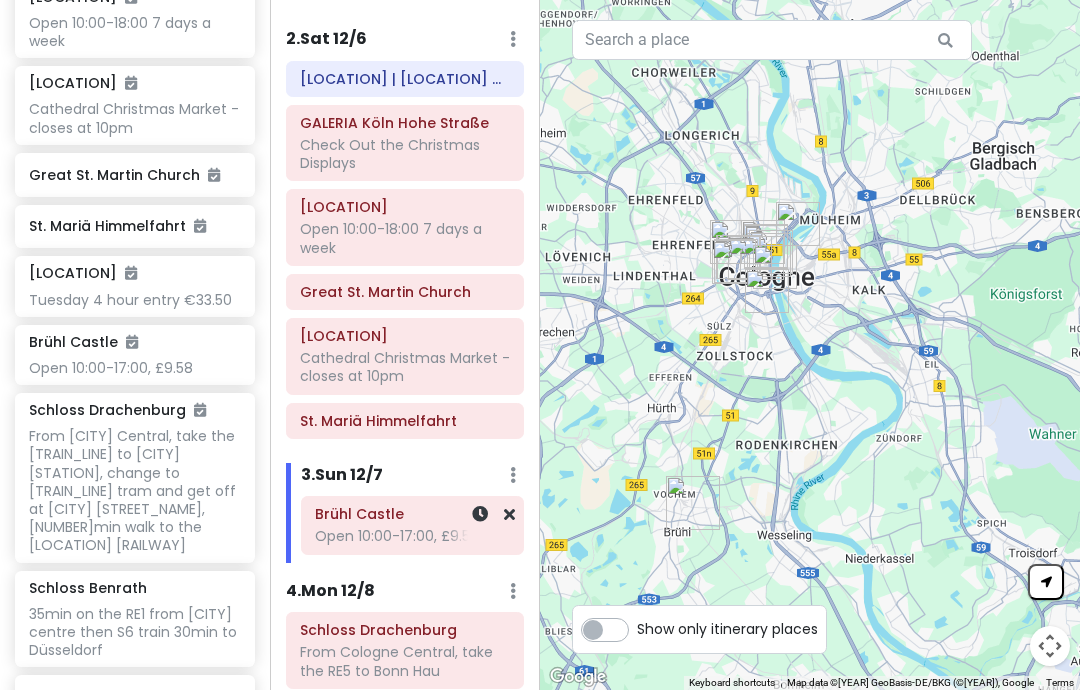click on "Brühl Castle Open 10:00-17:00, £9.58" at bounding box center (412, 525) 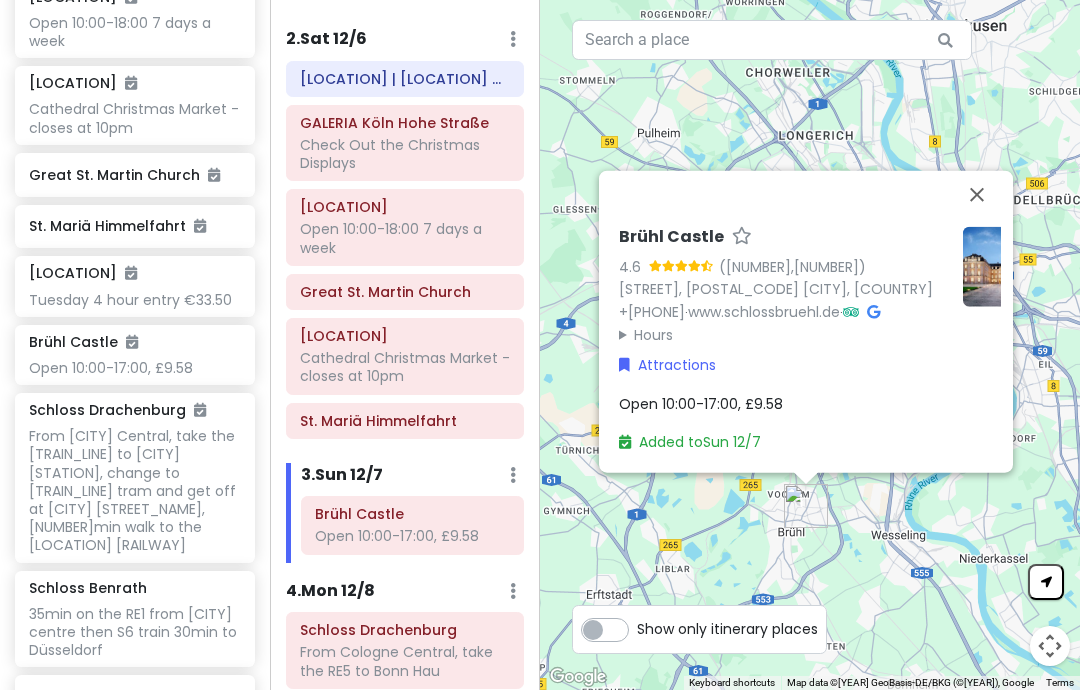 click on "[STREET], [POSTAL_CODE] [CITY], [COUNTRY]" at bounding box center (776, 289) 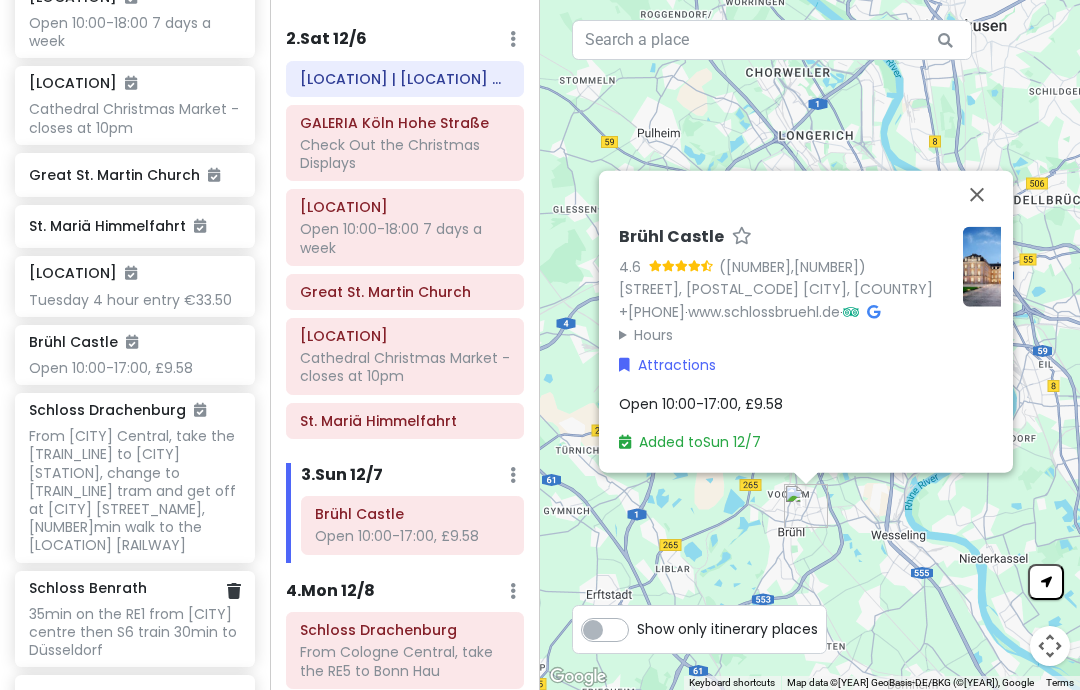 click on "Schloss Benrath" at bounding box center (88, 588) 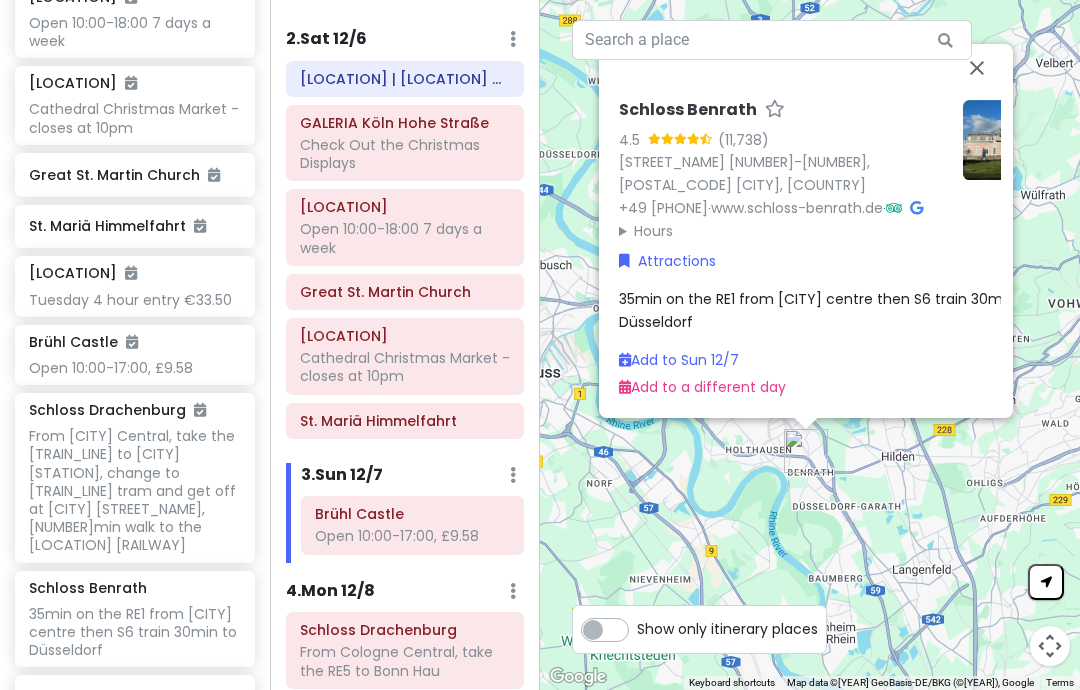 click on "[STREET_NAME] [NUMBER]-[NUMBER], [POSTAL_CODE] [CITY], [COUNTRY]" at bounding box center (744, 173) 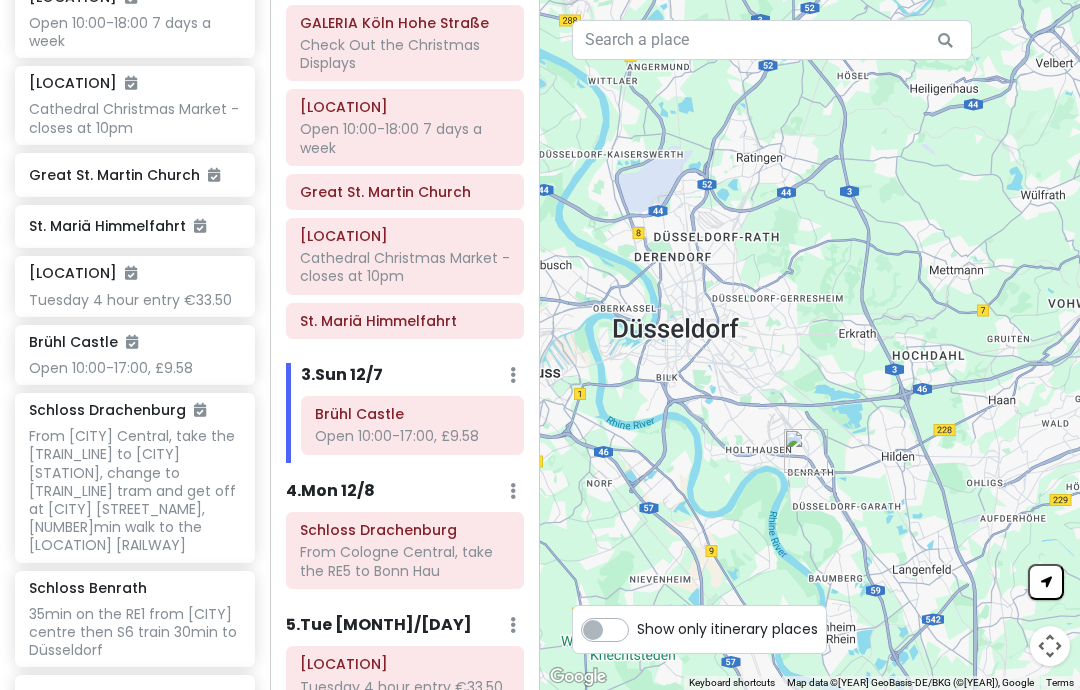 scroll, scrollTop: 269, scrollLeft: 0, axis: vertical 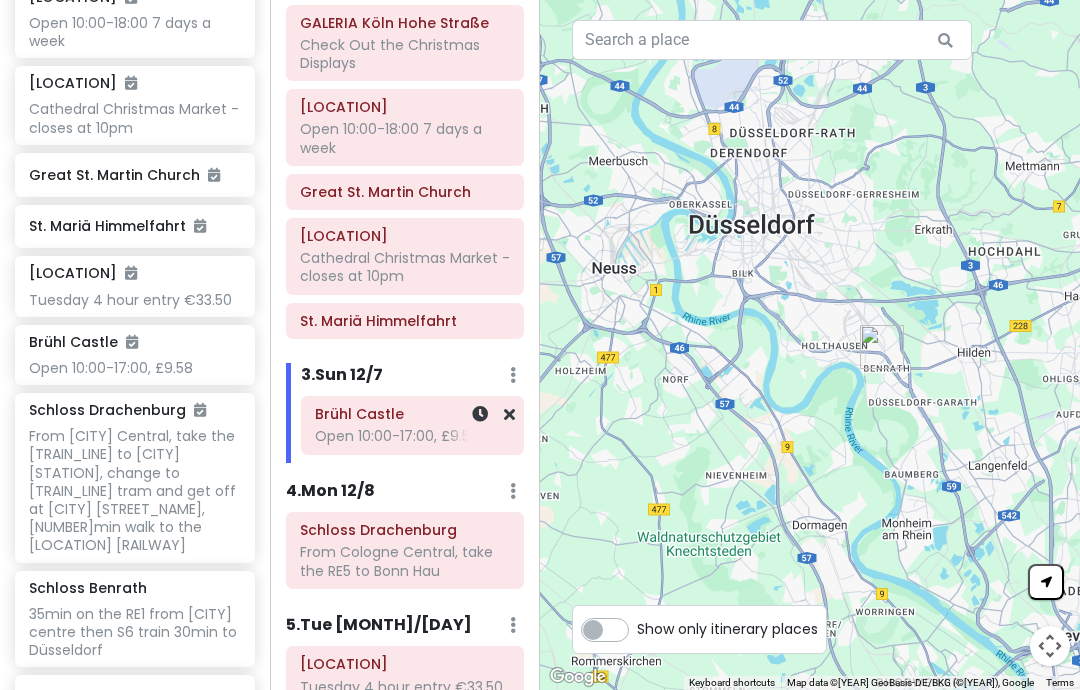 click on "Open 10:00-17:00, £9.58" at bounding box center [405, 54] 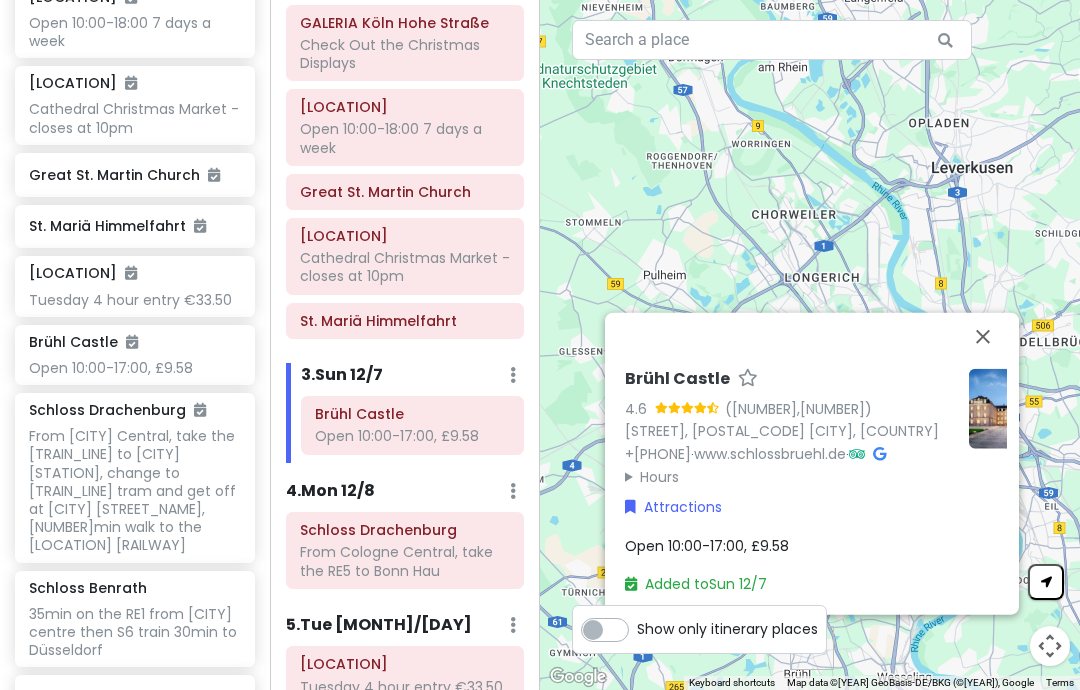 click on "Open 10:00-17:00, £9.58" at bounding box center [837, 545] 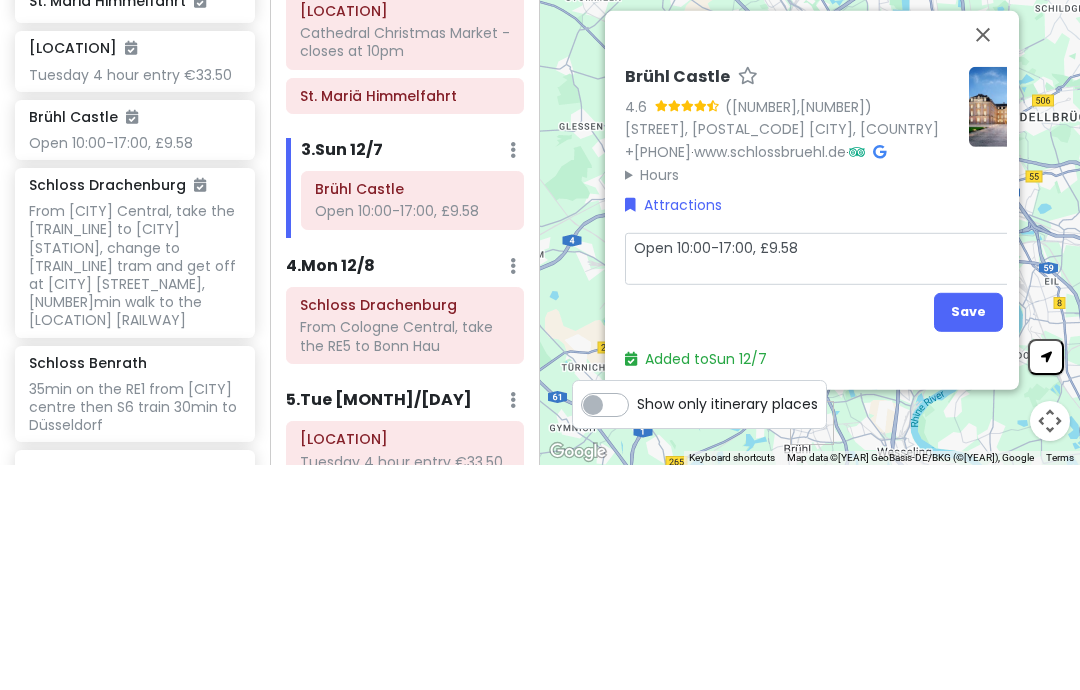 click on "Open 10:00-17:00, £9.58" at bounding box center [837, 483] 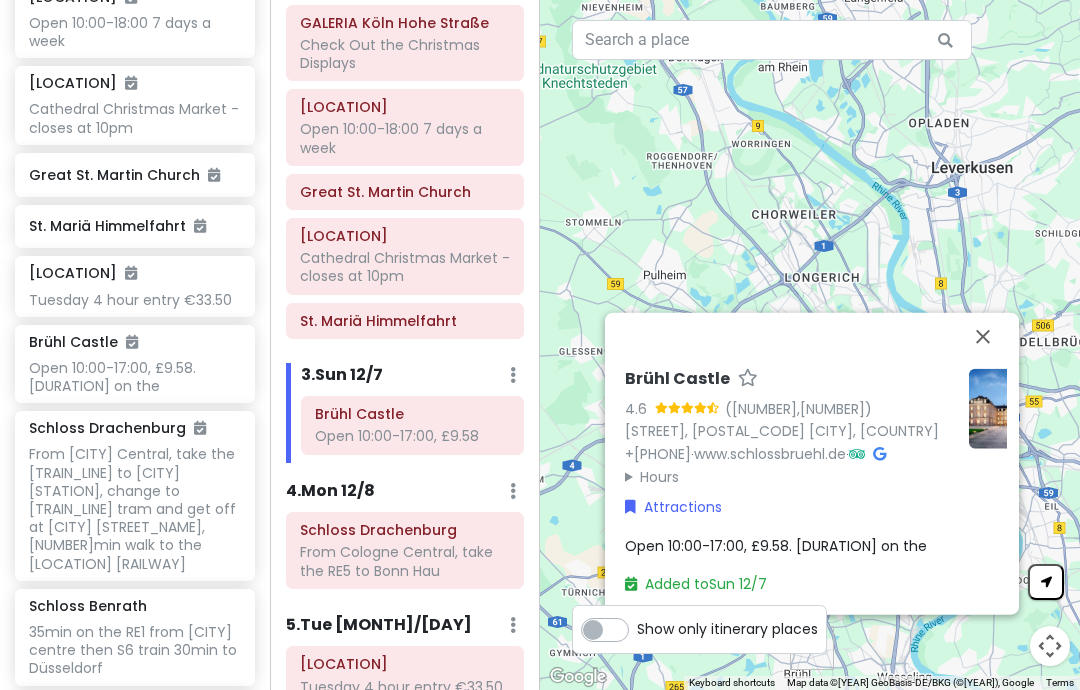 click on "Open 10:00-17:00, £9.58. [DURATION] on the" at bounding box center [837, 545] 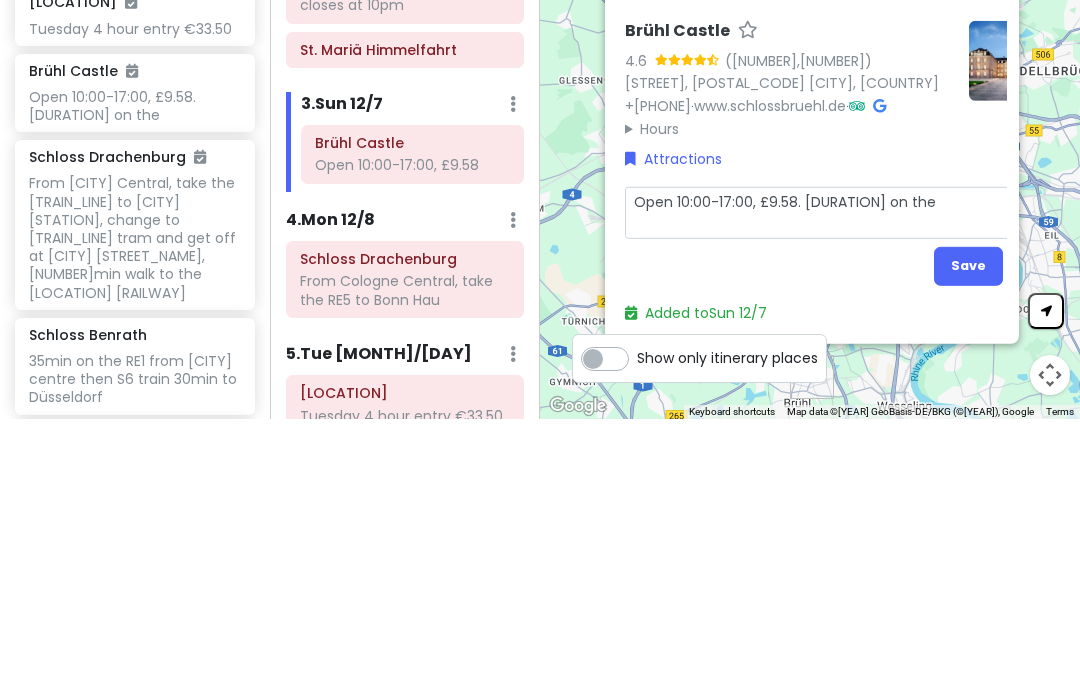 click on "Open 10:00-17:00, £9.58. [DURATION] on the" at bounding box center (837, 483) 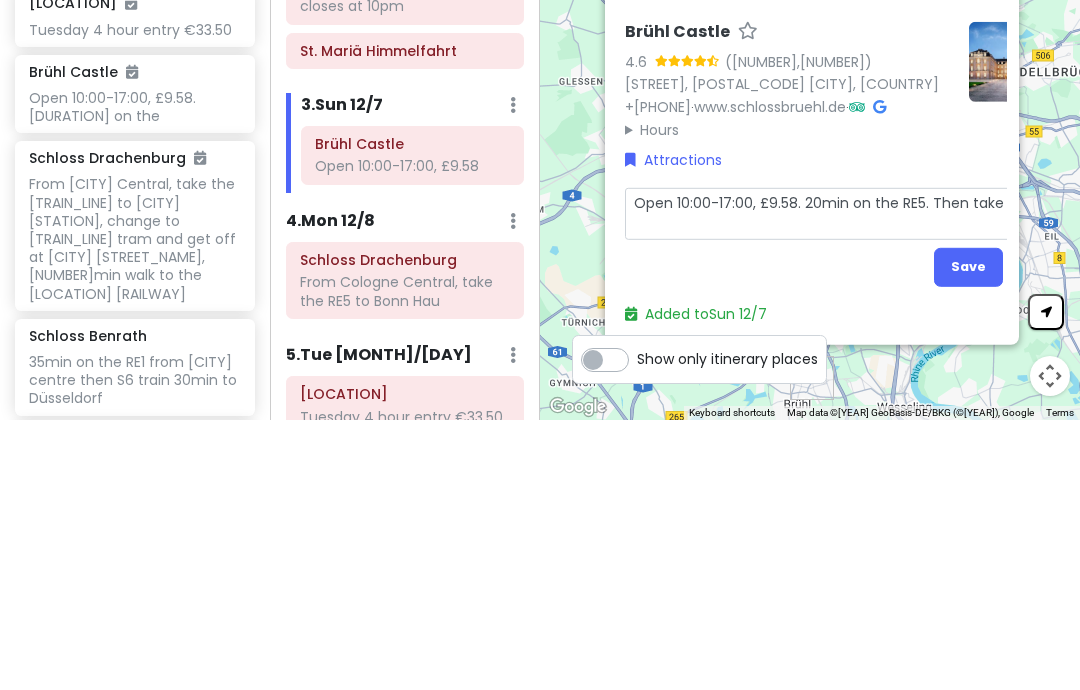 scroll, scrollTop: 0, scrollLeft: 50, axis: horizontal 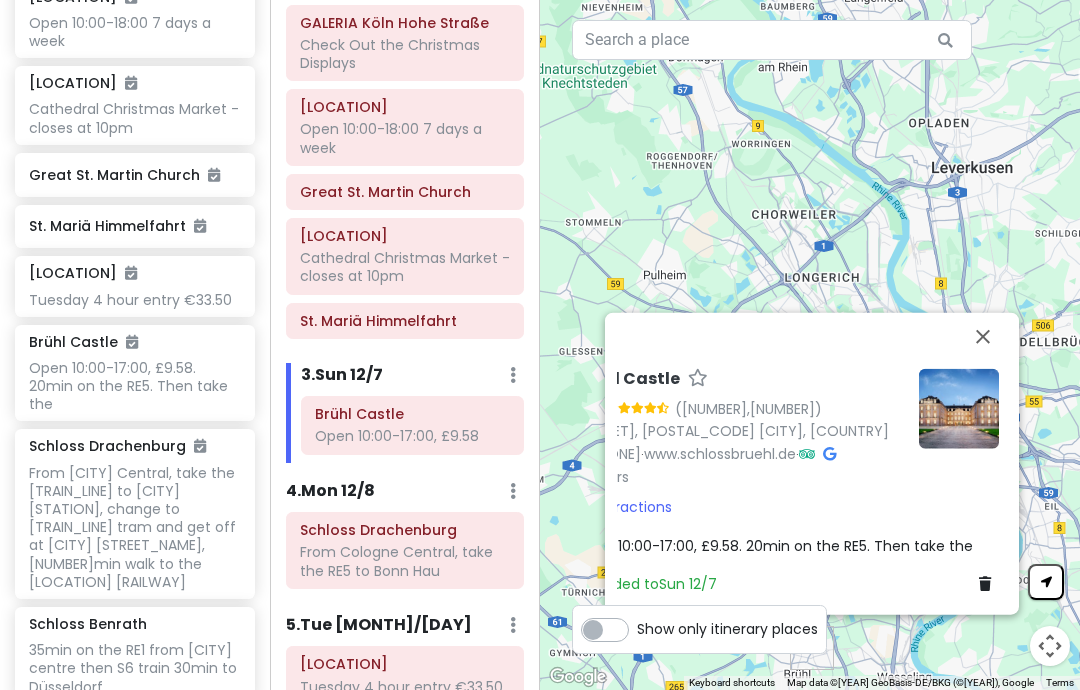 click on "Open 10:00-17:00, £9.58. 20min on the RE5. Then take the" at bounding box center [774, 545] 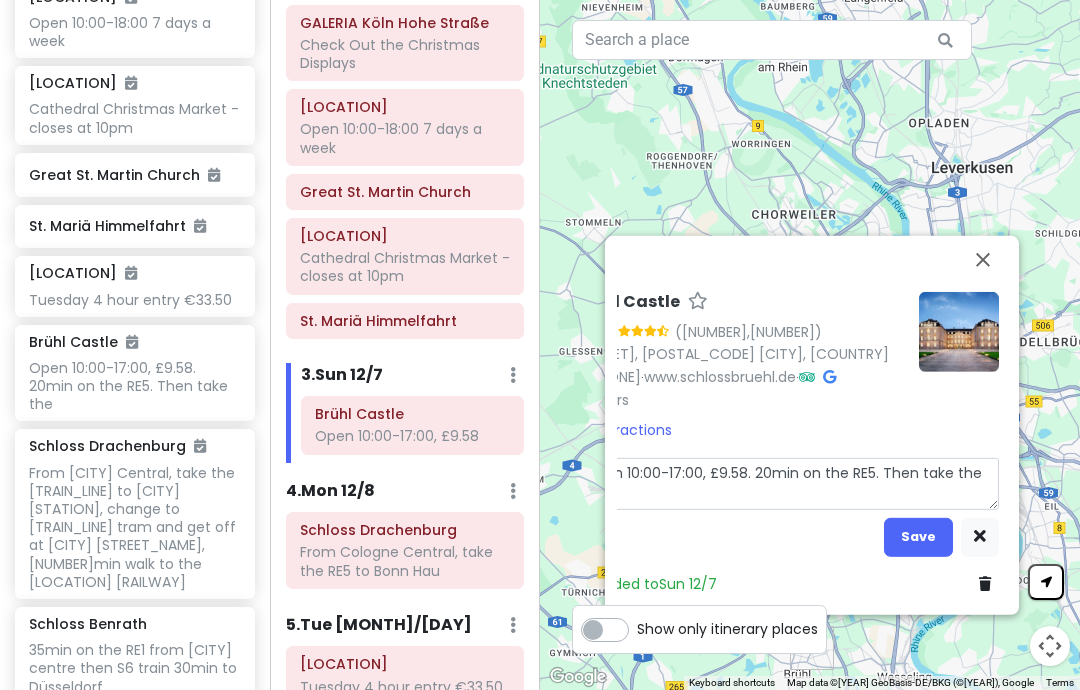 scroll, scrollTop: 0, scrollLeft: 0, axis: both 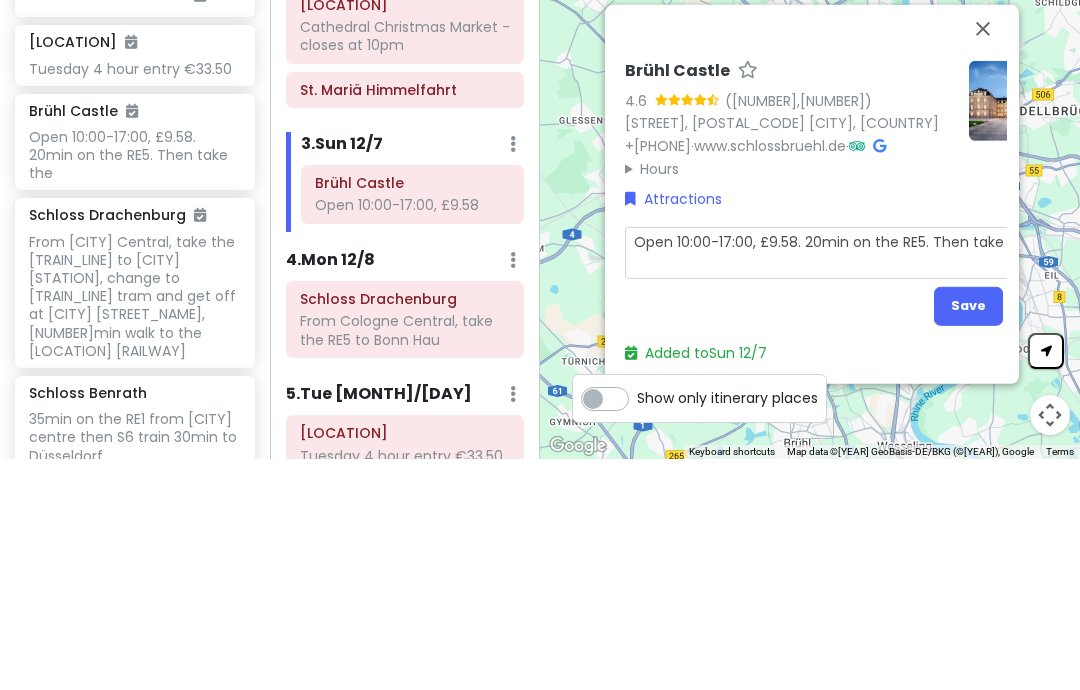 click on "Open 10:00-17:00, £9.58. 20min on the RE5. Then take the" at bounding box center [837, 483] 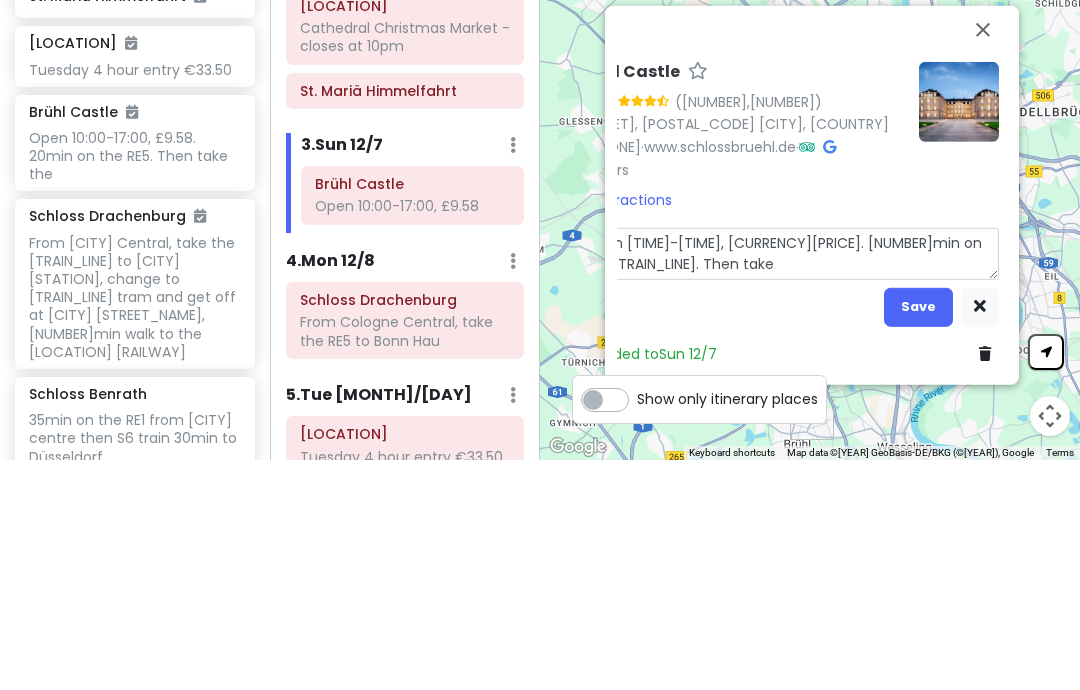 scroll, scrollTop: 0, scrollLeft: 0, axis: both 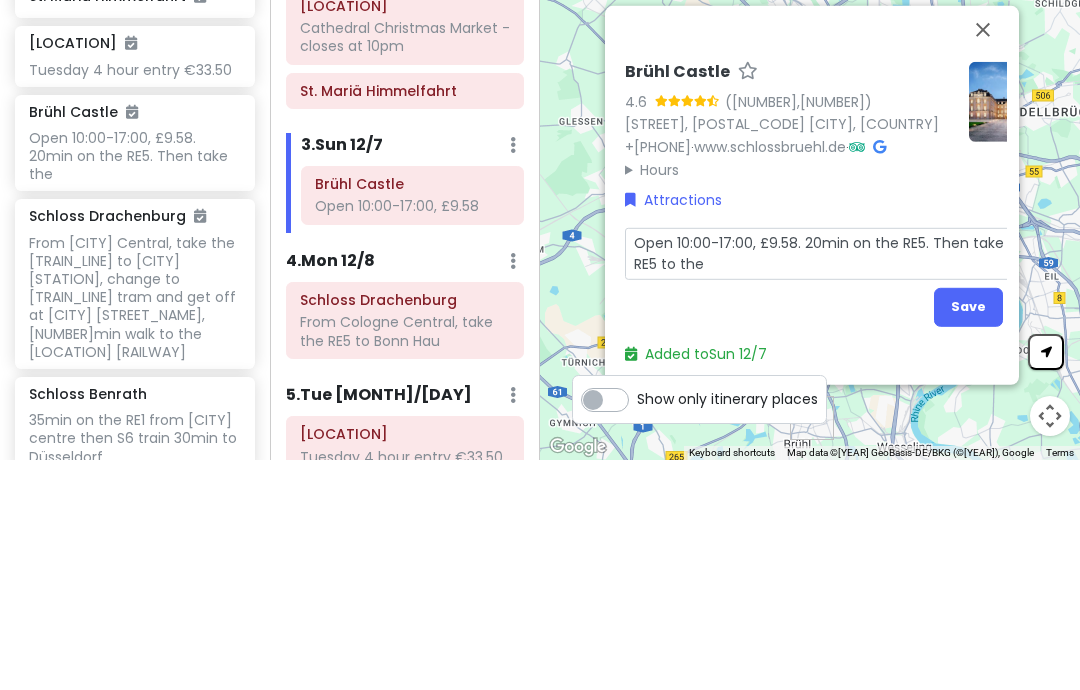 click on "Open 10:00-17:00, £9.58. 20min on the RE5. Then take the RE5 to the" at bounding box center [837, 483] 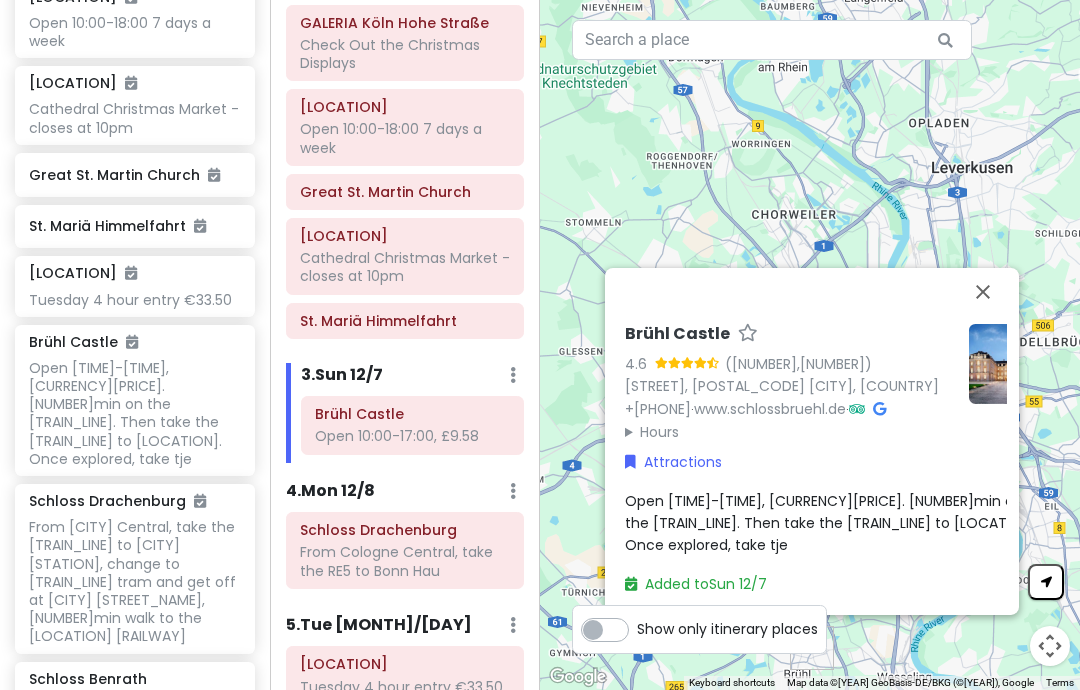 click on "Open [TIME]-[TIME], [CURRENCY][PRICE]. [NUMBER]min on the [TRAIN_LINE]. Then take the [TRAIN_LINE] to [LOCATION]. Once explored, take tje" at bounding box center [837, 522] 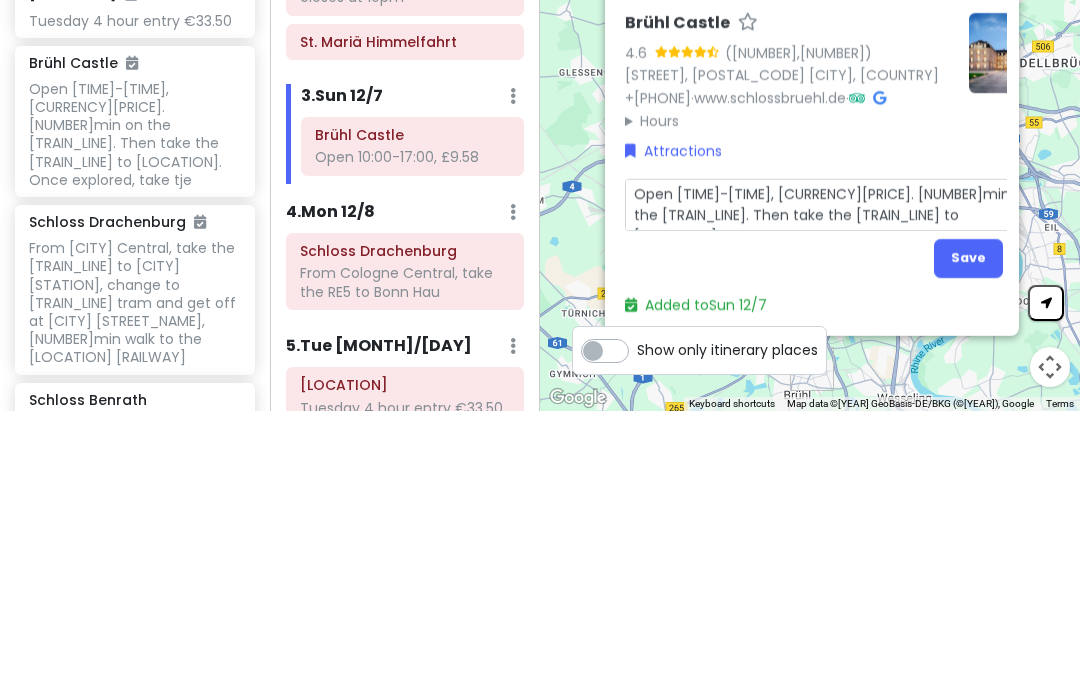 click on "Open [TIME]-[TIME], [CURRENCY][PRICE]. [NUMBER]min on the [TRAIN_LINE]. Then take the [TRAIN_LINE] to [LOCATION]. Once explored, take tje" at bounding box center (837, 483) 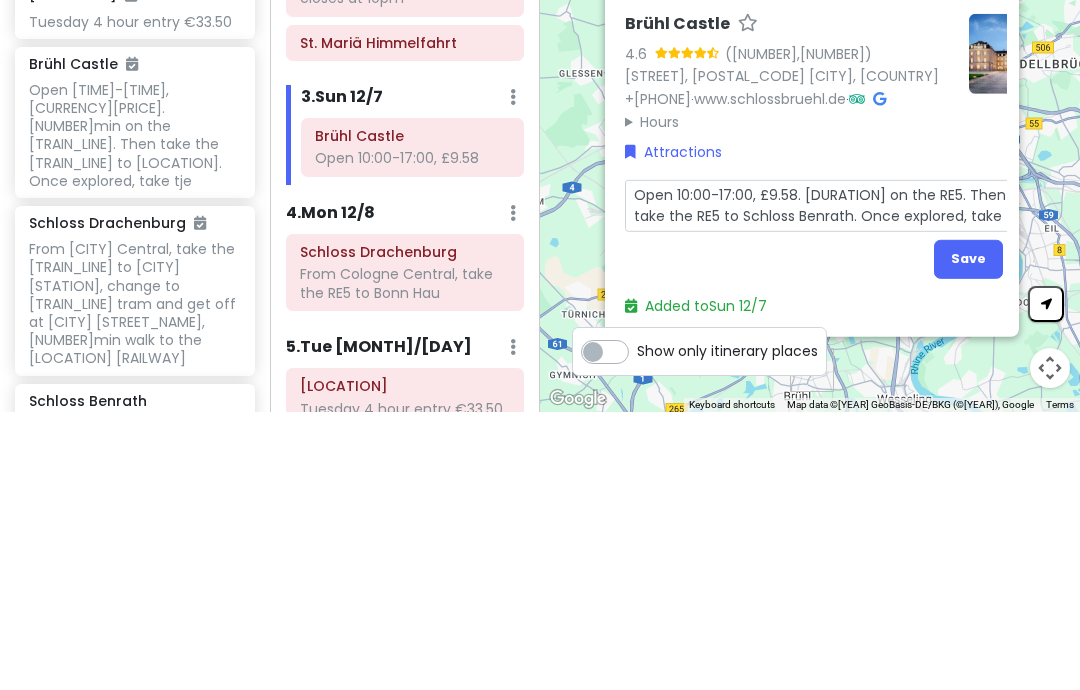 scroll, scrollTop: 80, scrollLeft: 0, axis: vertical 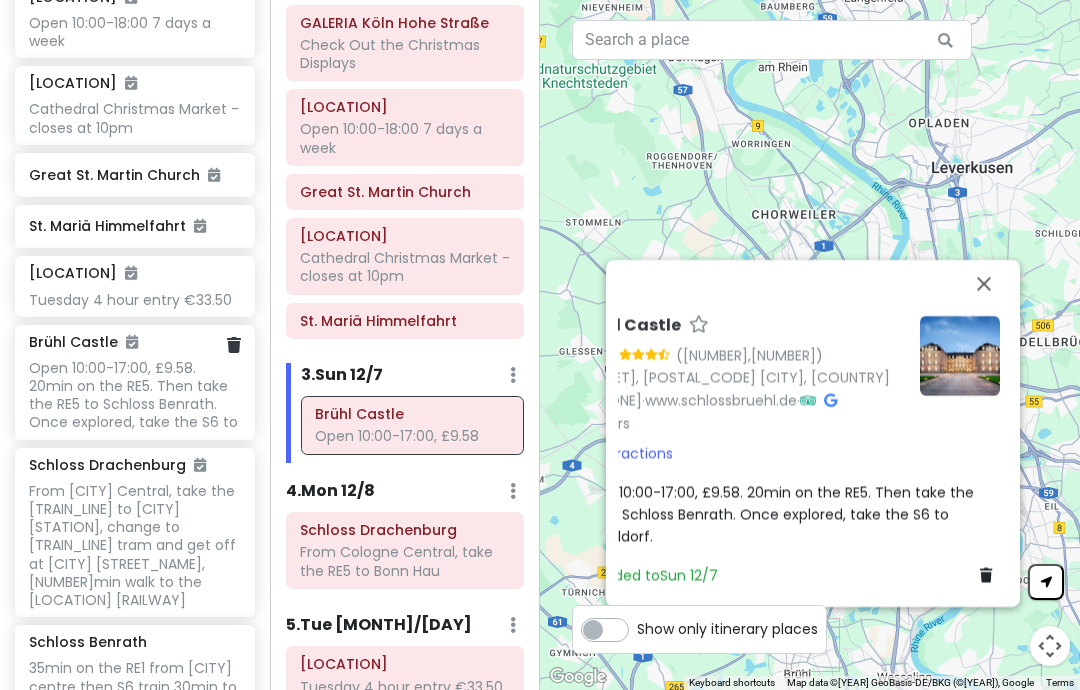 click on "Open 10:00-17:00, £9.58. 20min on the RE5. Then take the RE5 to Schloss Benrath. Once explored, take the S6 to" at bounding box center (134, 32) 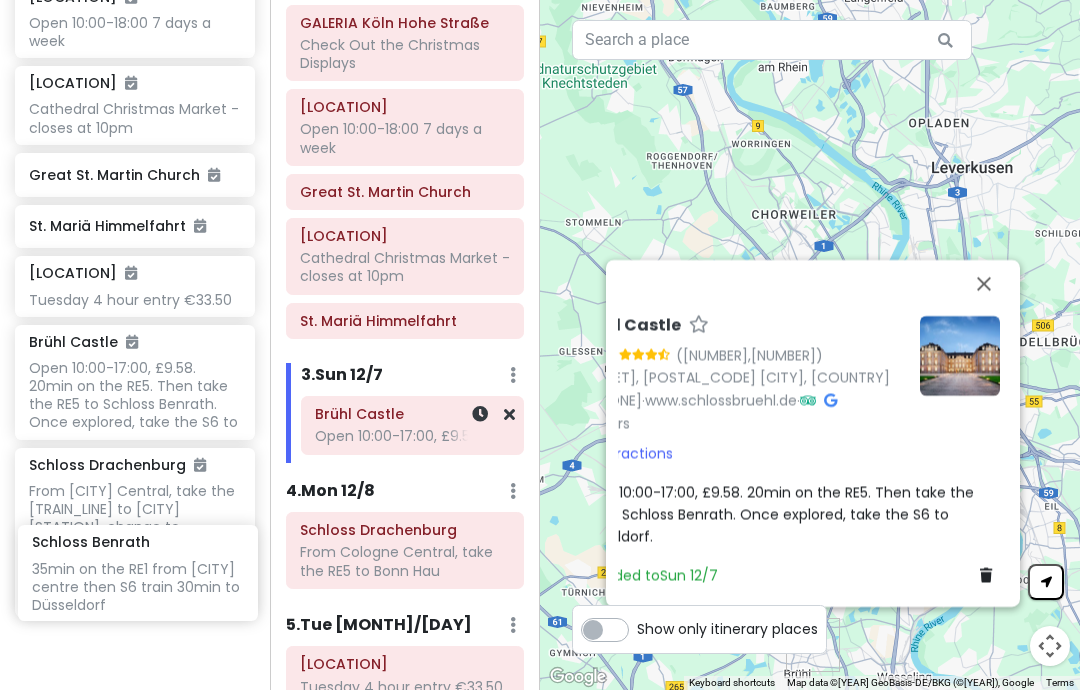 scroll, scrollTop: 63, scrollLeft: 0, axis: vertical 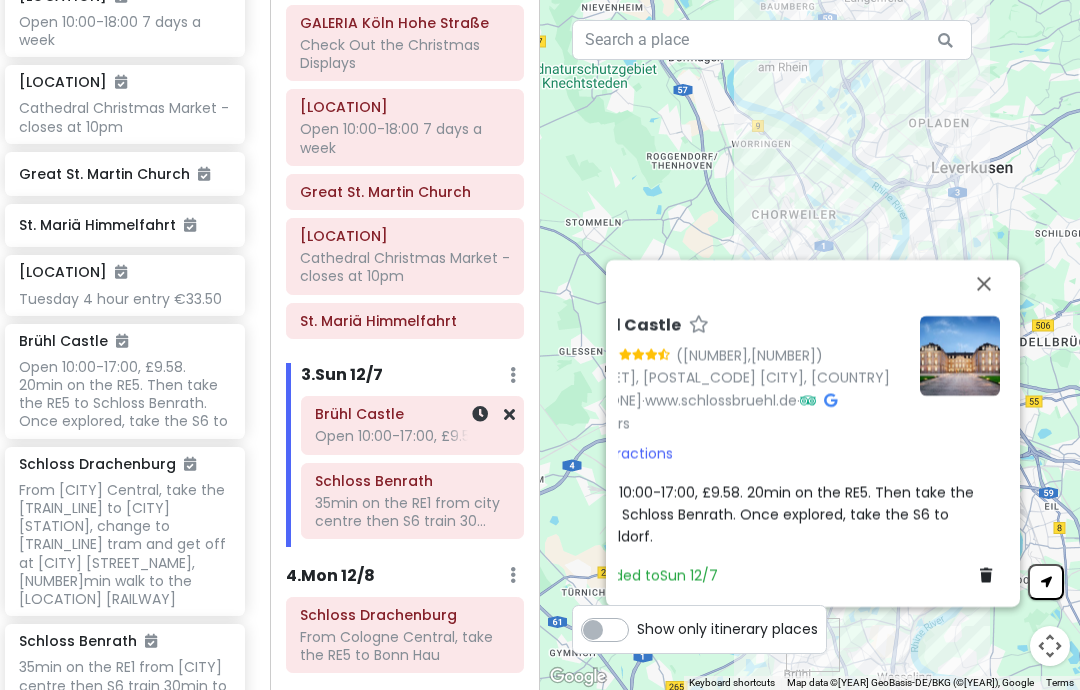 click at bounding box center [984, 284] 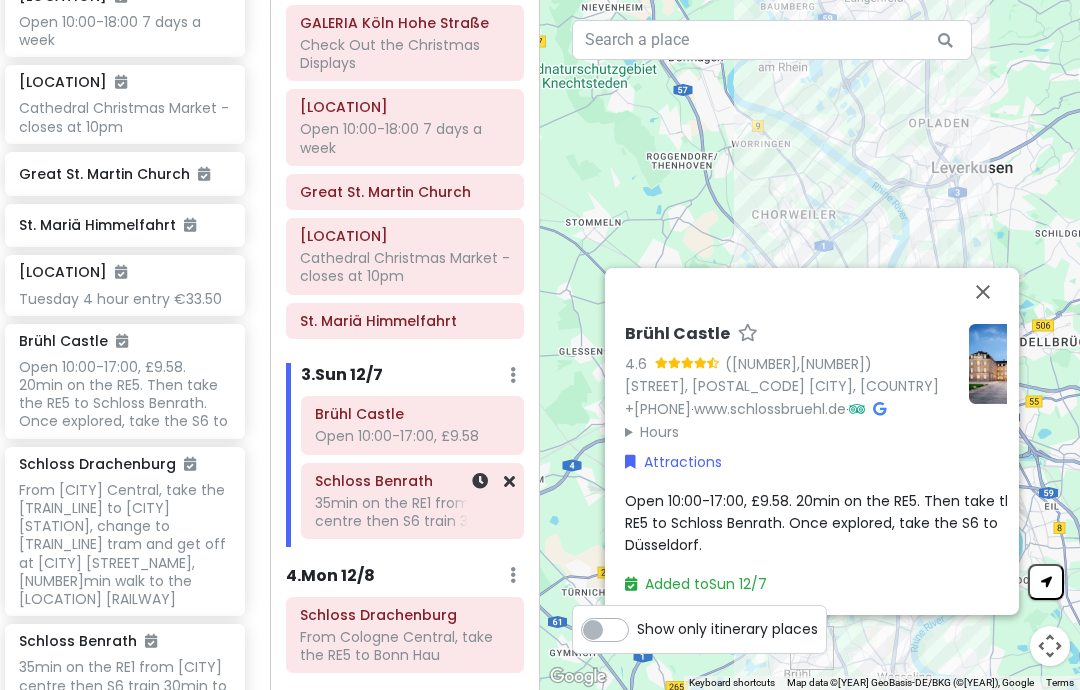 click on "35min on the RE1 from city centre then S6 train 30..." at bounding box center [405, 54] 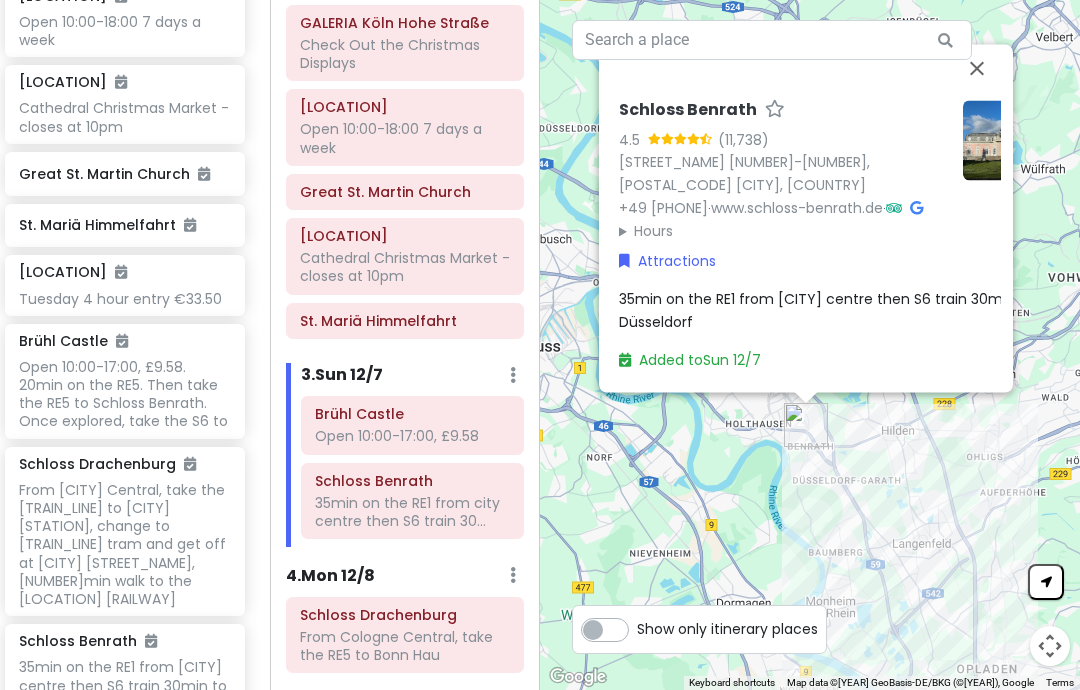 click on "35min on the RE1 from [CITY] centre then S6 train 30min to Düsseldorf" at bounding box center [828, 311] 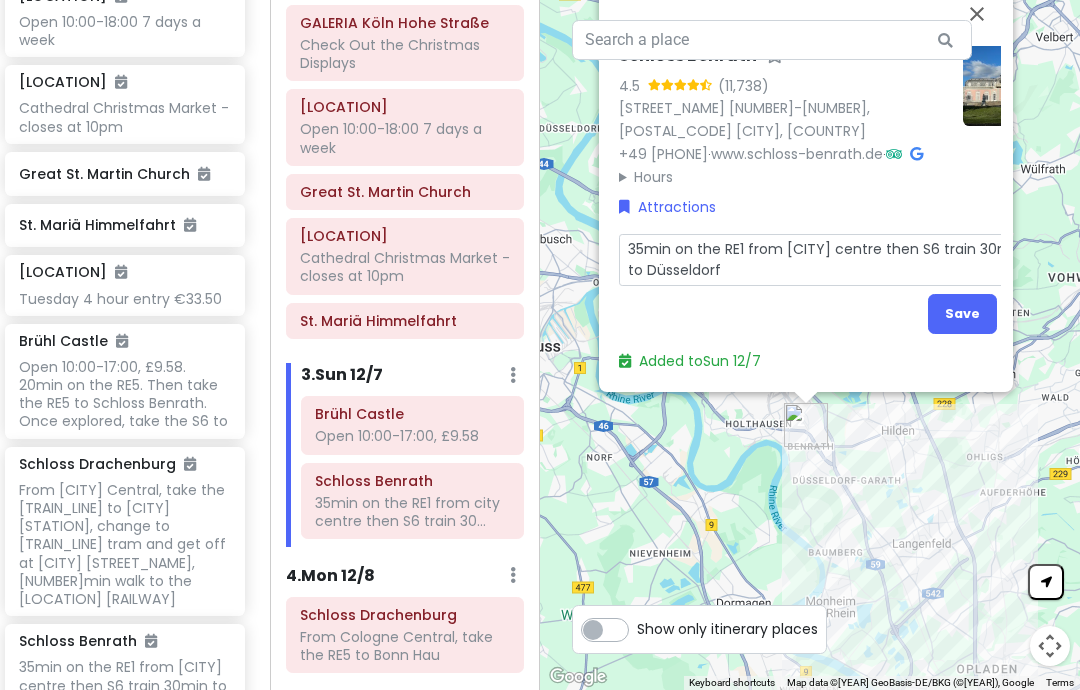 scroll, scrollTop: 62, scrollLeft: 0, axis: vertical 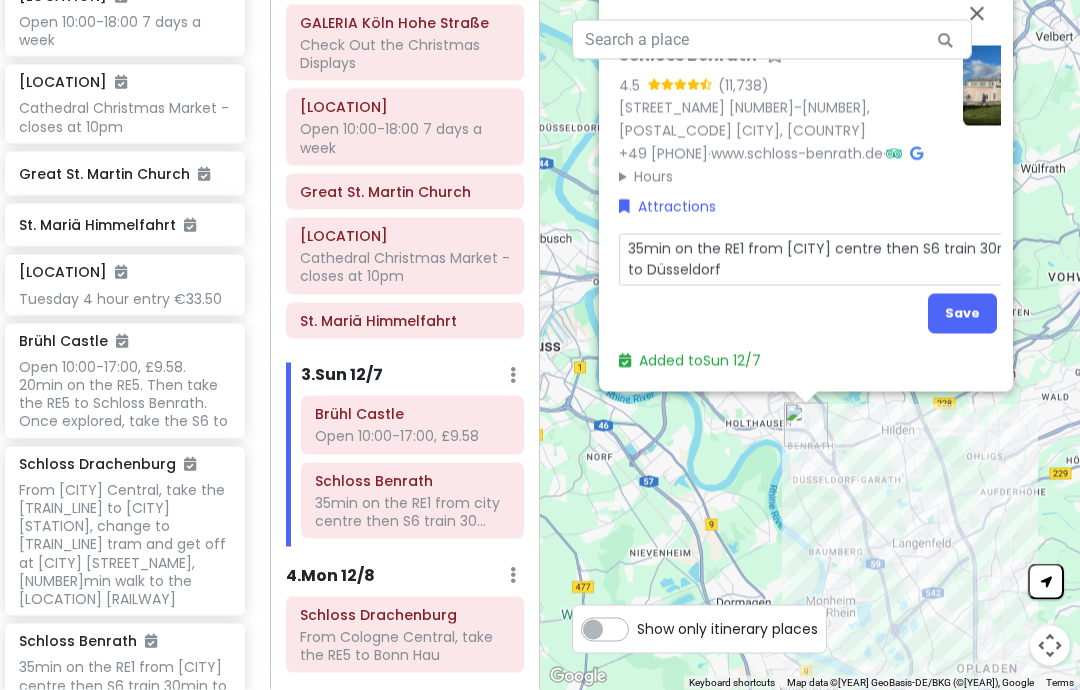 click on "35min on the RE1 from [CITY] centre then S6 train 30min to Düsseldorf" at bounding box center [831, 260] 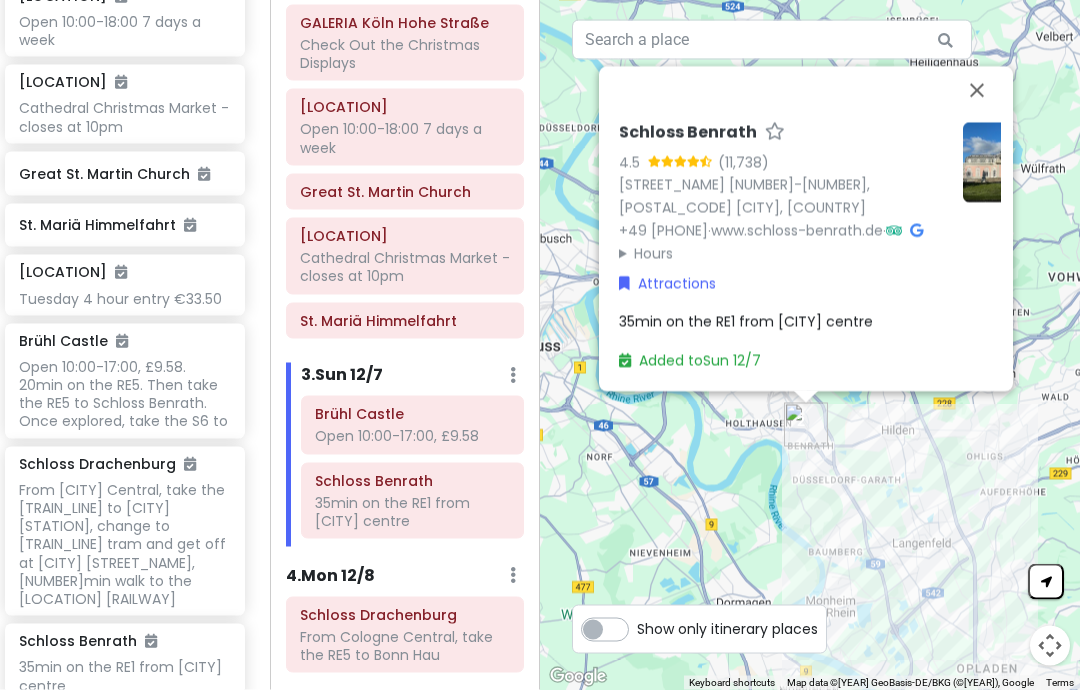 scroll, scrollTop: 63, scrollLeft: 0, axis: vertical 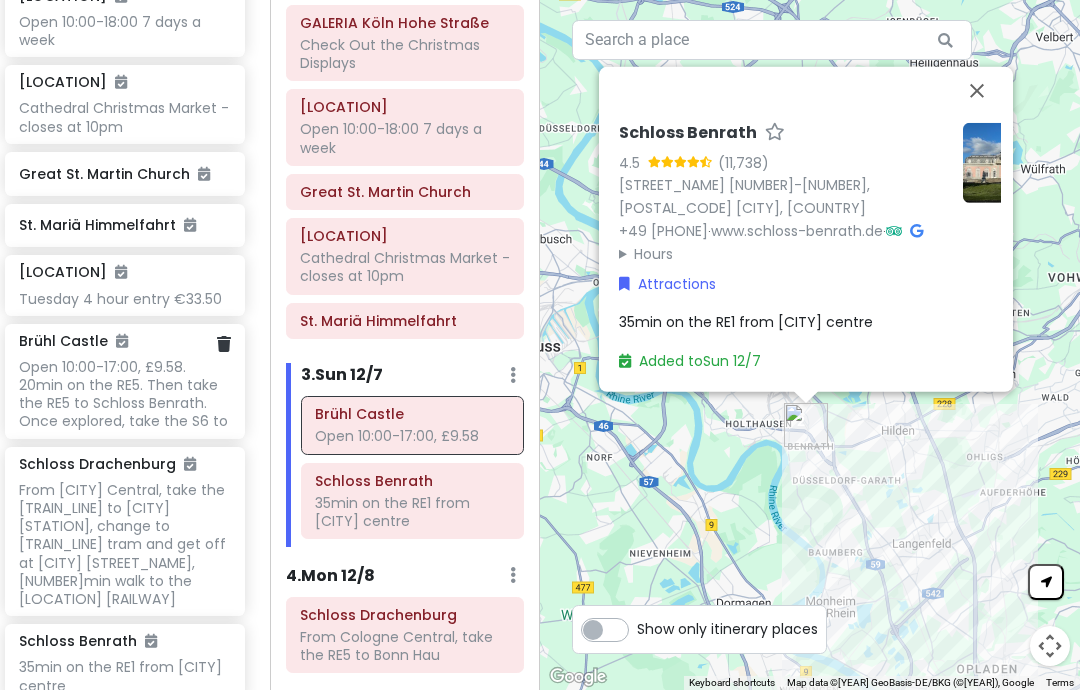 click on "Open 10:00-17:00, £9.58. 20min on the RE5. Then take the RE5 to Schloss Benrath. Once explored, take the S6 to" at bounding box center (124, 31) 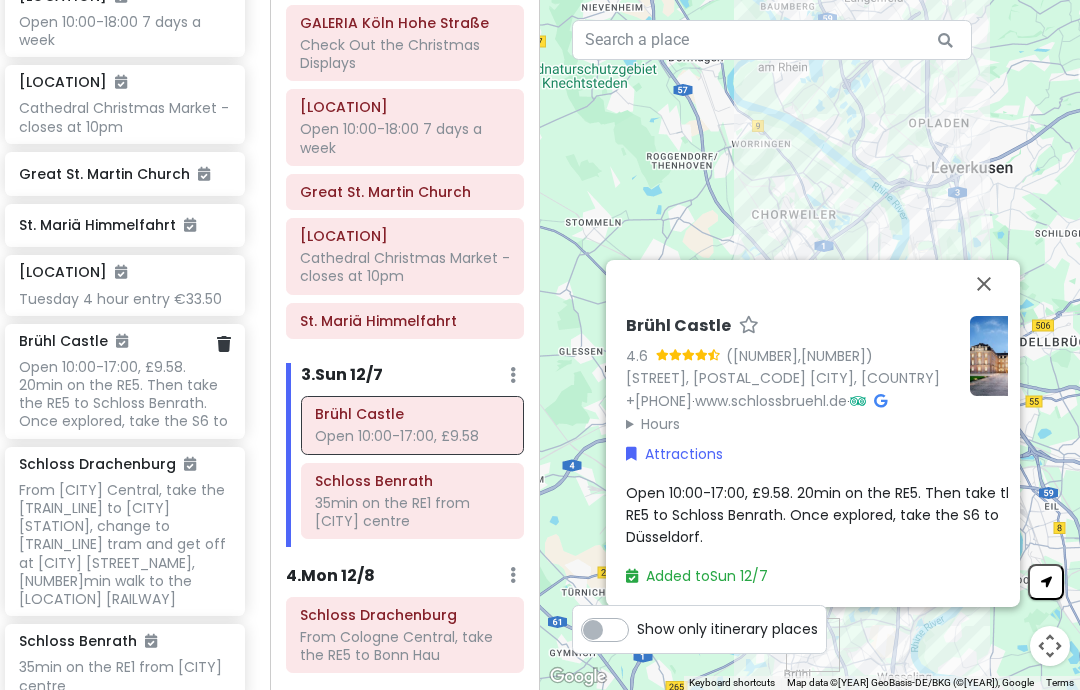 scroll, scrollTop: 0, scrollLeft: 0, axis: both 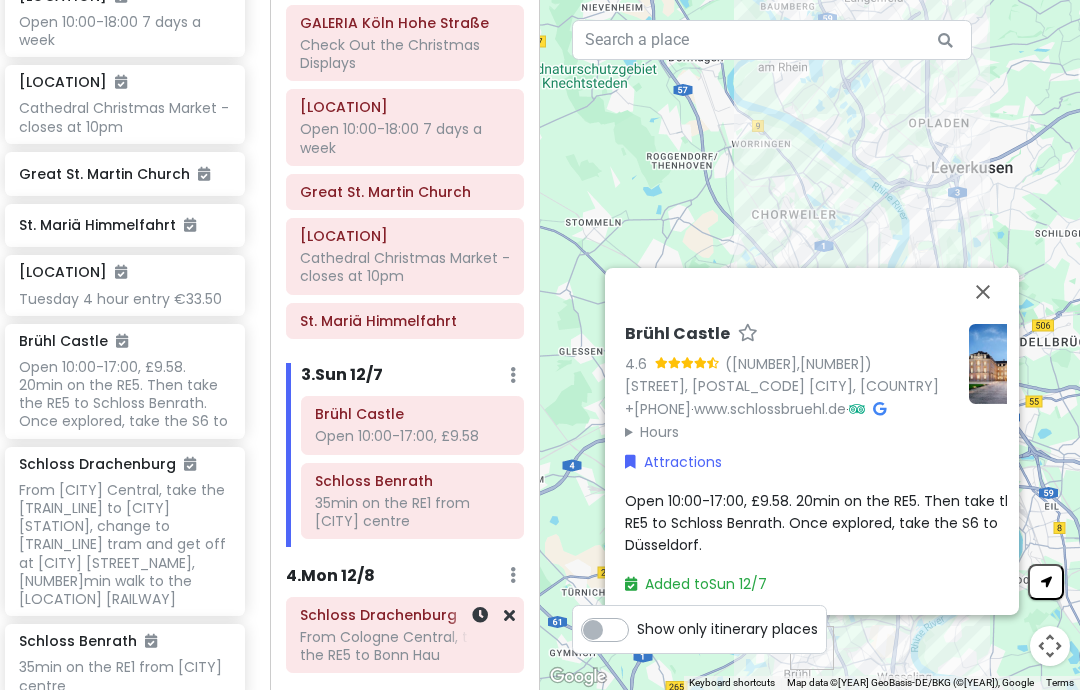 click at bounding box center (983, 292) 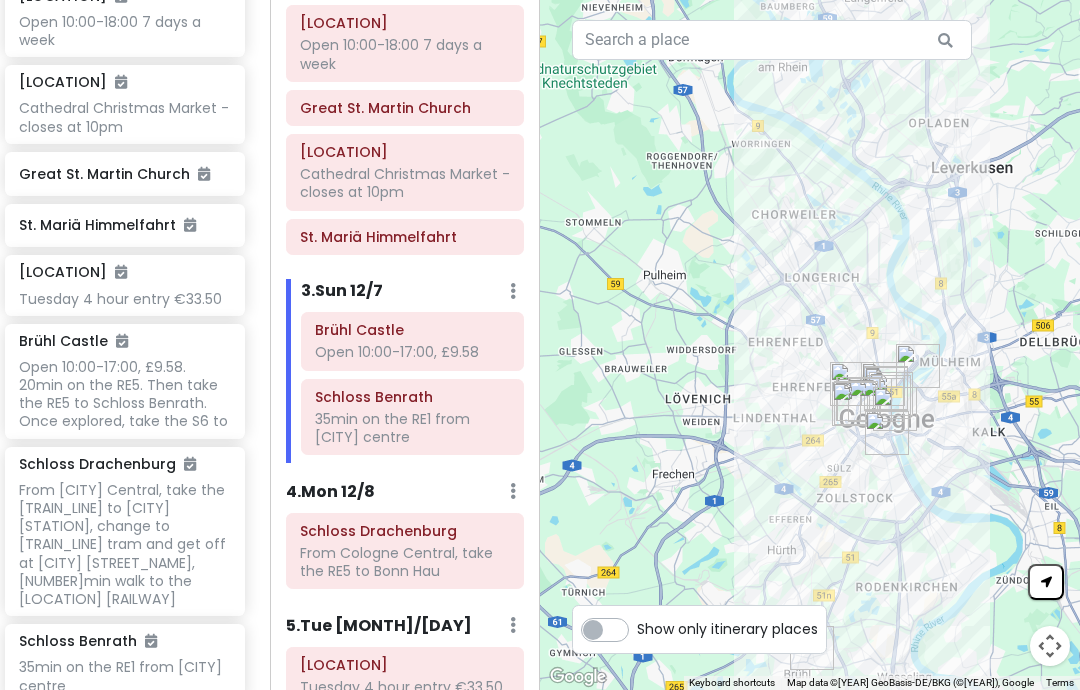 scroll, scrollTop: 353, scrollLeft: 0, axis: vertical 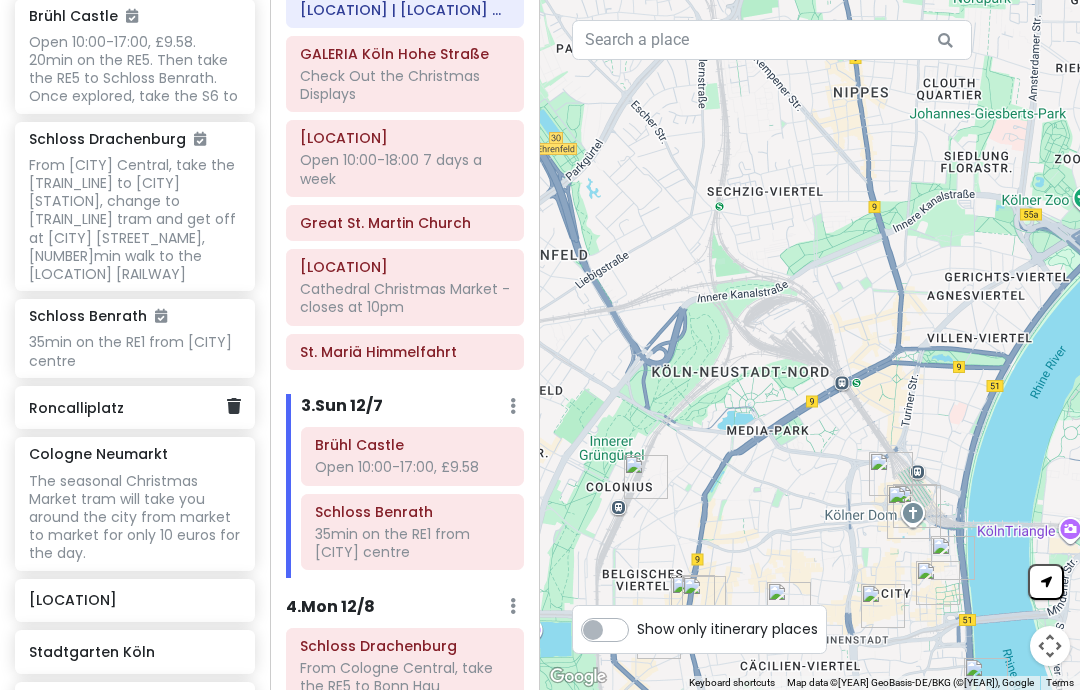 click on "Roncalliplatz" at bounding box center [127, 408] 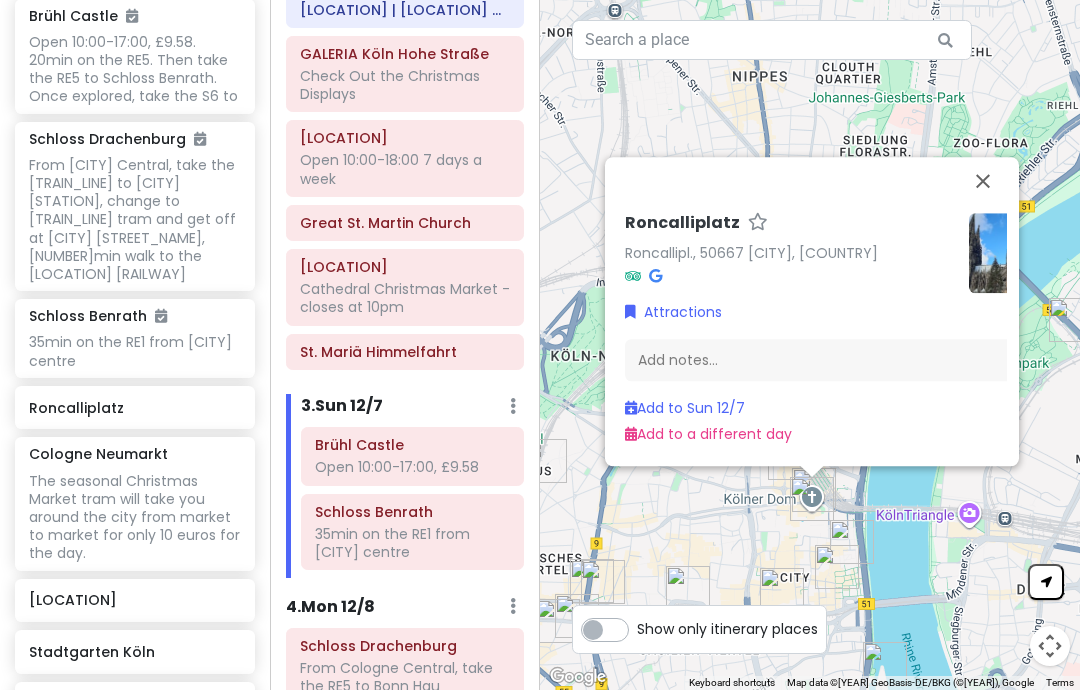 click on "Add to Sun 12/7" at bounding box center (685, 408) 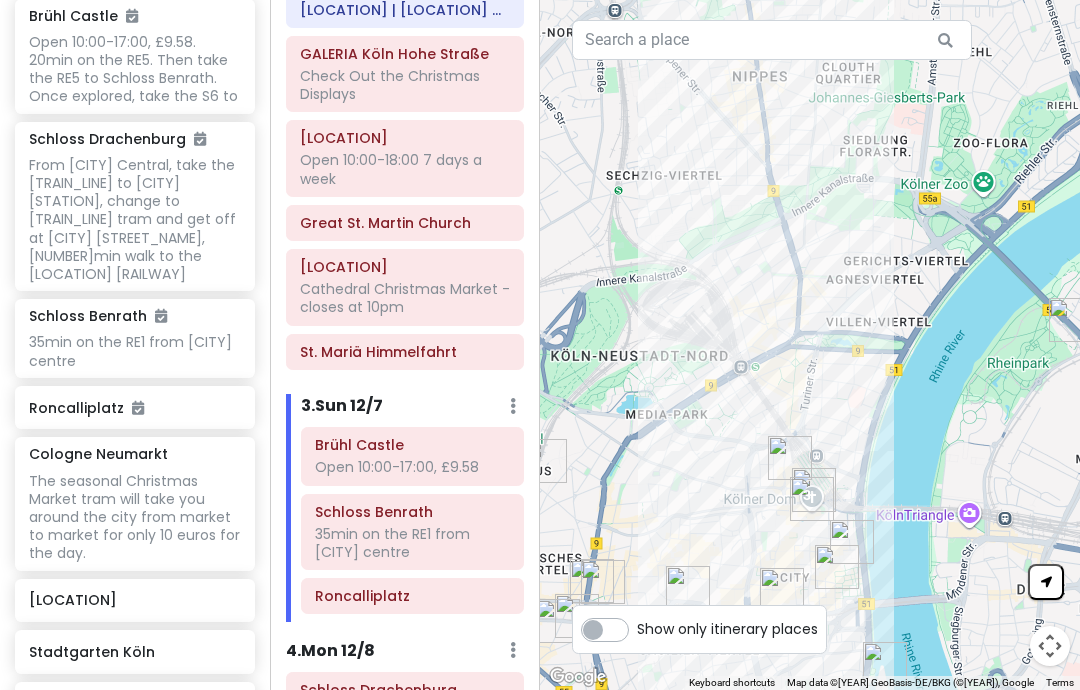 scroll, scrollTop: 0, scrollLeft: 0, axis: both 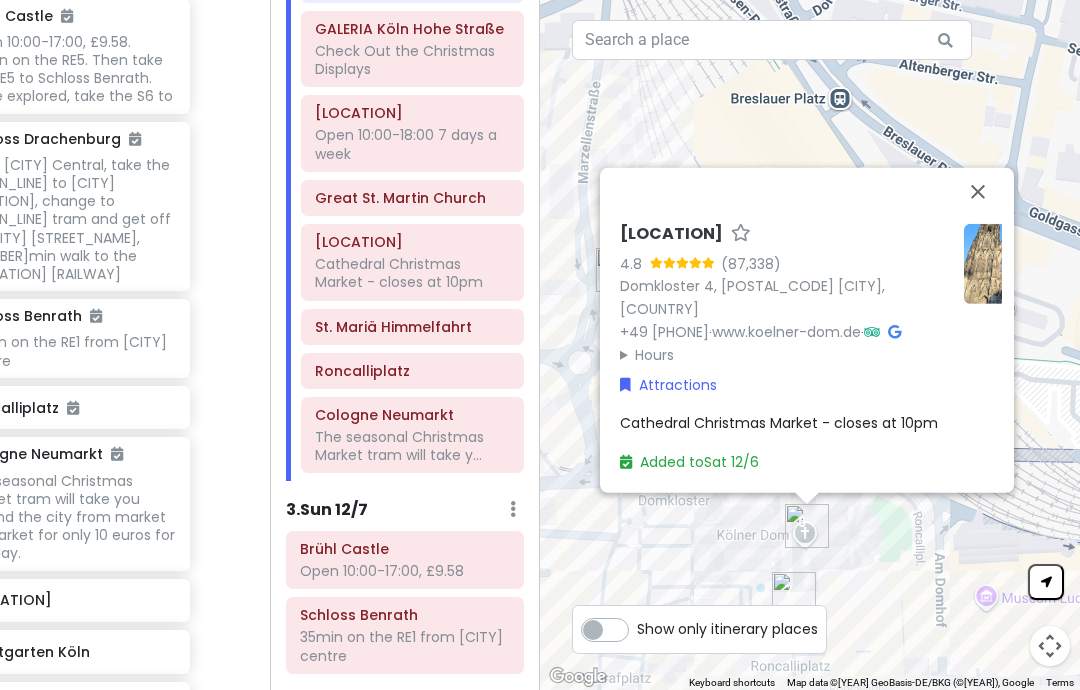 click at bounding box center [978, 192] 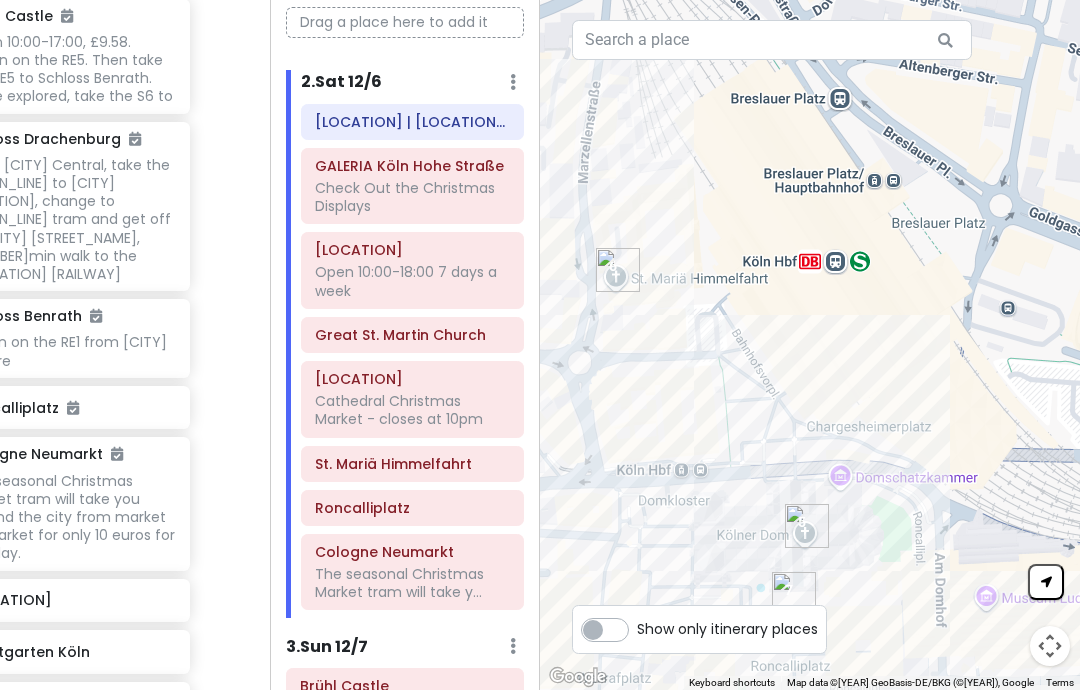 scroll, scrollTop: 124, scrollLeft: 0, axis: vertical 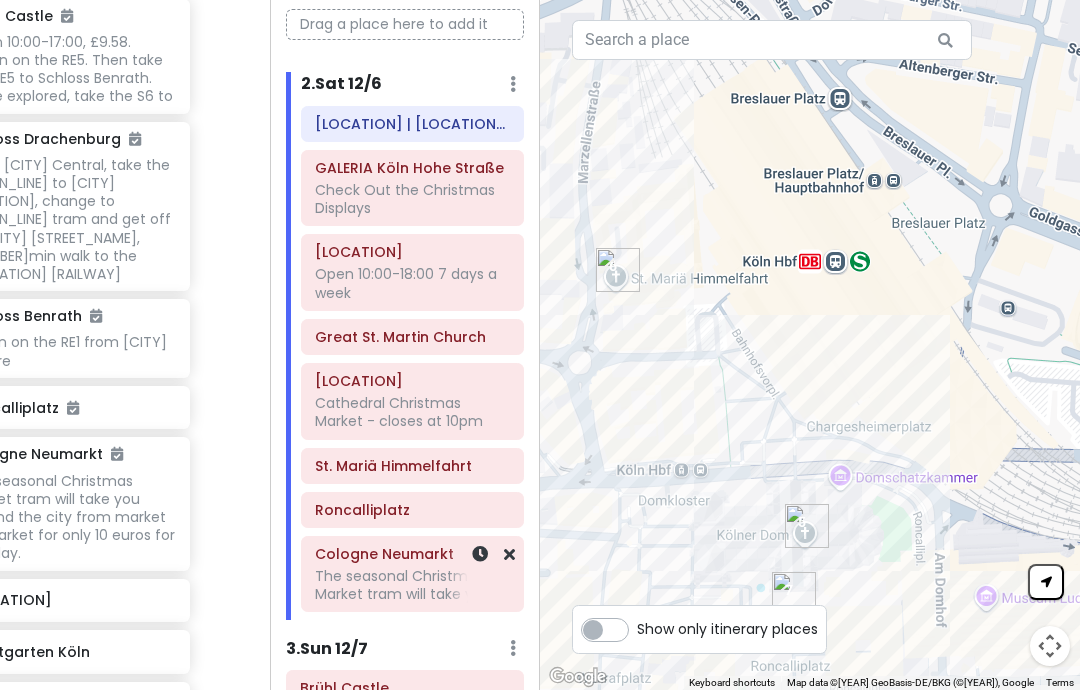 click on "The seasonal Christmas Market tram will take y..." at bounding box center [412, 199] 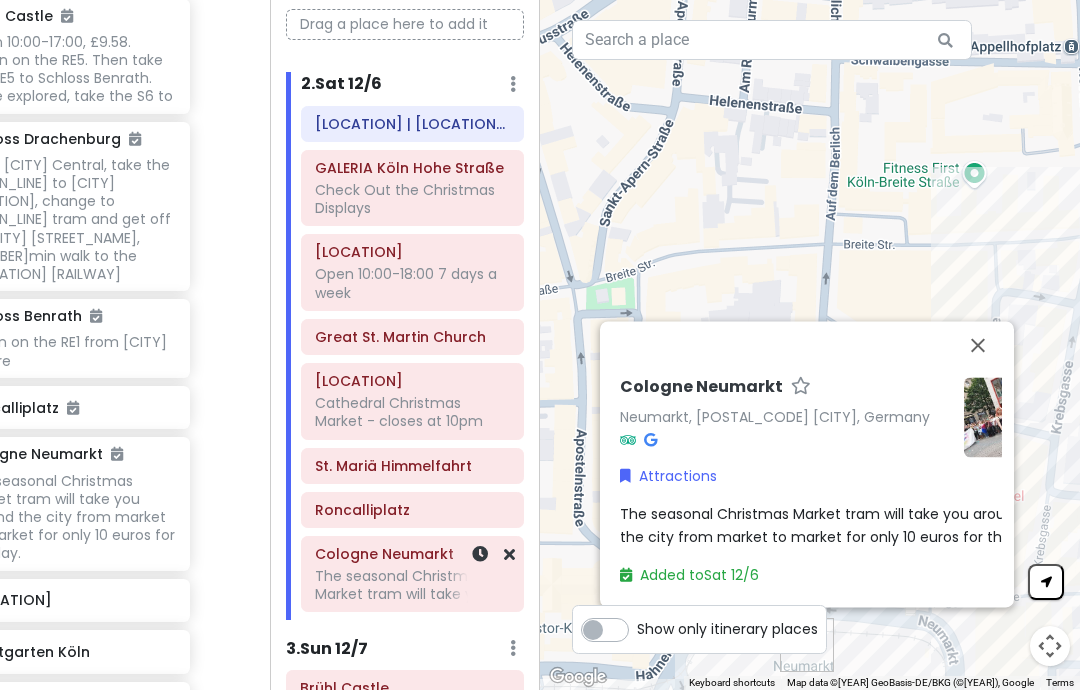 click at bounding box center (978, 345) 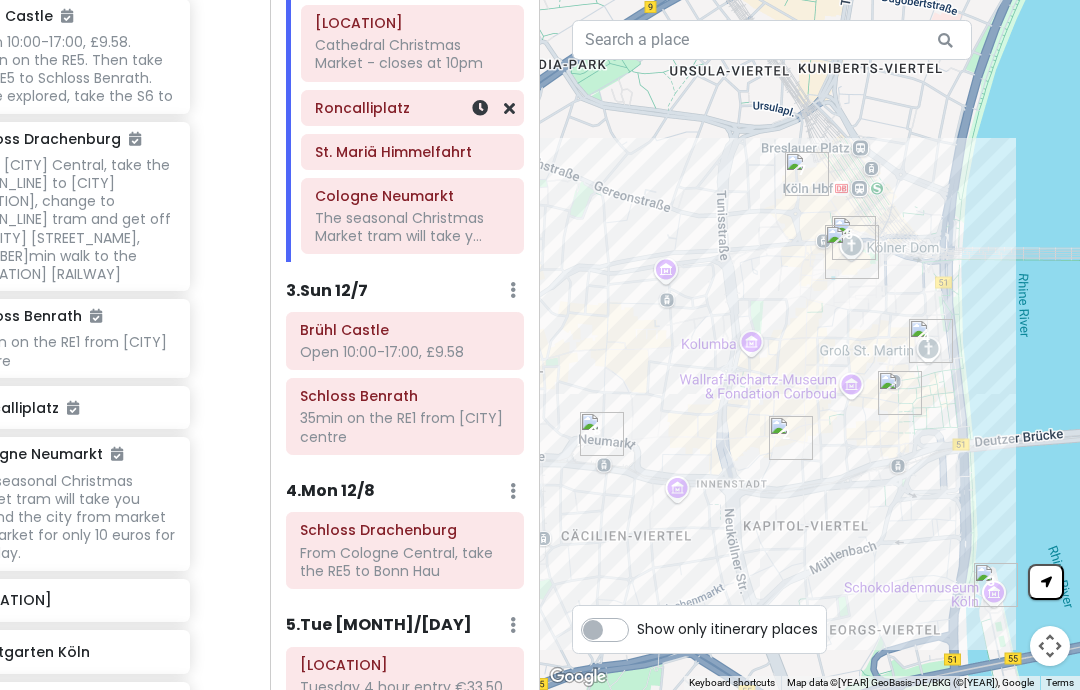scroll, scrollTop: 481, scrollLeft: 0, axis: vertical 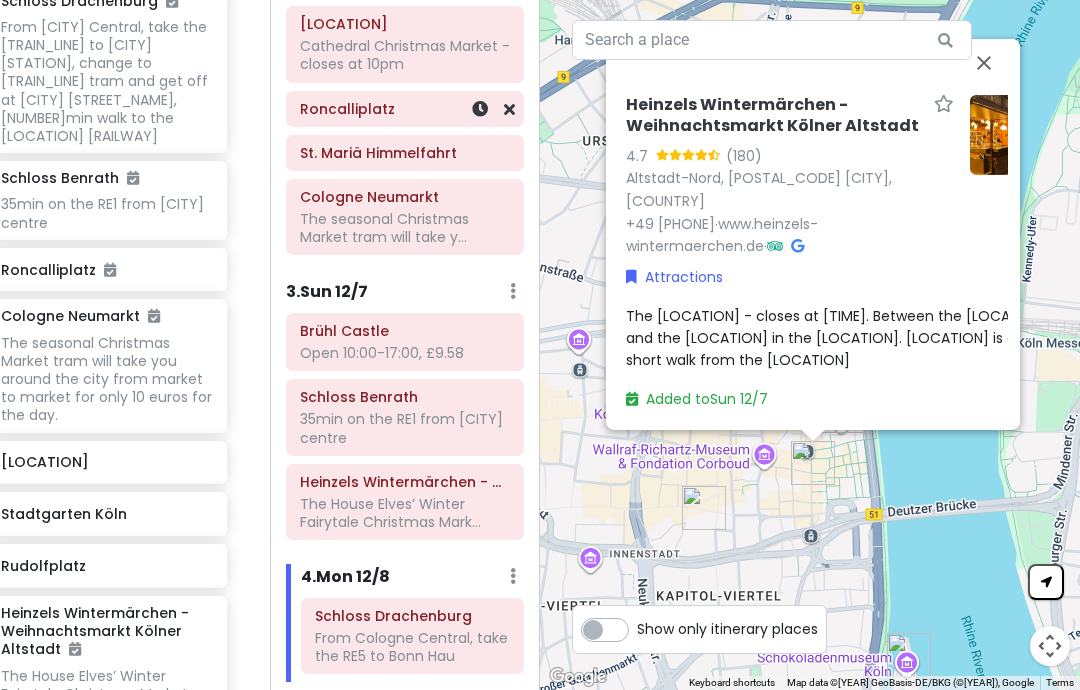 click at bounding box center [984, 63] 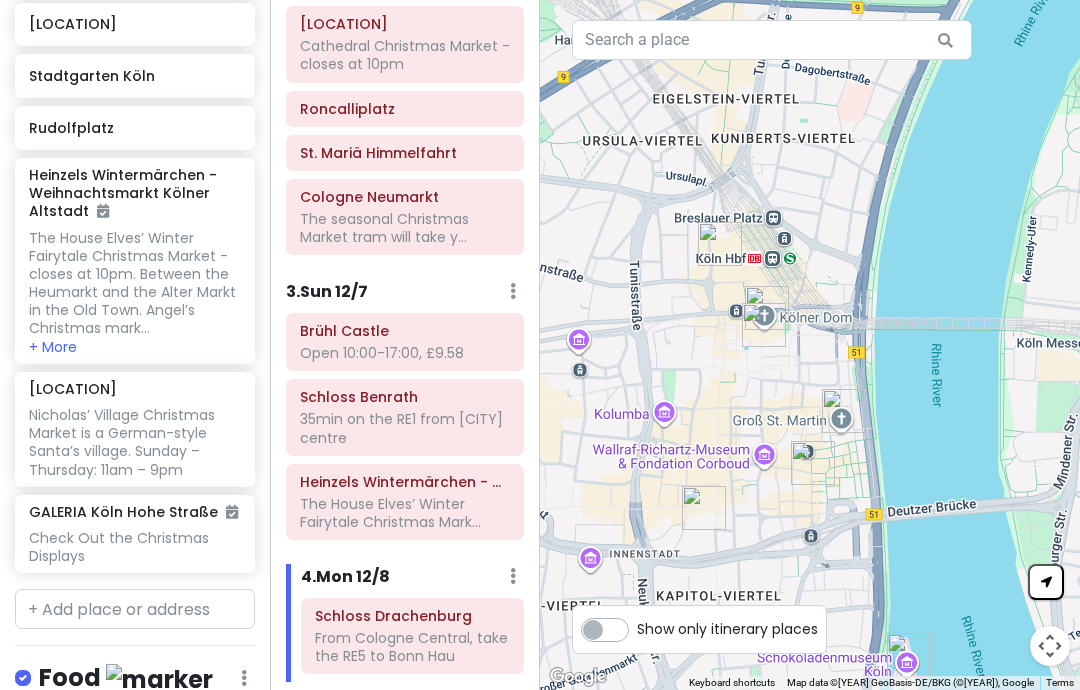 scroll, scrollTop: 1363, scrollLeft: 0, axis: vertical 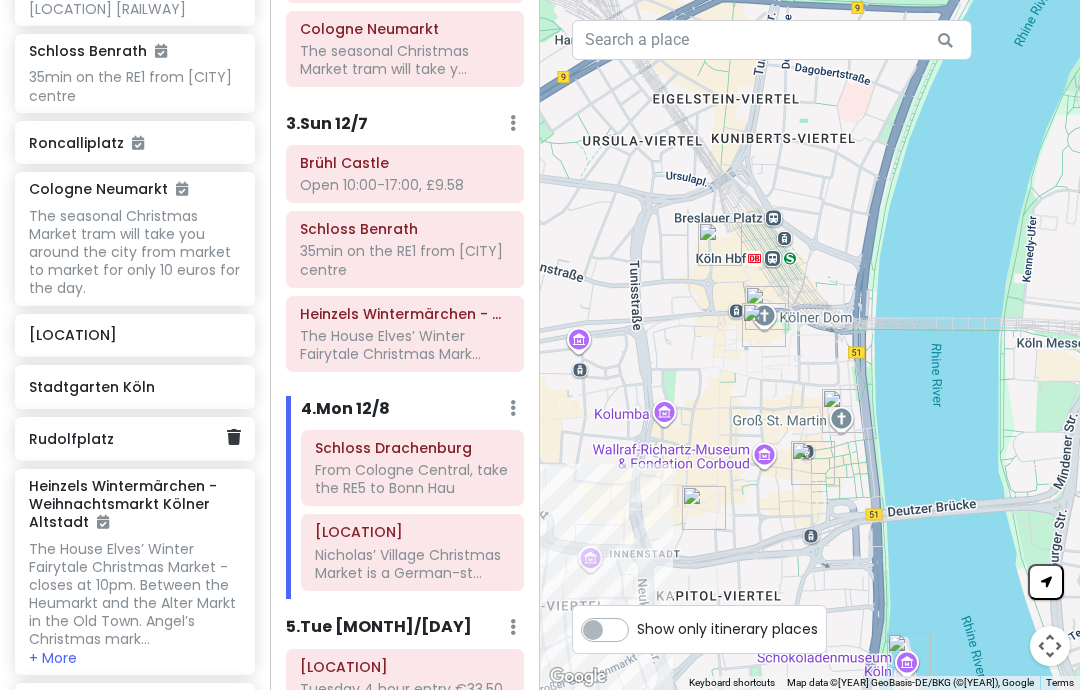 click on "Rudolfplatz" at bounding box center (127, 439) 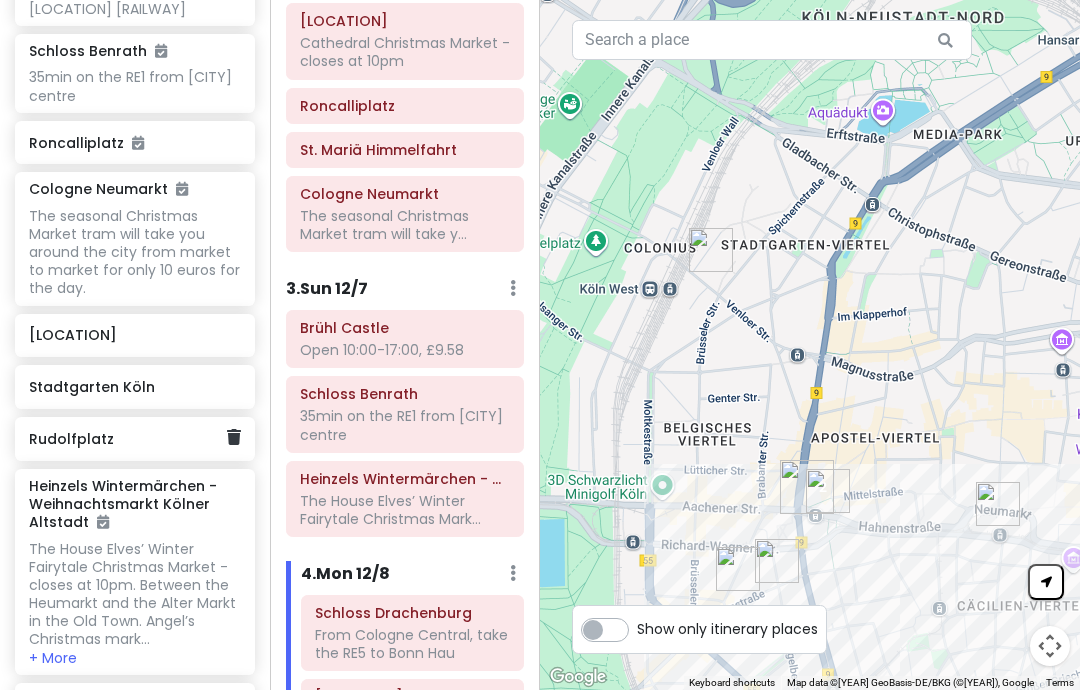 scroll, scrollTop: 491, scrollLeft: 0, axis: vertical 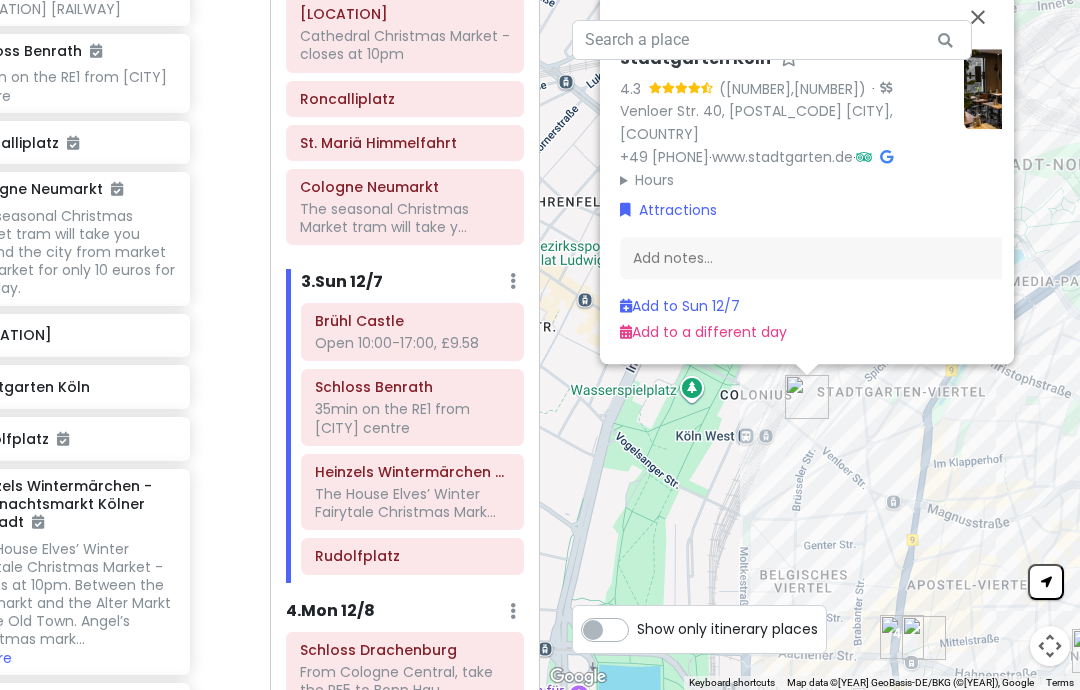 click on "Venloer Str. 40, [POSTAL_CODE] [CITY], [COUNTRY]" at bounding box center [756, 122] 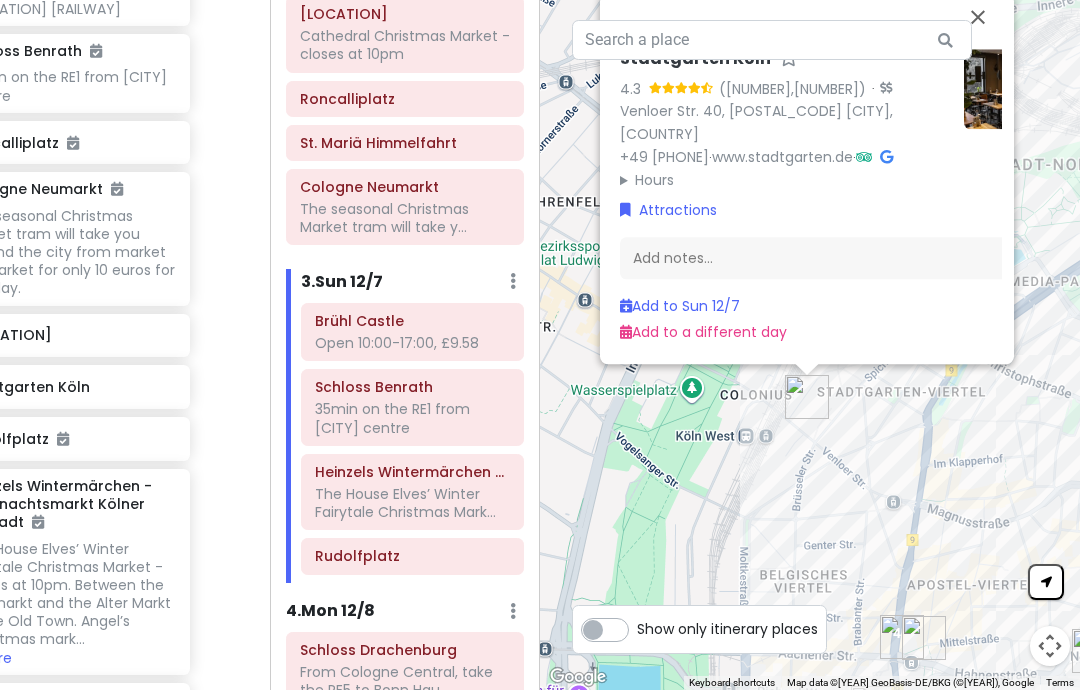 click at bounding box center [978, 17] 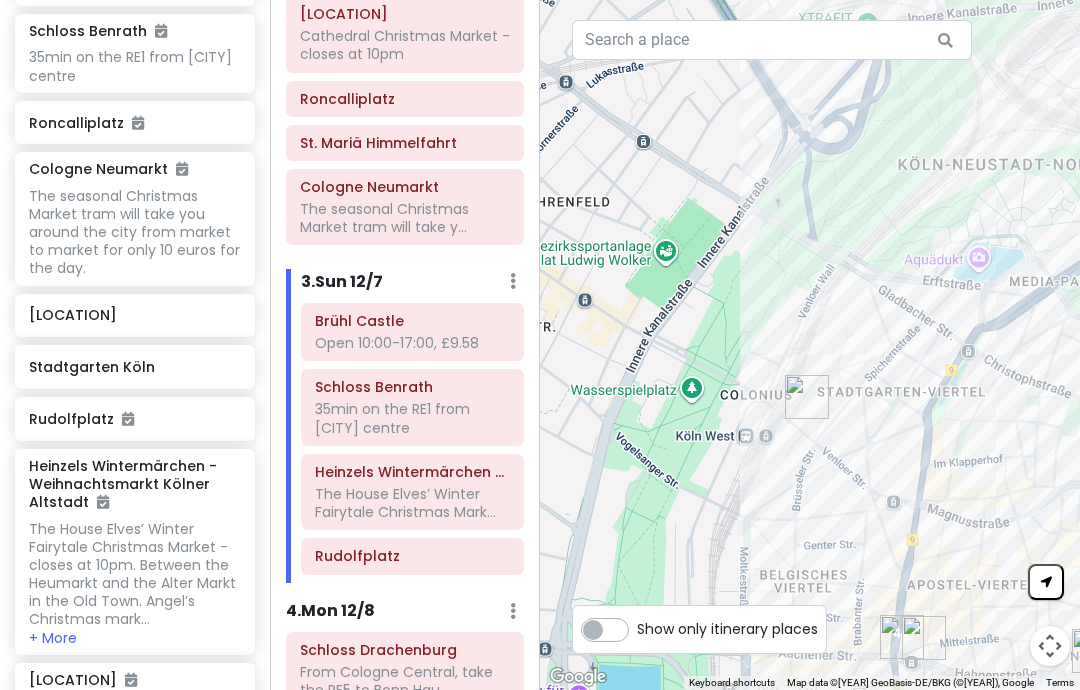scroll, scrollTop: 1072, scrollLeft: 0, axis: vertical 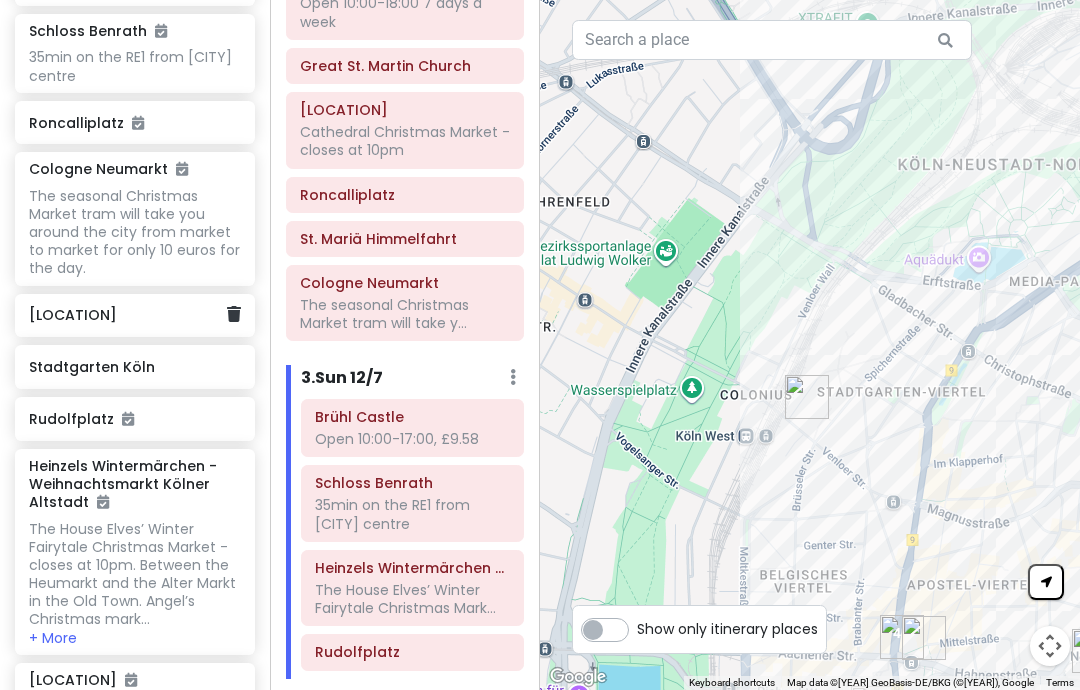 click on "[LOCATION]" at bounding box center (127, 315) 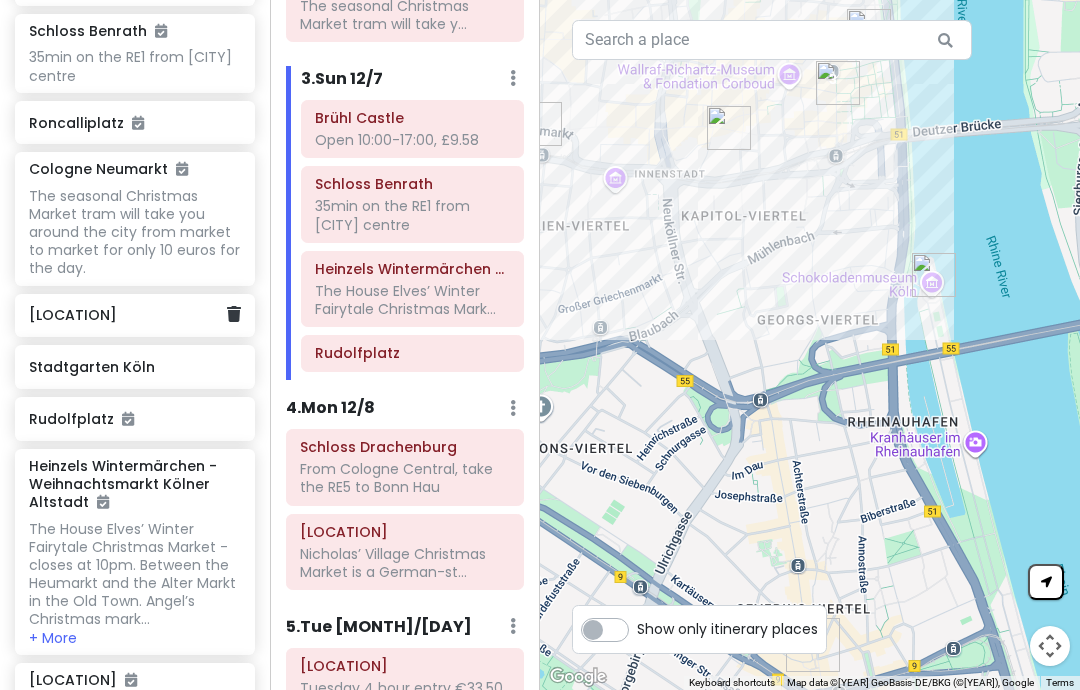 scroll, scrollTop: 693, scrollLeft: 0, axis: vertical 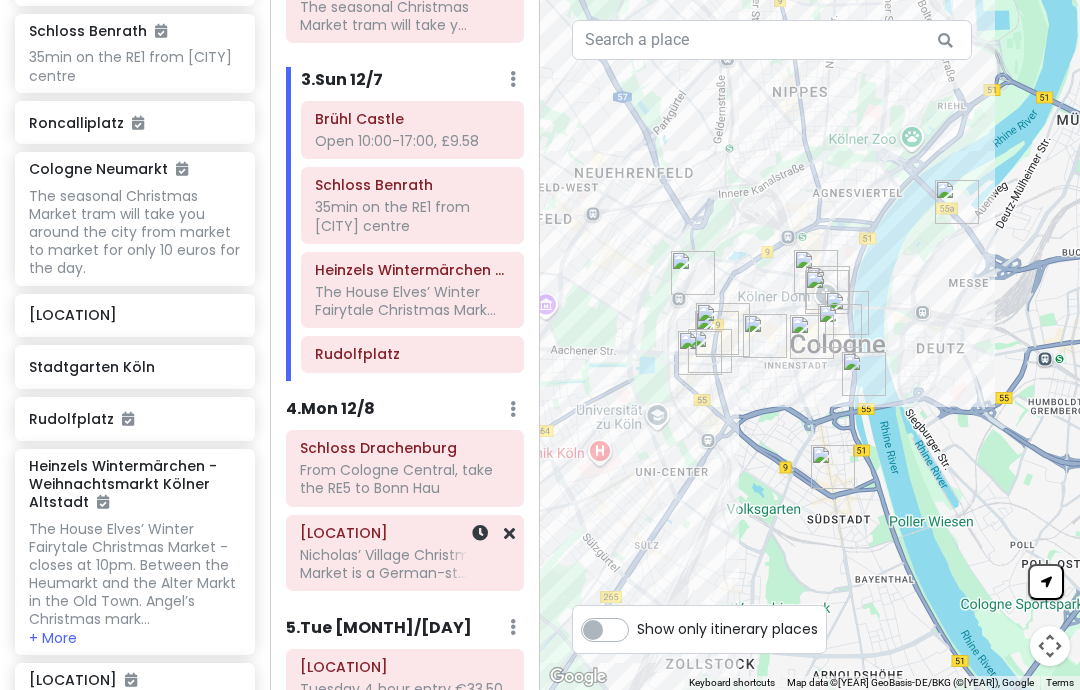 click on "Nicholas’ Village Christmas Market is a German-st..." at bounding box center (405, -370) 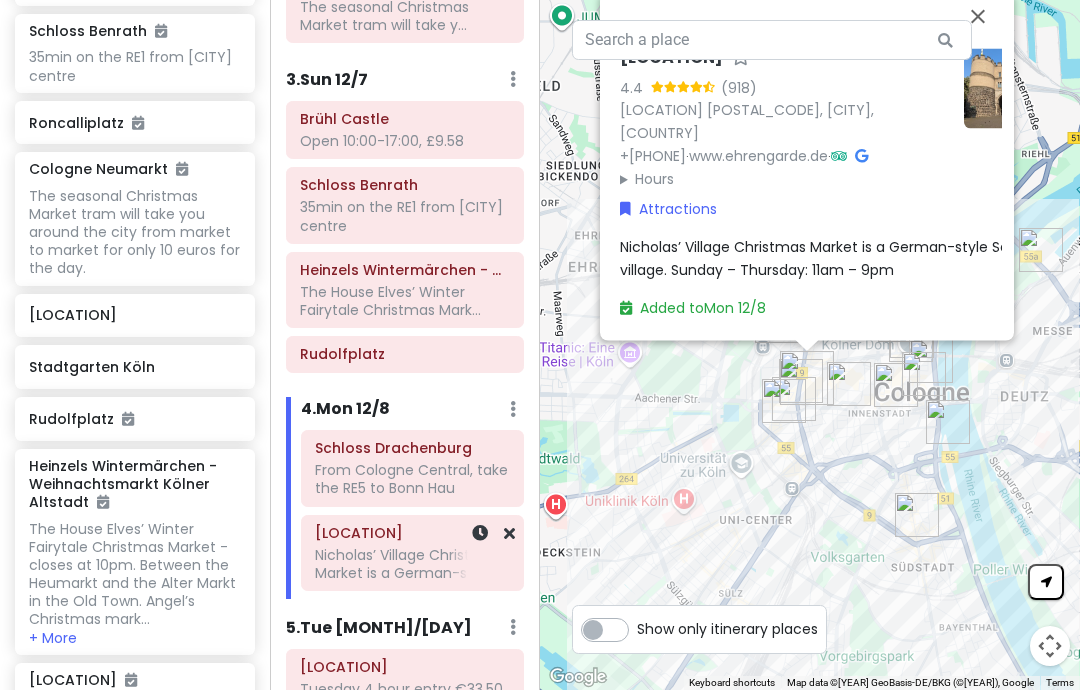 click on "Nicholas’ Village Christmas Market is a German-st..." at bounding box center [405, -370] 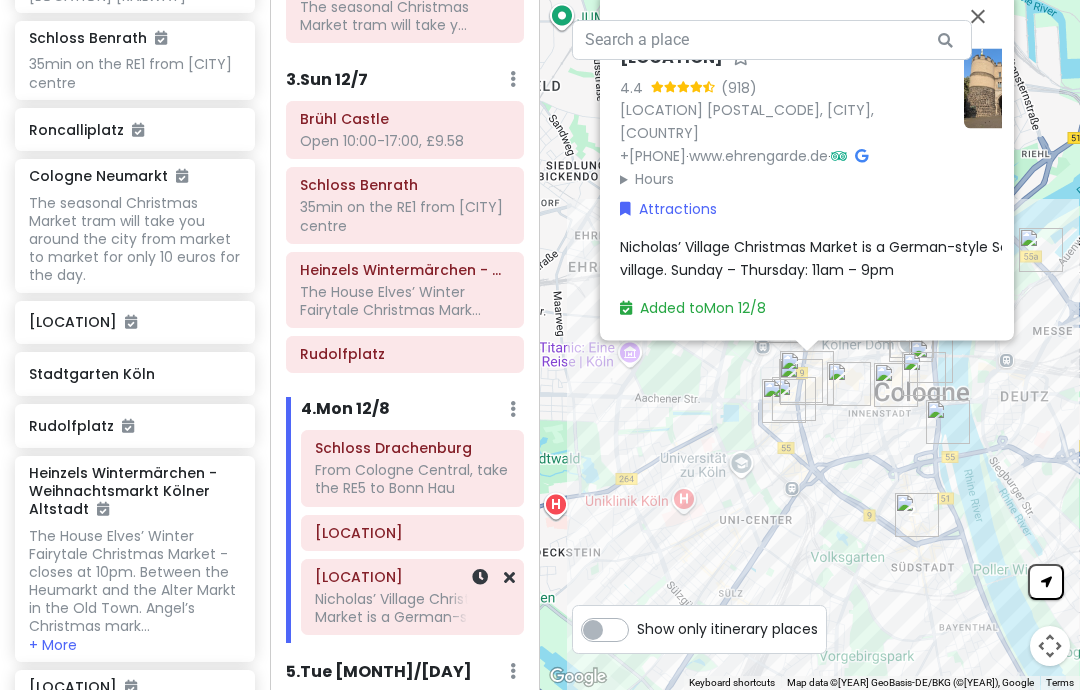 scroll, scrollTop: 1065, scrollLeft: 0, axis: vertical 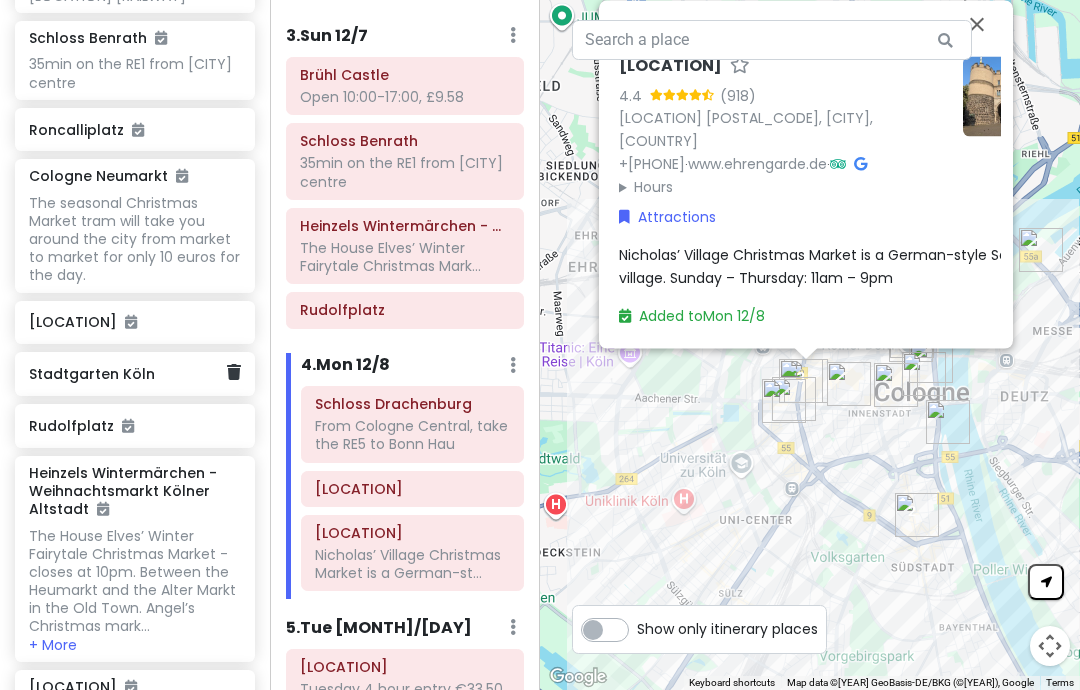 click on "Stadtgarten Köln" at bounding box center [127, 374] 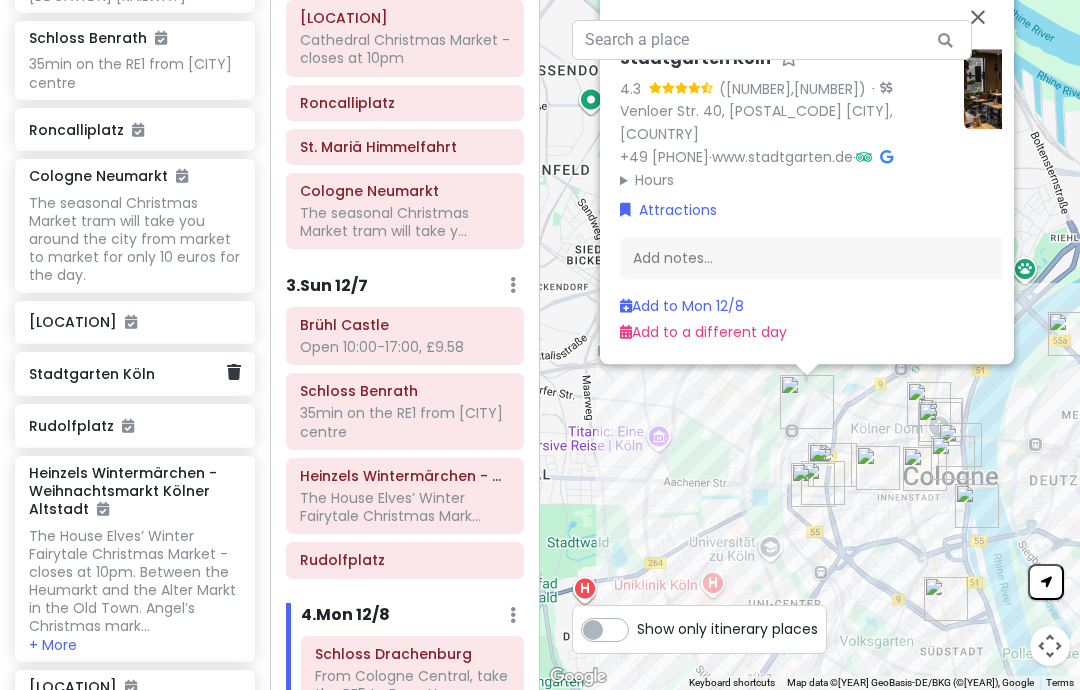 scroll, scrollTop: 492, scrollLeft: 0, axis: vertical 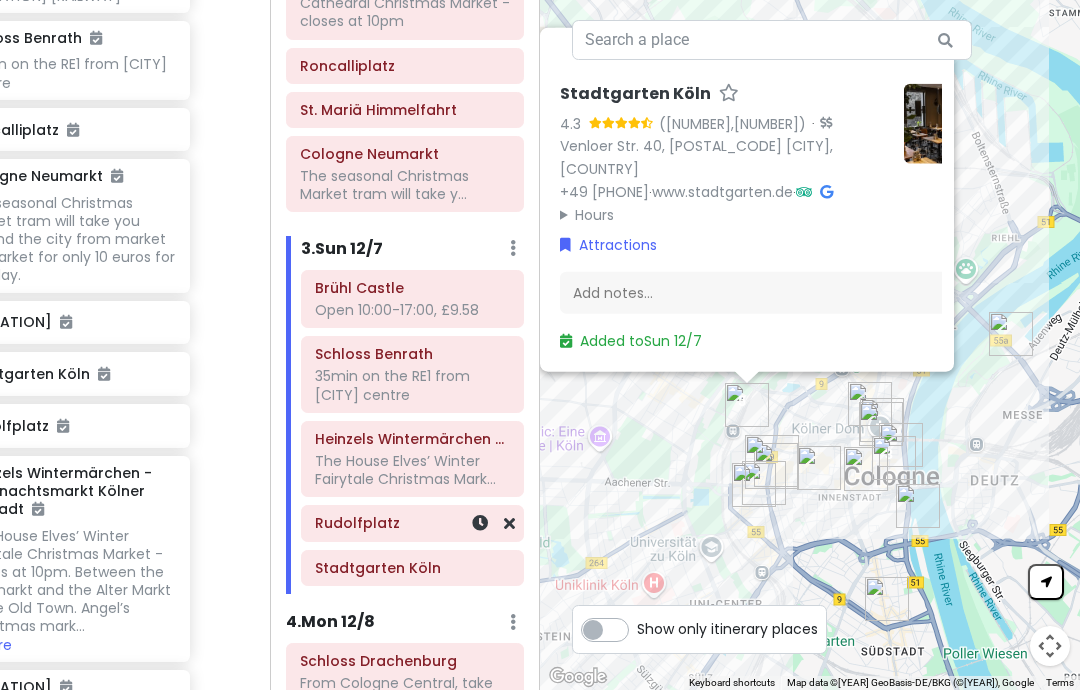 click at bounding box center [918, 52] 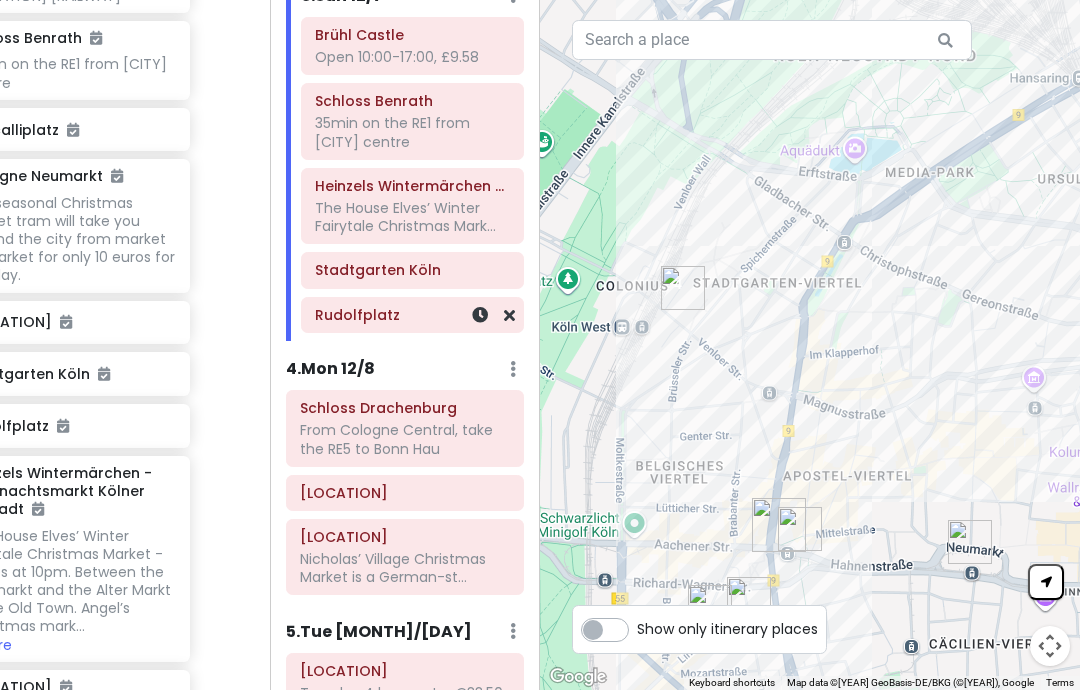 scroll, scrollTop: 777, scrollLeft: 0, axis: vertical 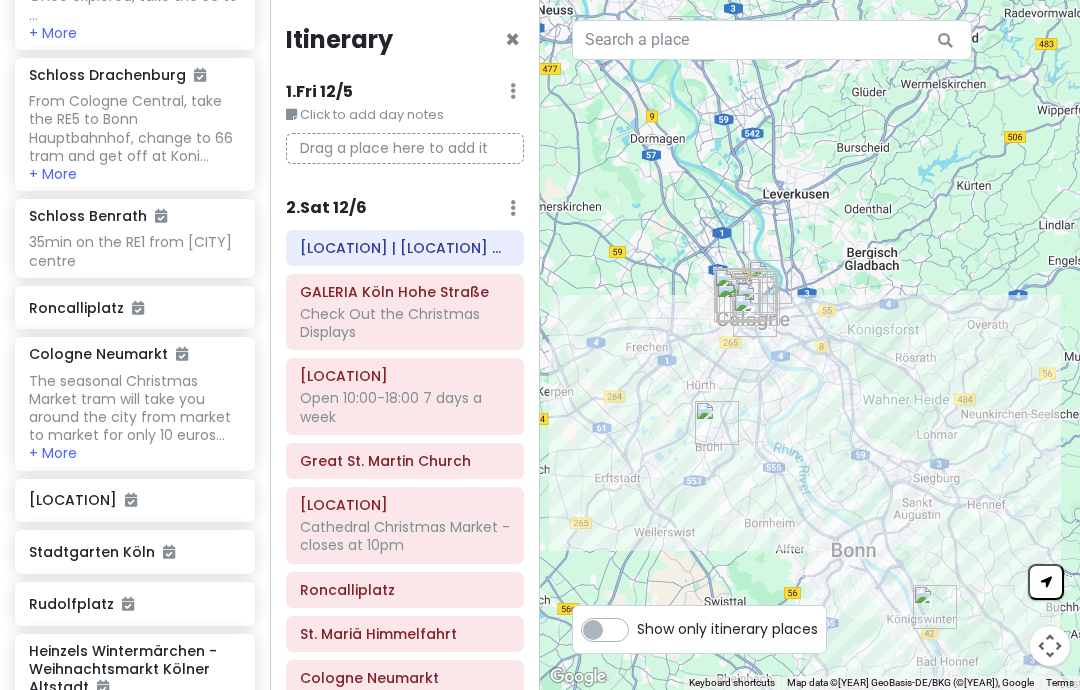 click on "Itinerary" at bounding box center [339, 39] 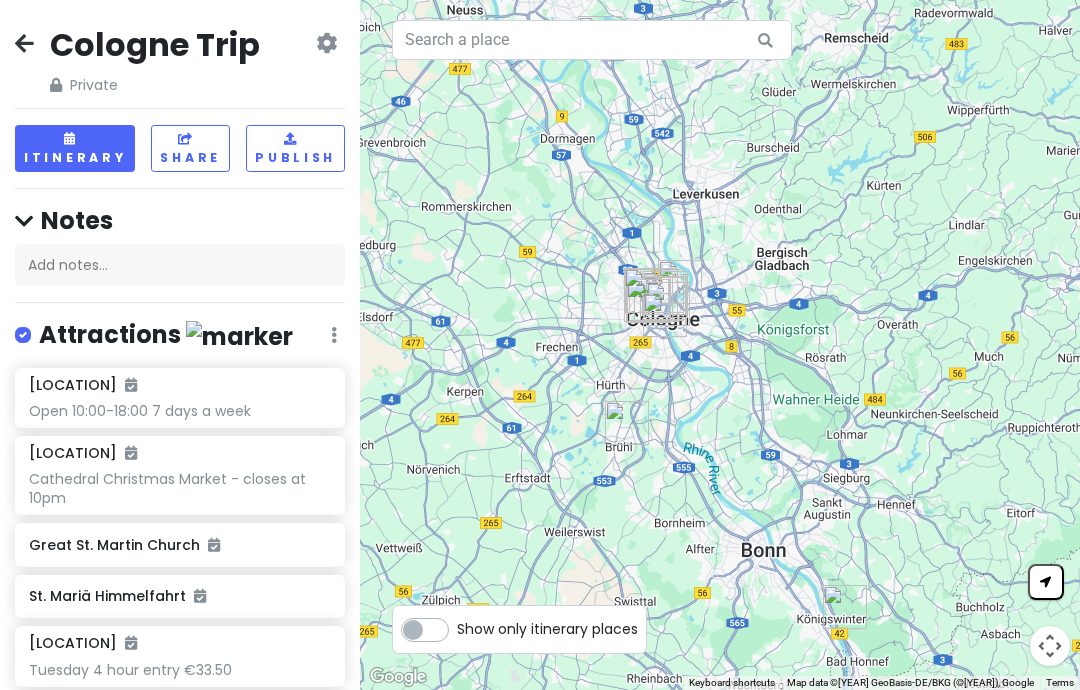 scroll, scrollTop: 0, scrollLeft: 0, axis: both 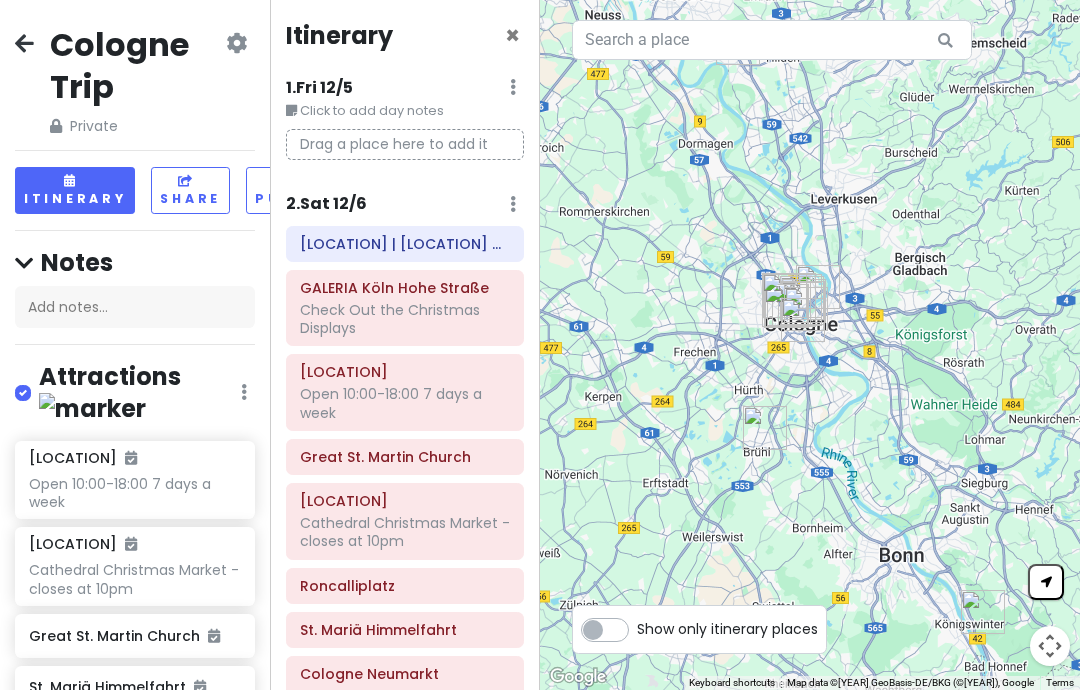 click on "Itinerary ×" at bounding box center [405, 39] 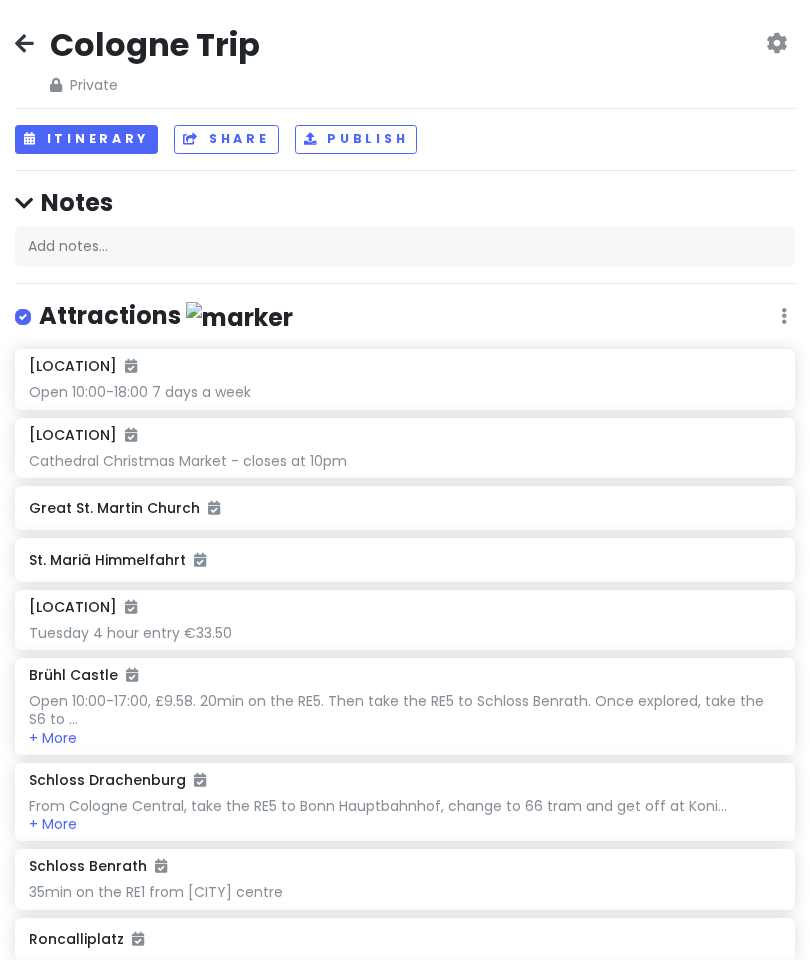 scroll, scrollTop: 0, scrollLeft: 0, axis: both 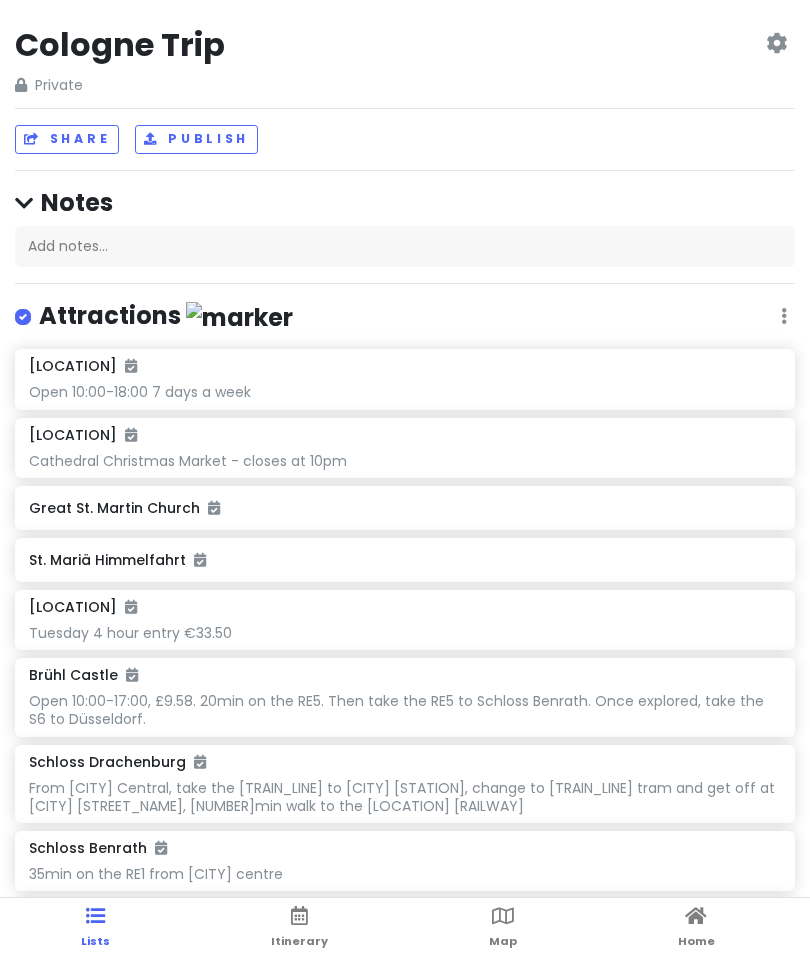 click at bounding box center [299, 916] 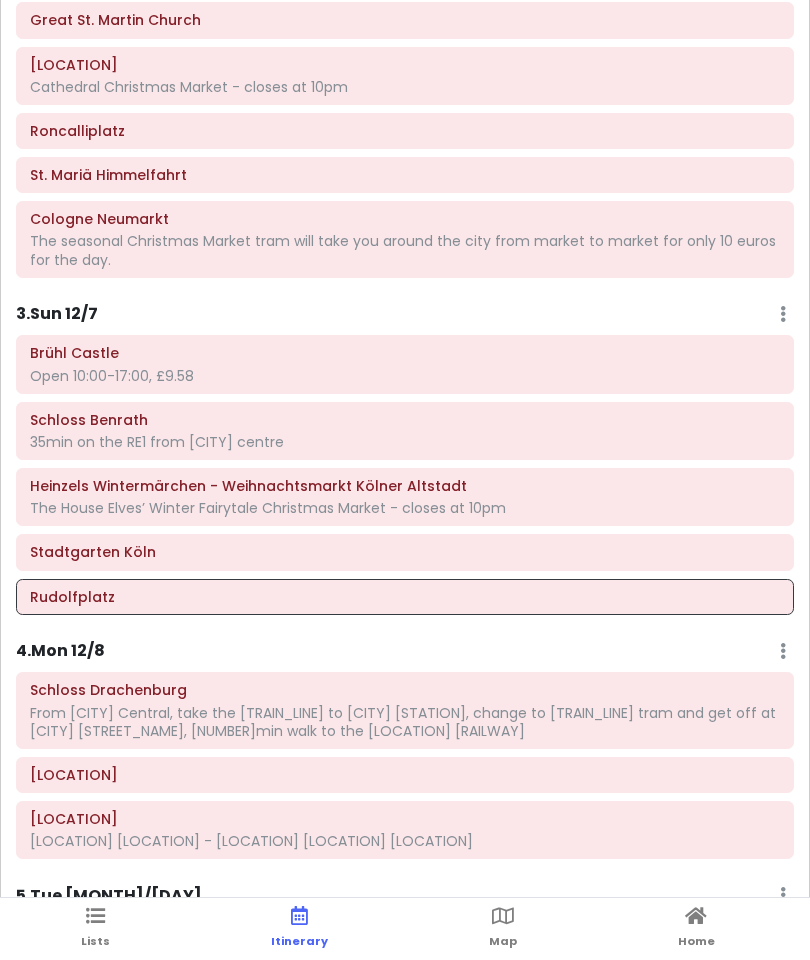 scroll, scrollTop: 403, scrollLeft: 0, axis: vertical 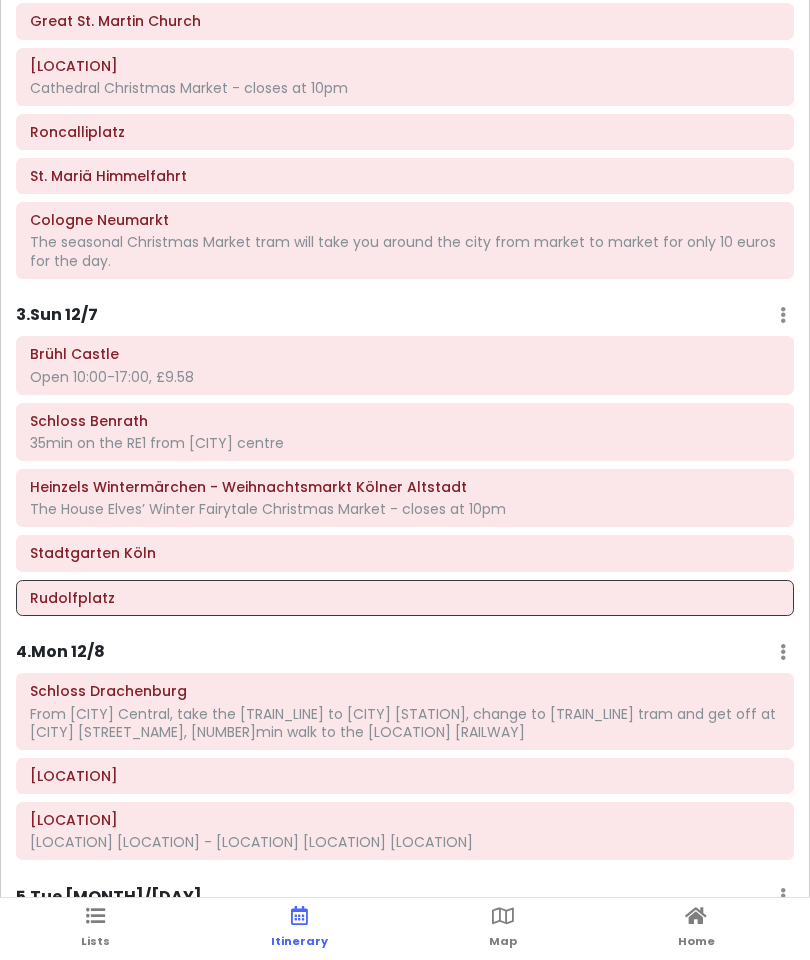 click on "Lists" at bounding box center (95, 929) 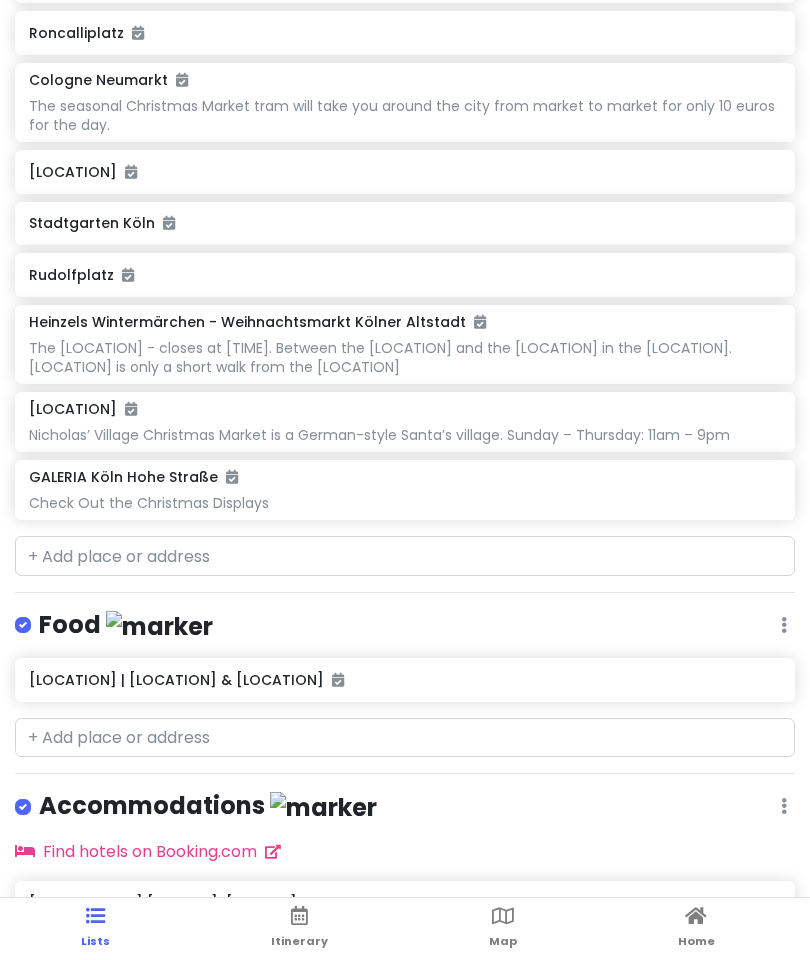 scroll, scrollTop: 887, scrollLeft: 0, axis: vertical 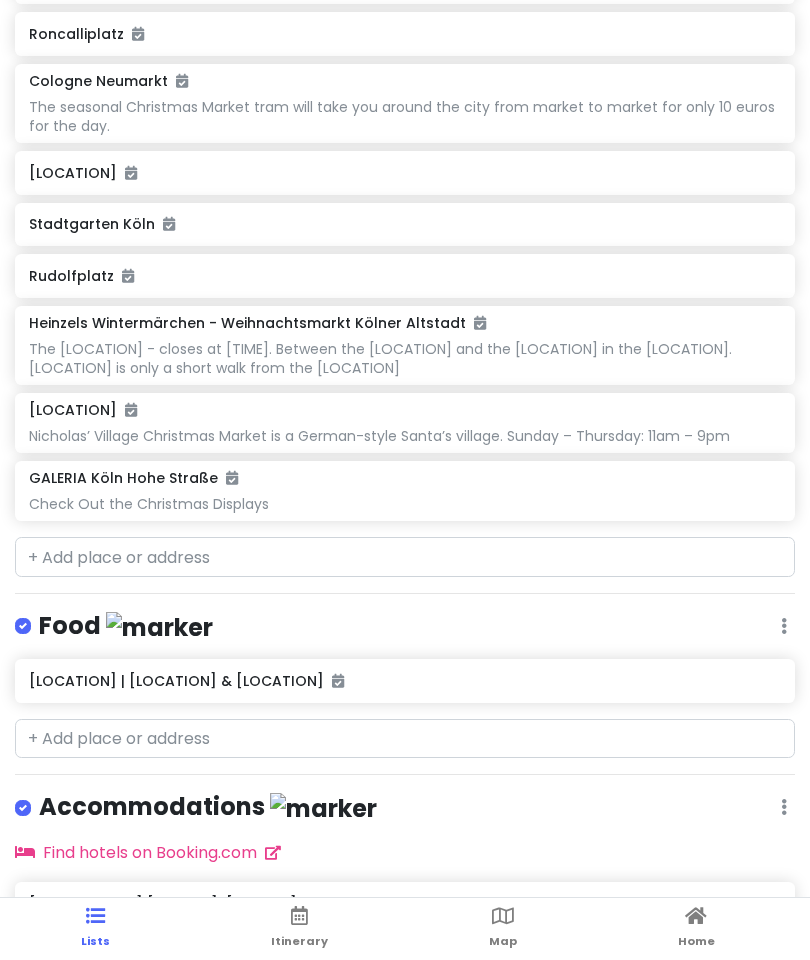 click at bounding box center (299, 916) 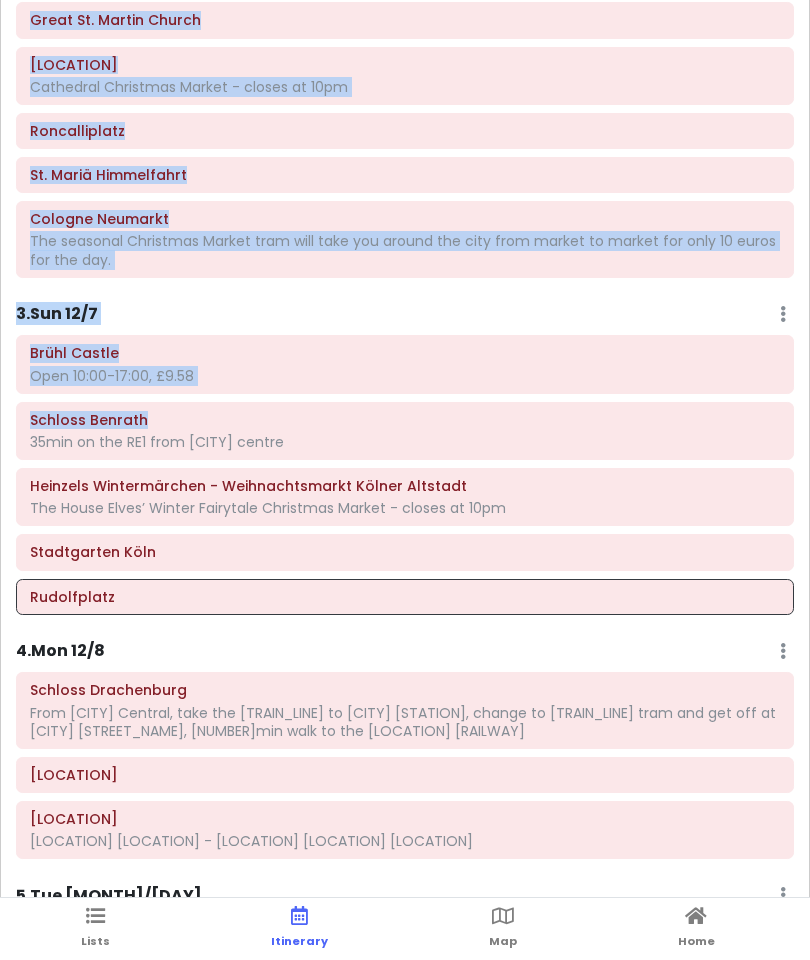 scroll, scrollTop: 403, scrollLeft: 0, axis: vertical 